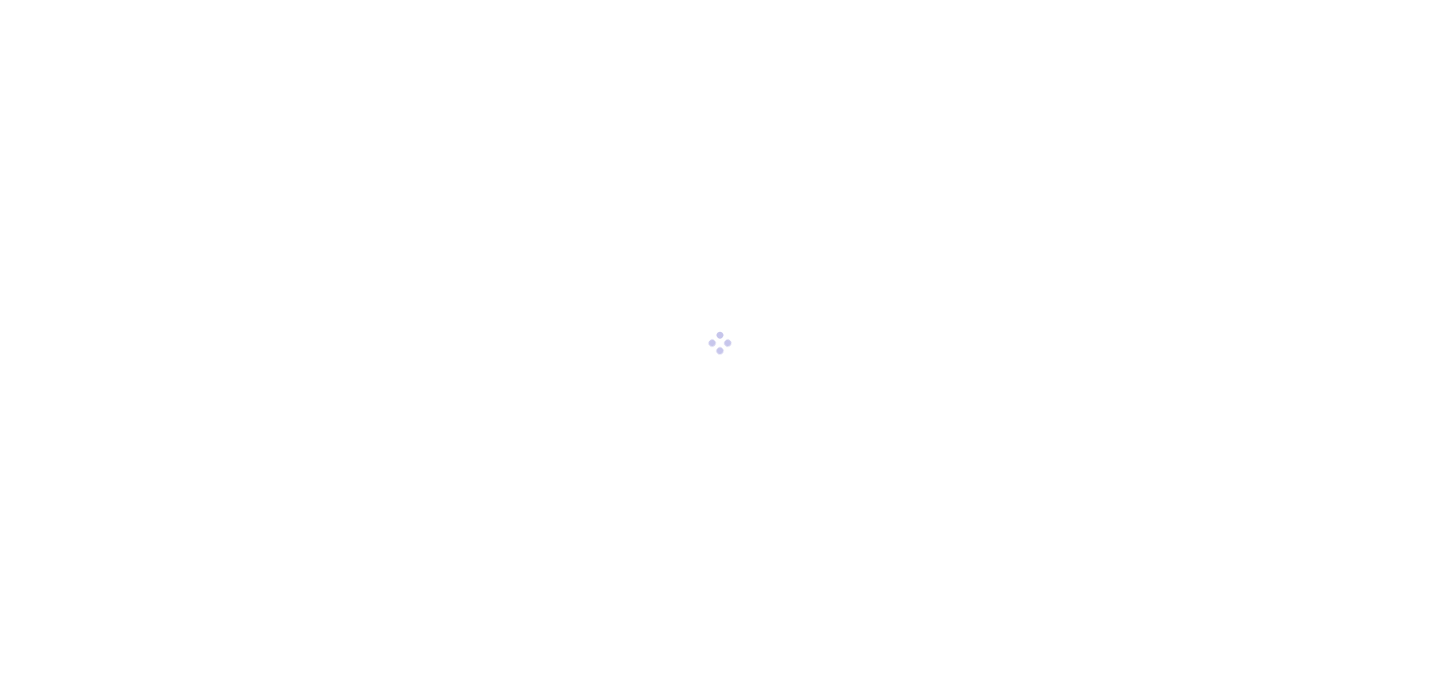 scroll, scrollTop: 0, scrollLeft: 0, axis: both 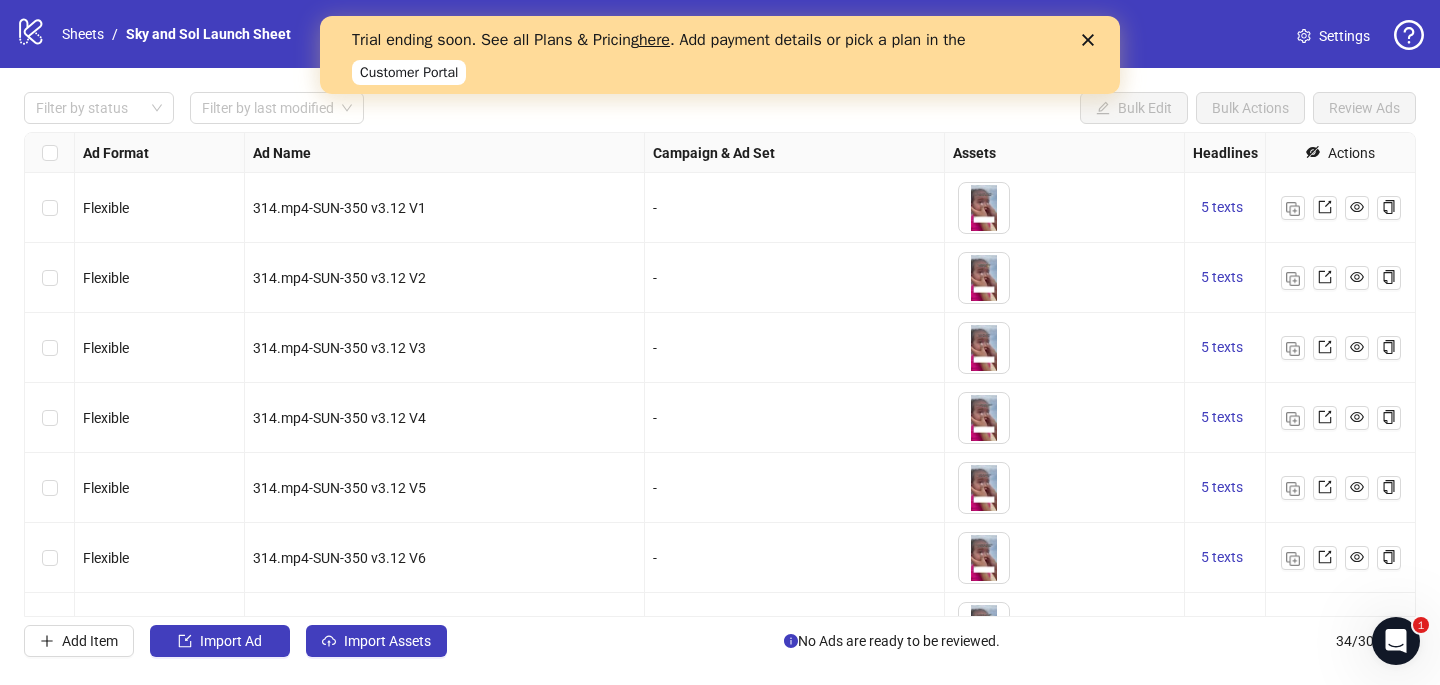 click 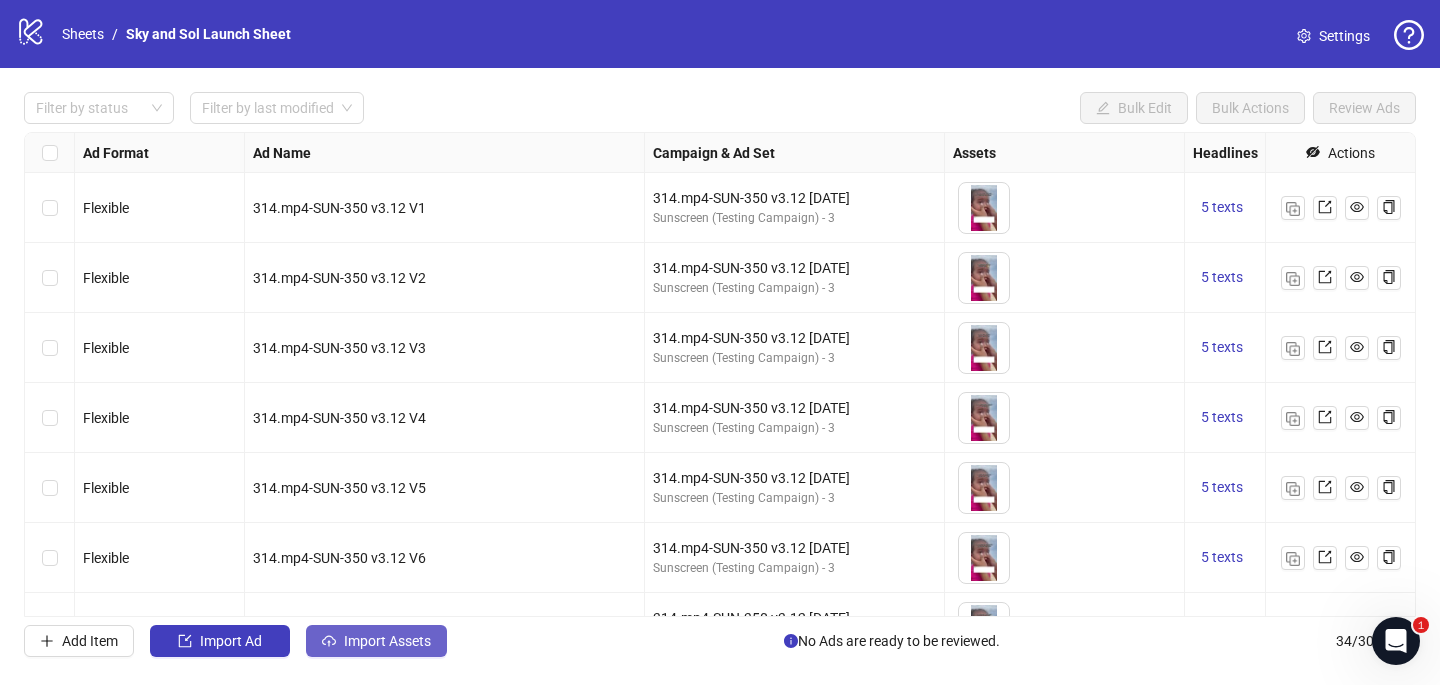 click on "Import Assets" at bounding box center (387, 641) 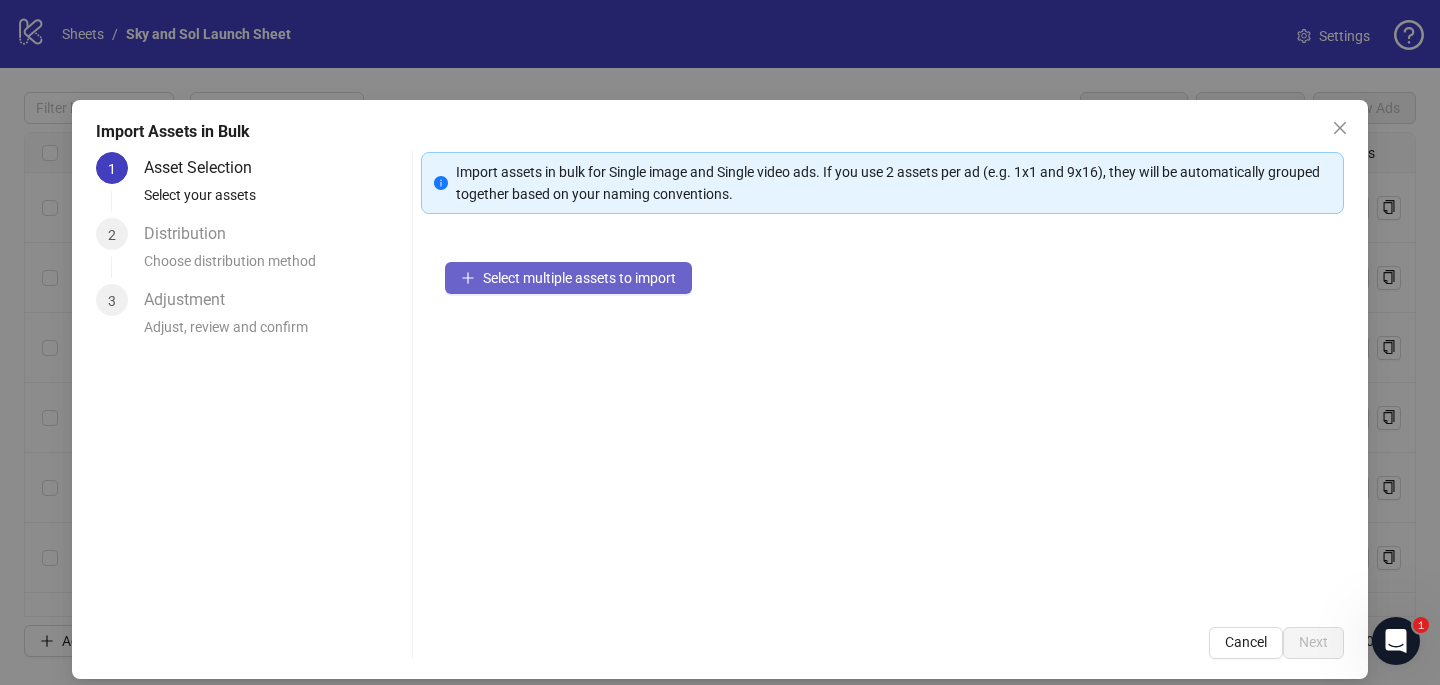 click on "Select multiple assets to import" at bounding box center [579, 278] 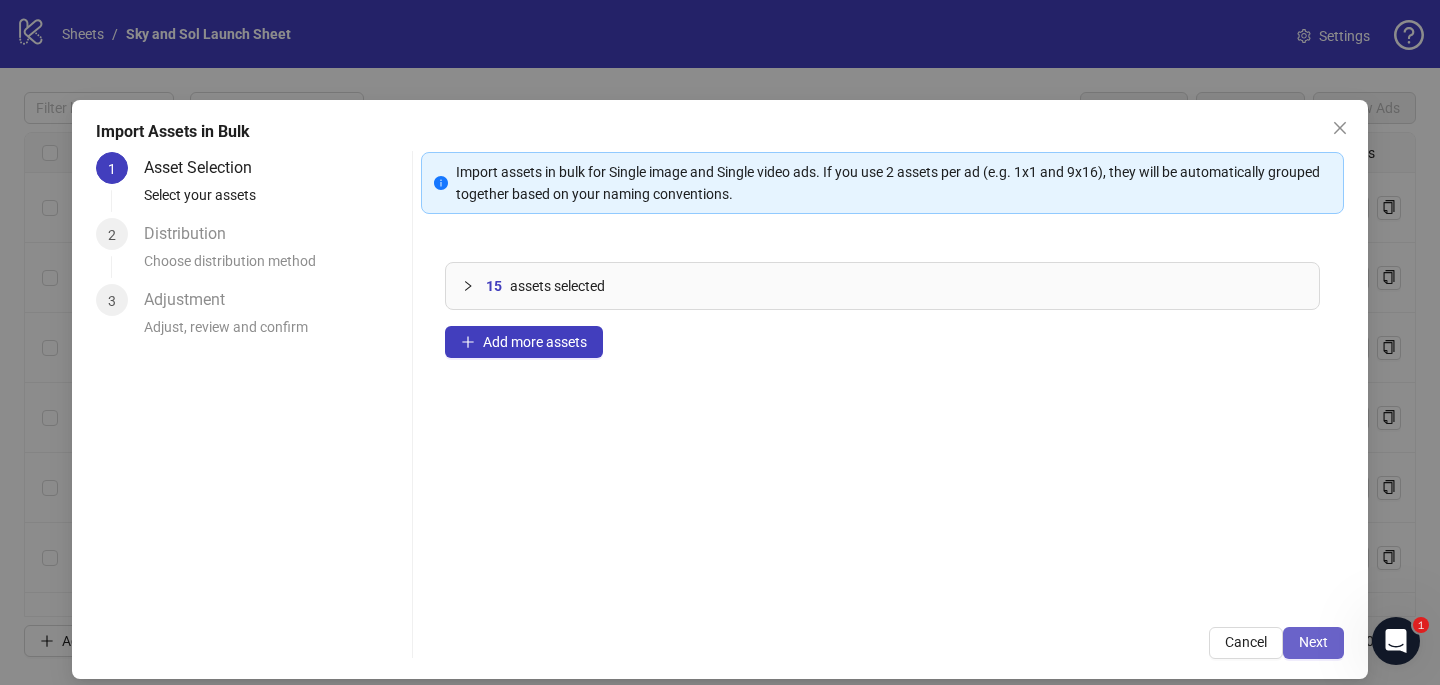 click on "Next" at bounding box center (1313, 642) 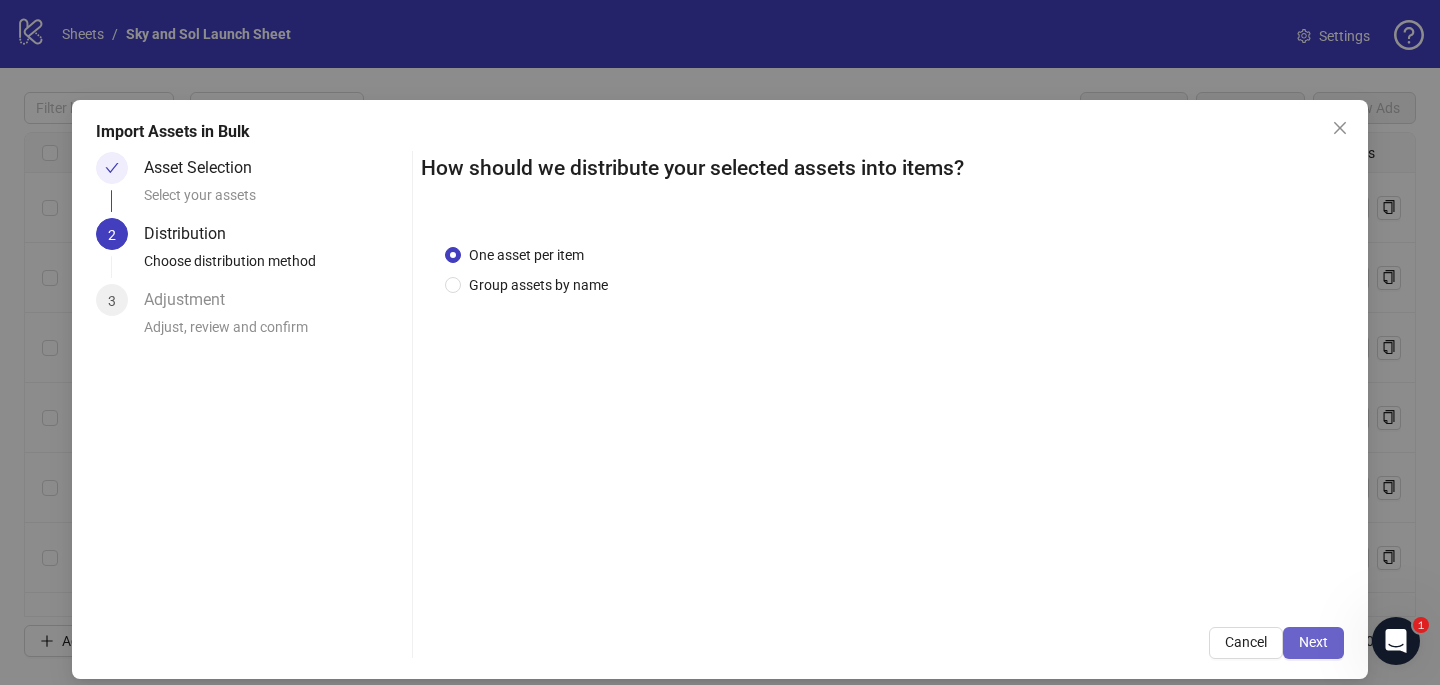 click on "Next" at bounding box center [1313, 642] 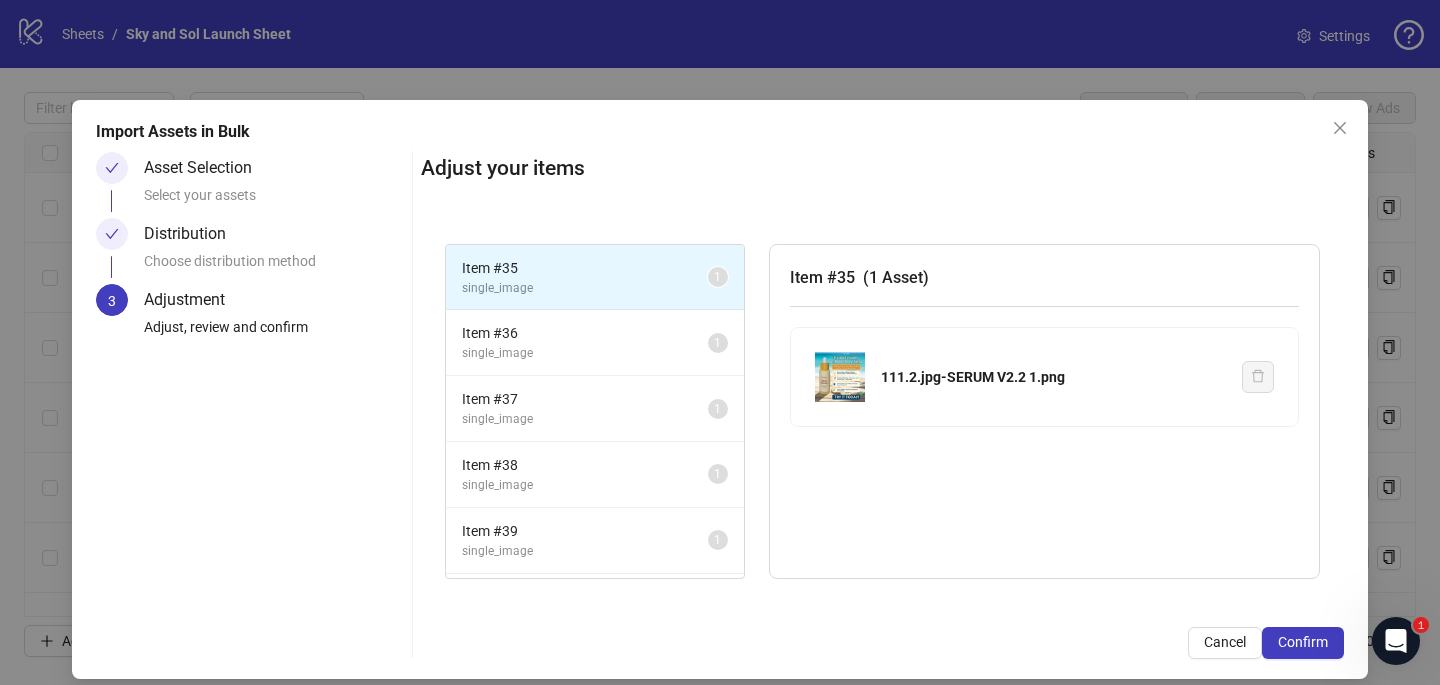 click on "Confirm" at bounding box center [1303, 642] 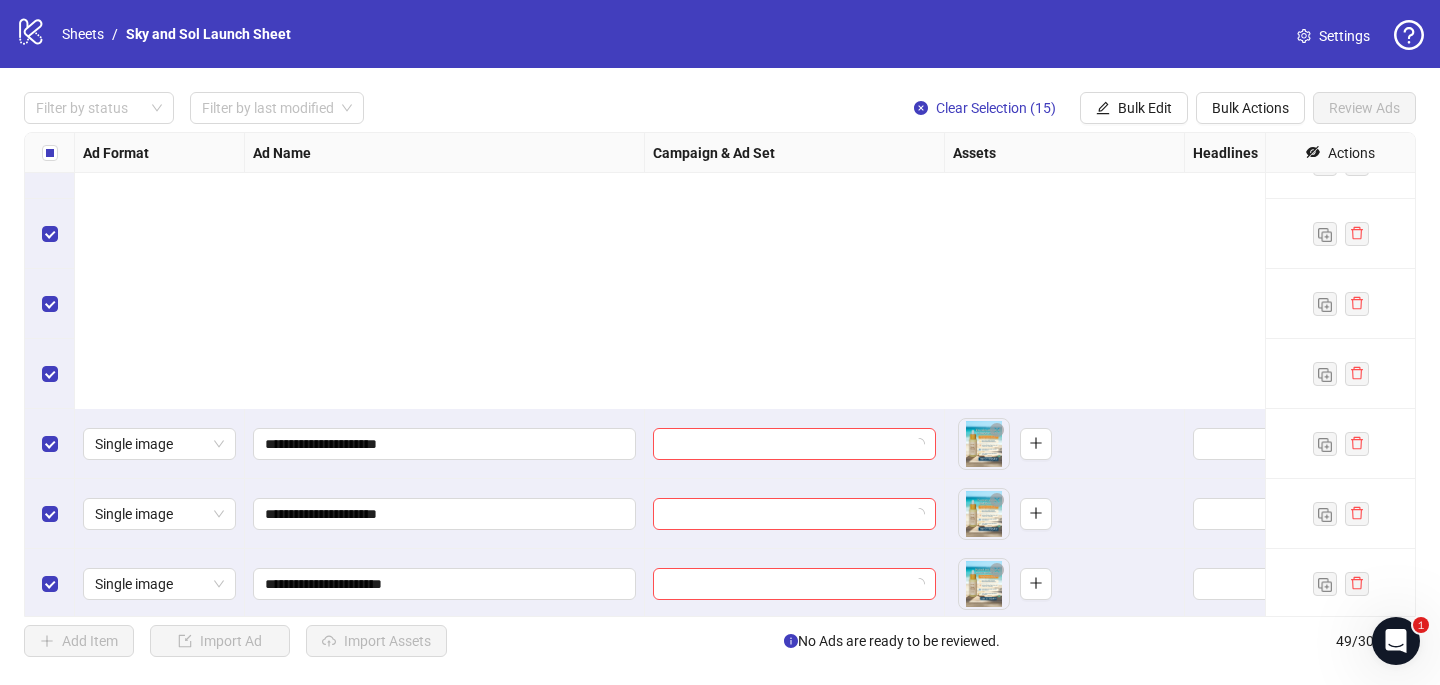 scroll, scrollTop: 2987, scrollLeft: 0, axis: vertical 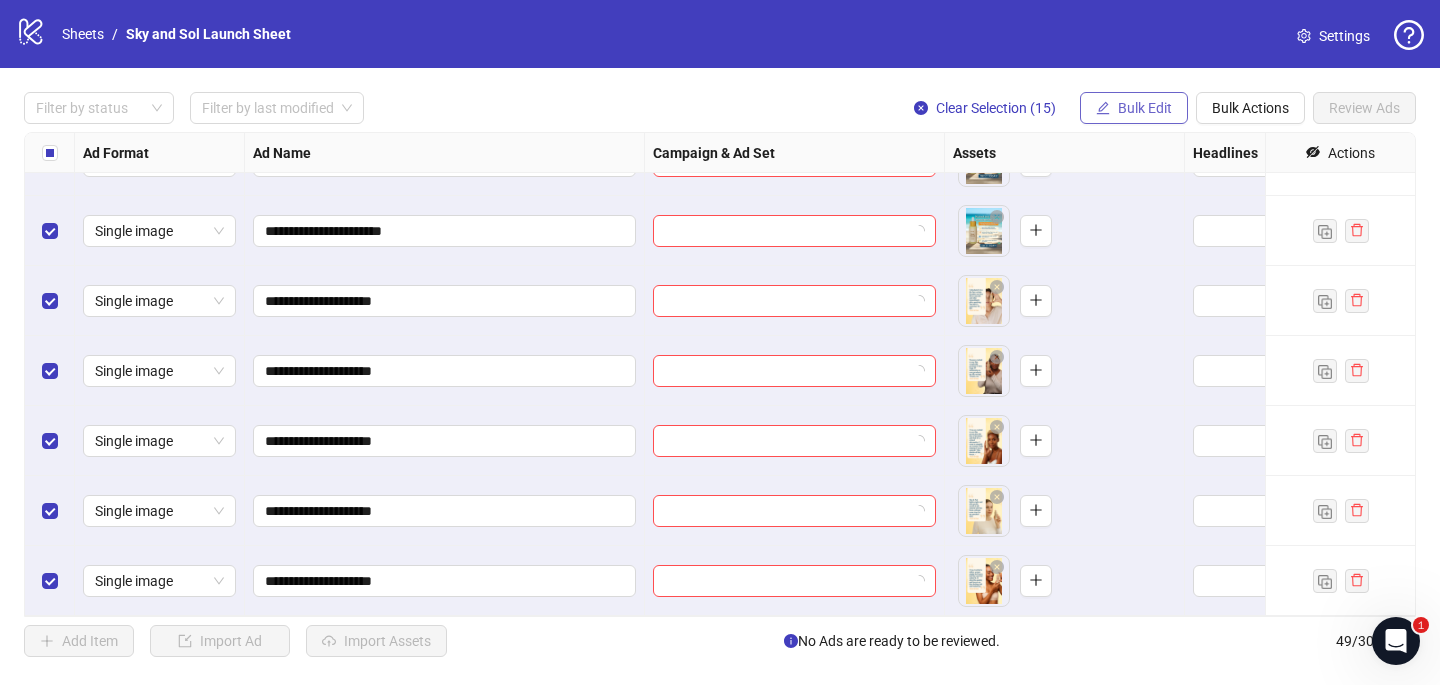 click on "Bulk Edit" at bounding box center (1145, 108) 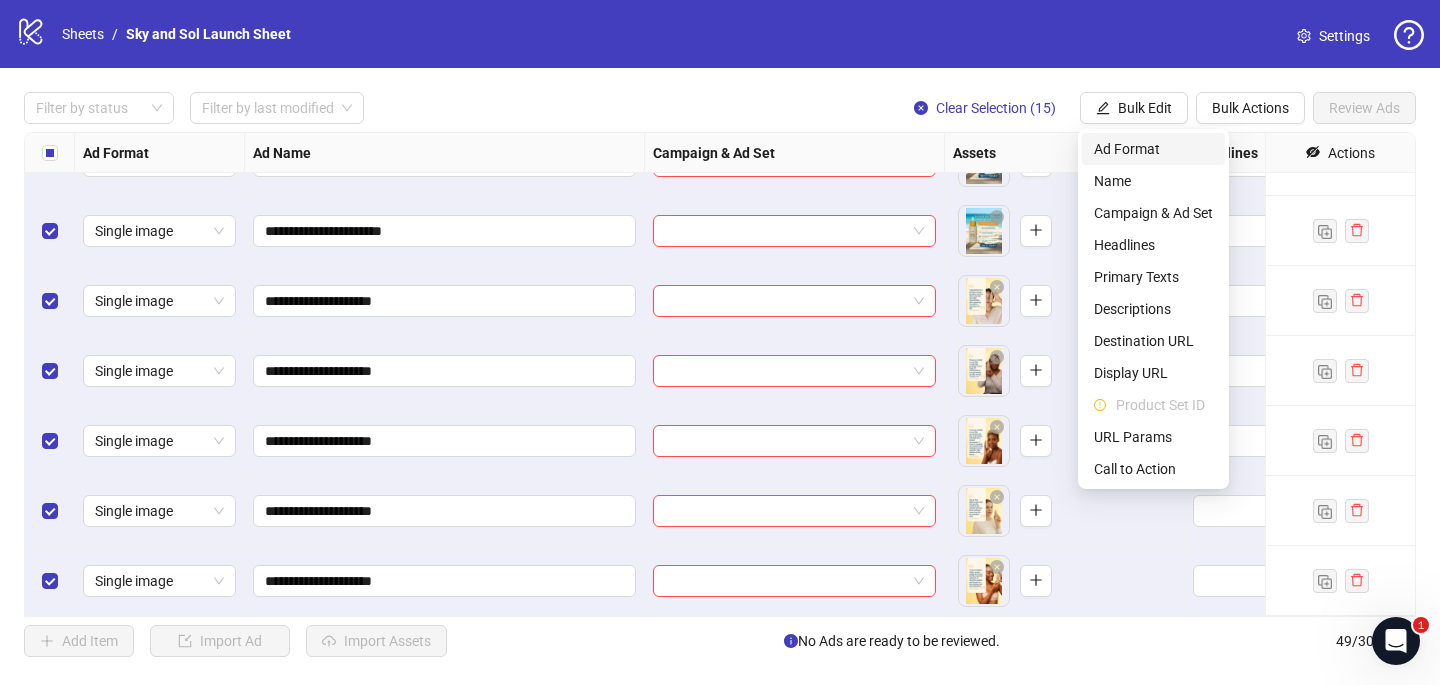 click on "Ad Format" at bounding box center [1153, 149] 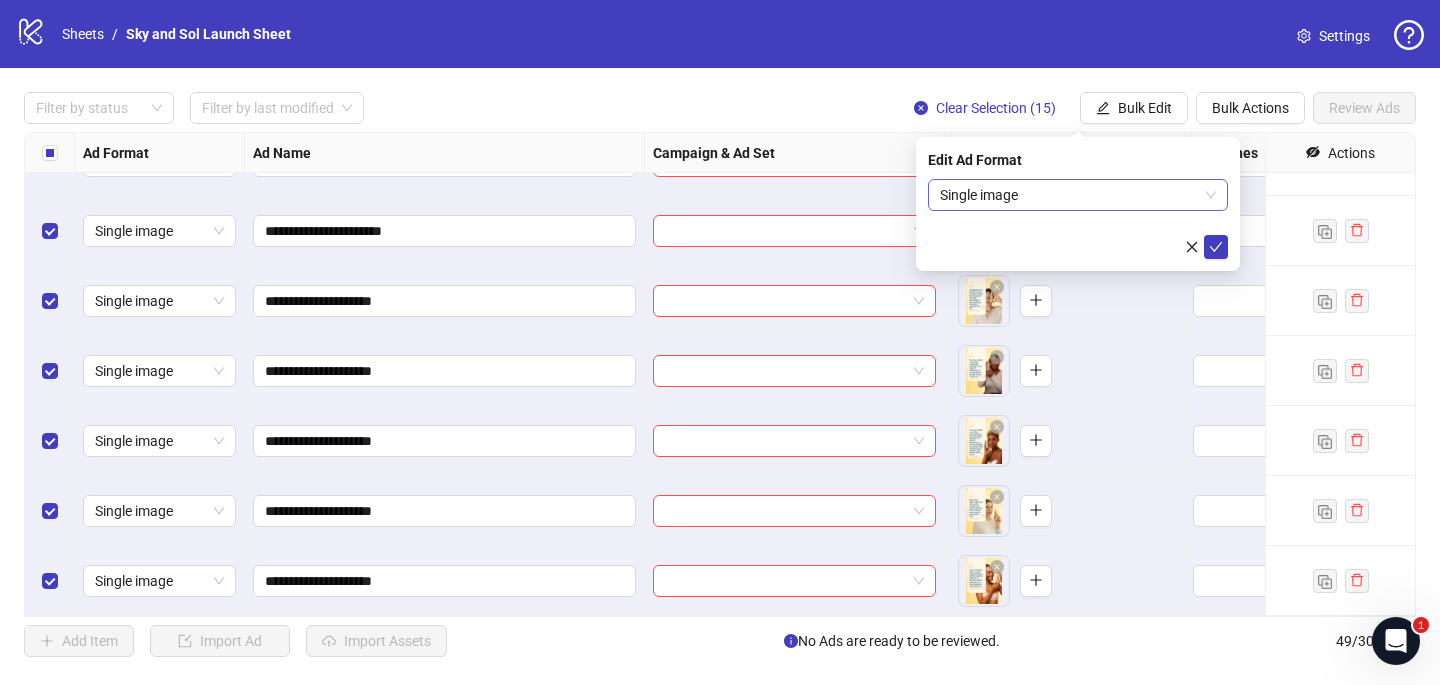 click on "Single image" at bounding box center (1078, 195) 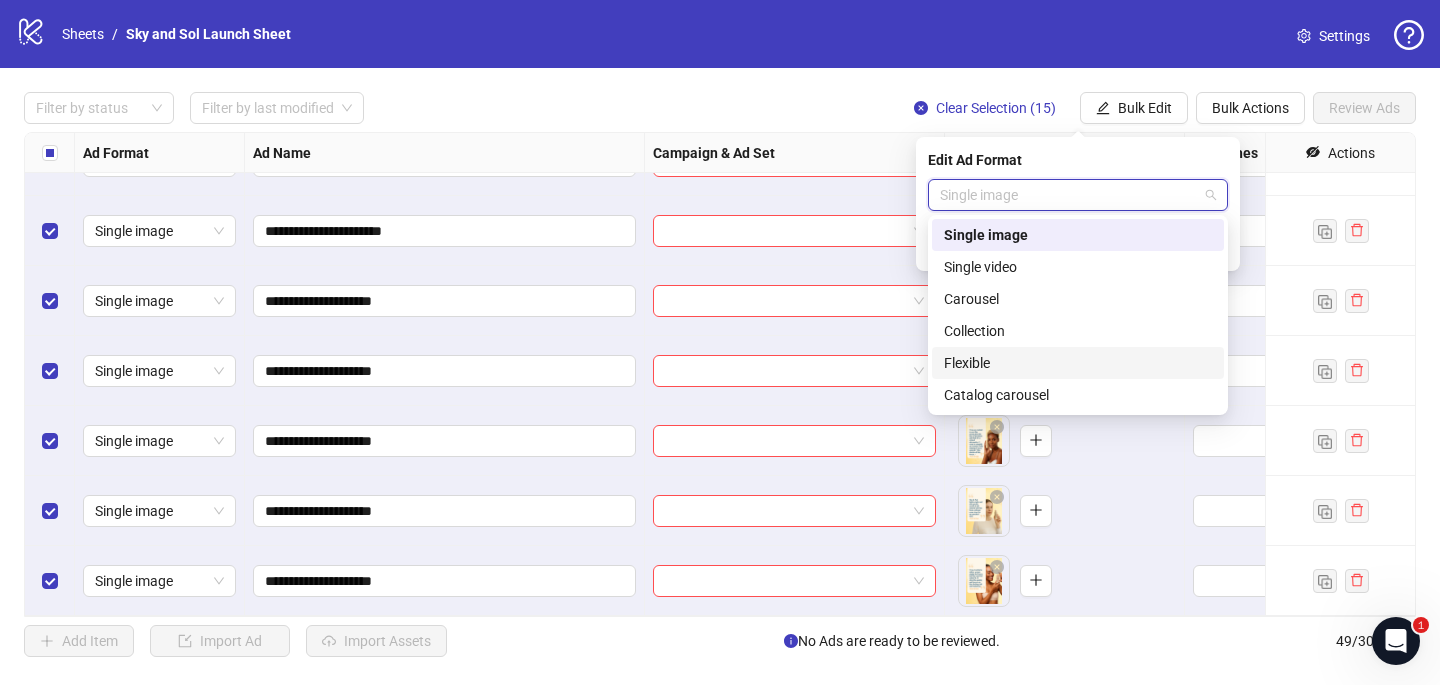 click on "Flexible" at bounding box center [1078, 363] 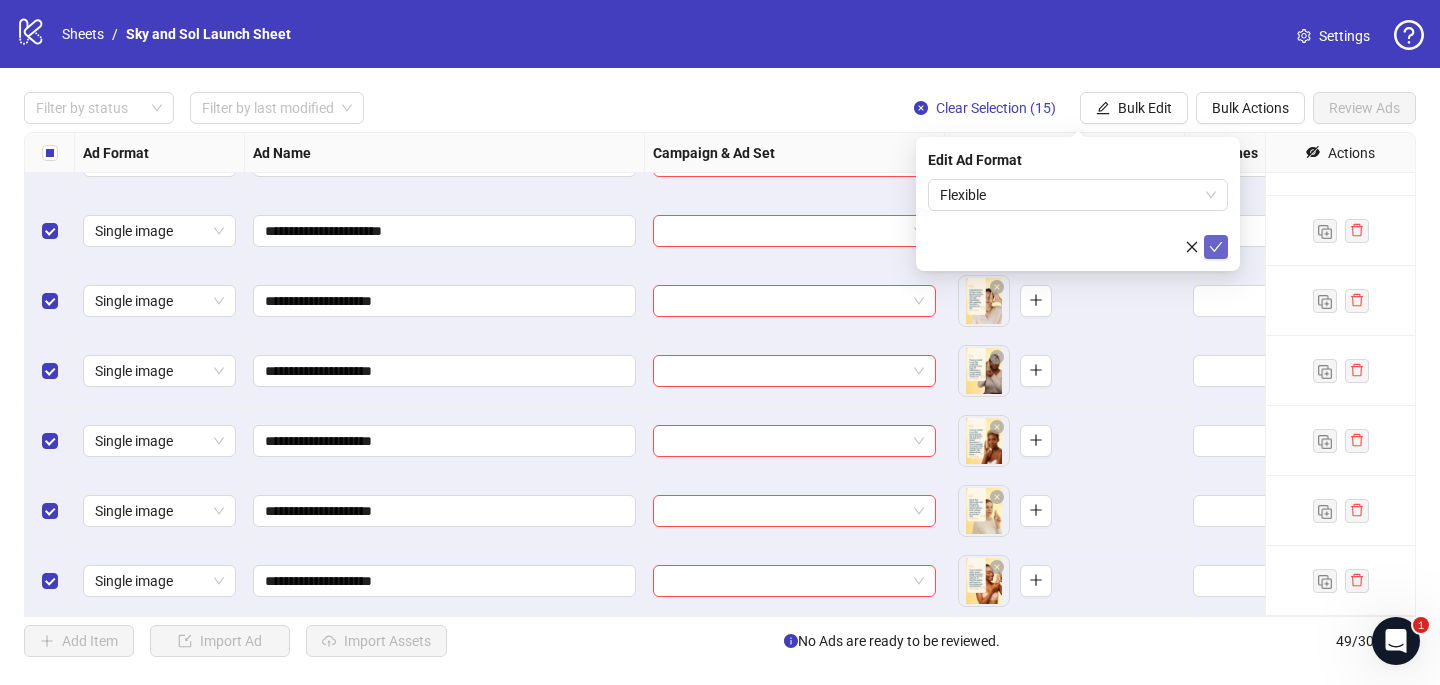 click 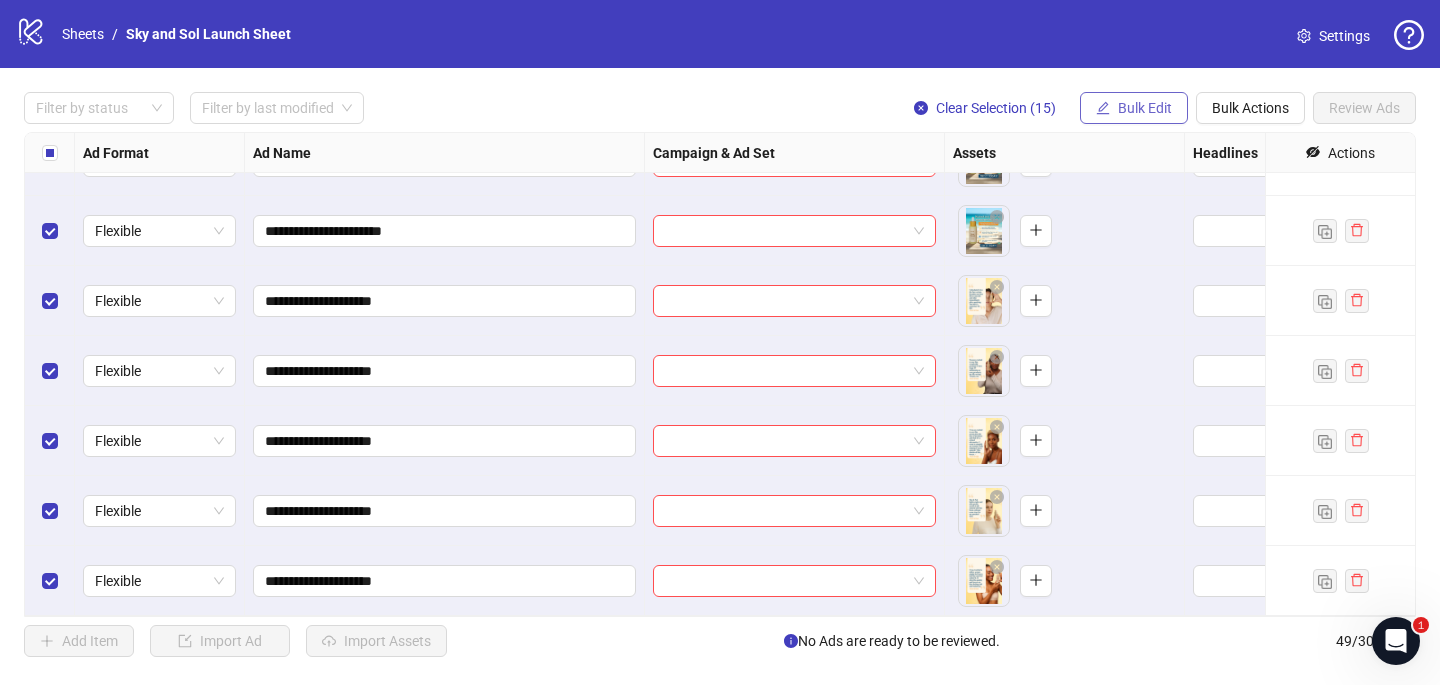 click on "Bulk Edit" at bounding box center (1145, 108) 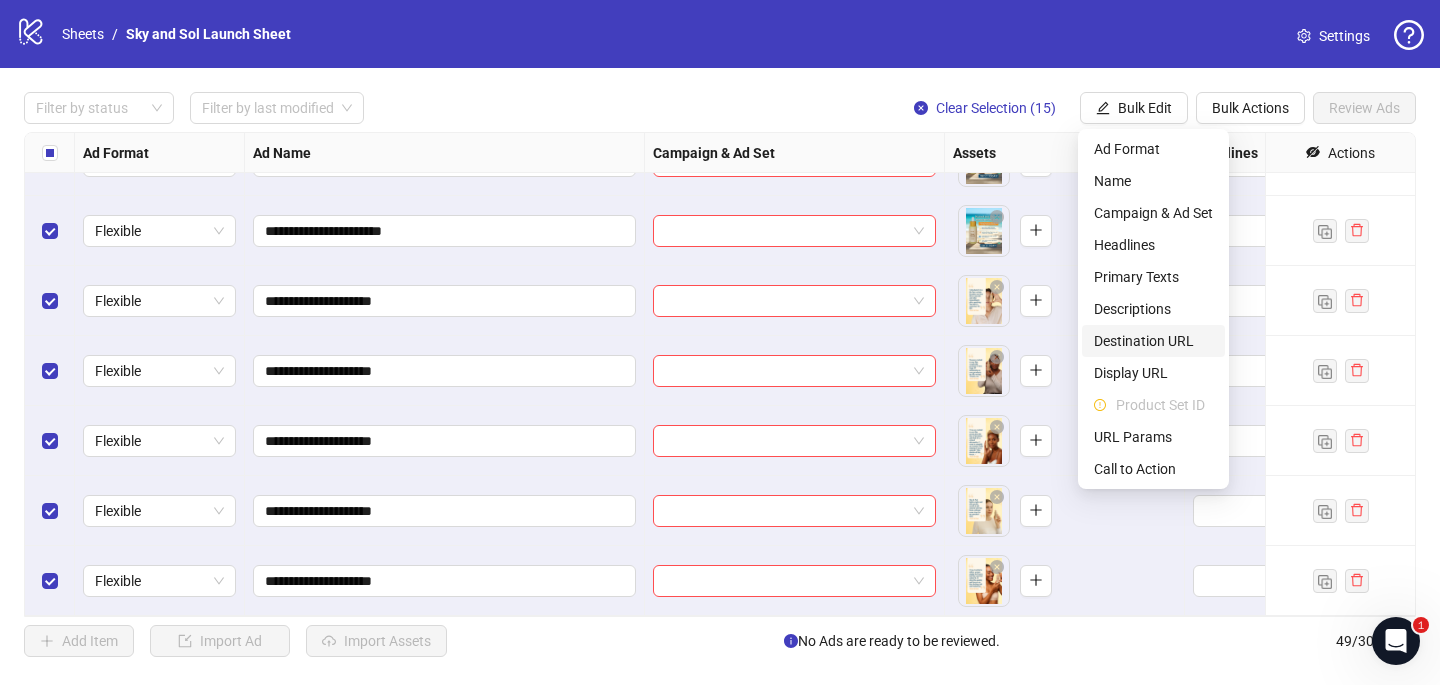 click on "Destination URL" at bounding box center (1153, 341) 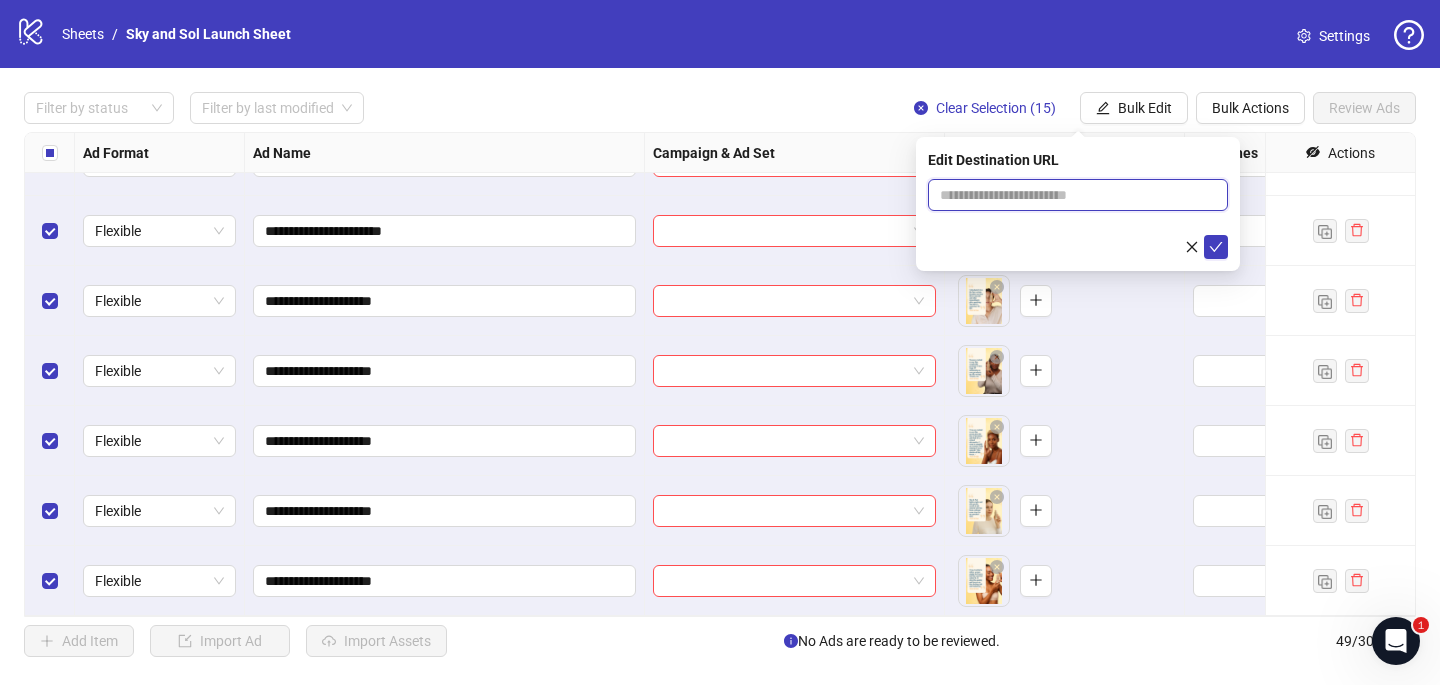 click at bounding box center (1070, 195) 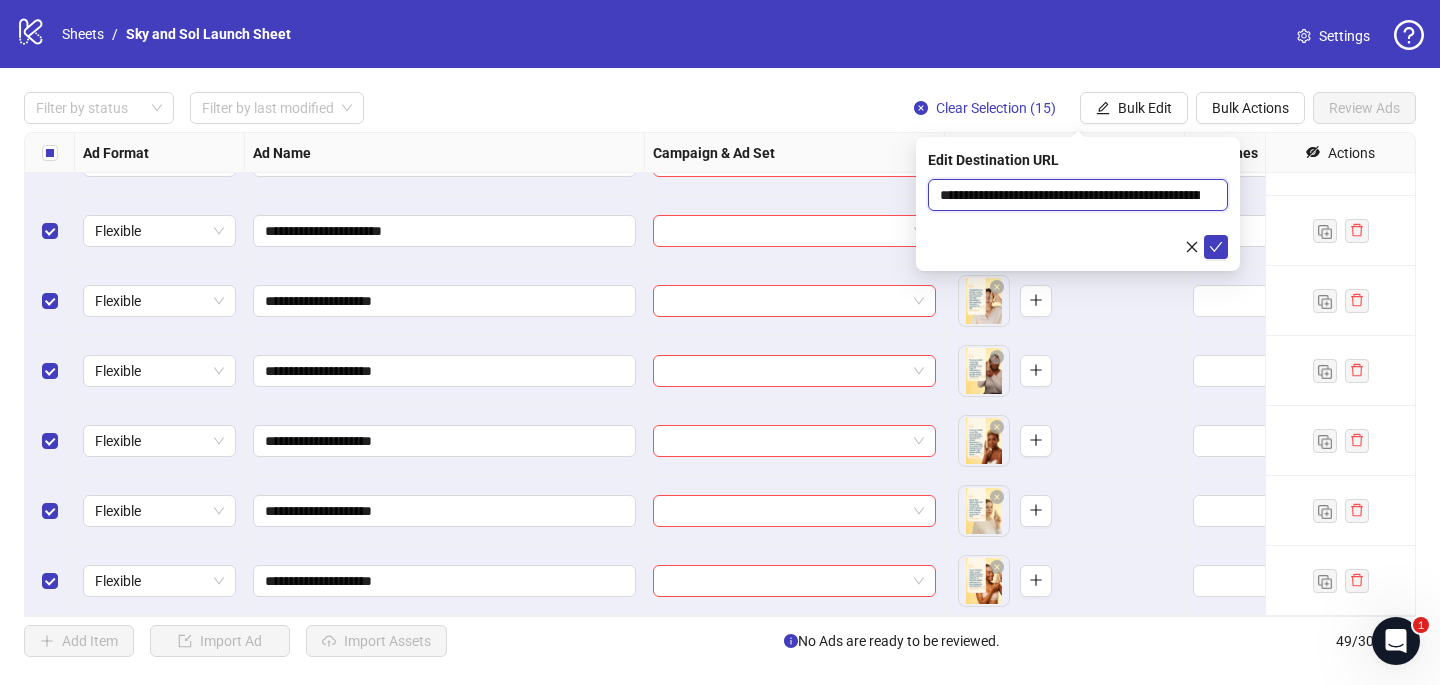 scroll, scrollTop: 0, scrollLeft: 80, axis: horizontal 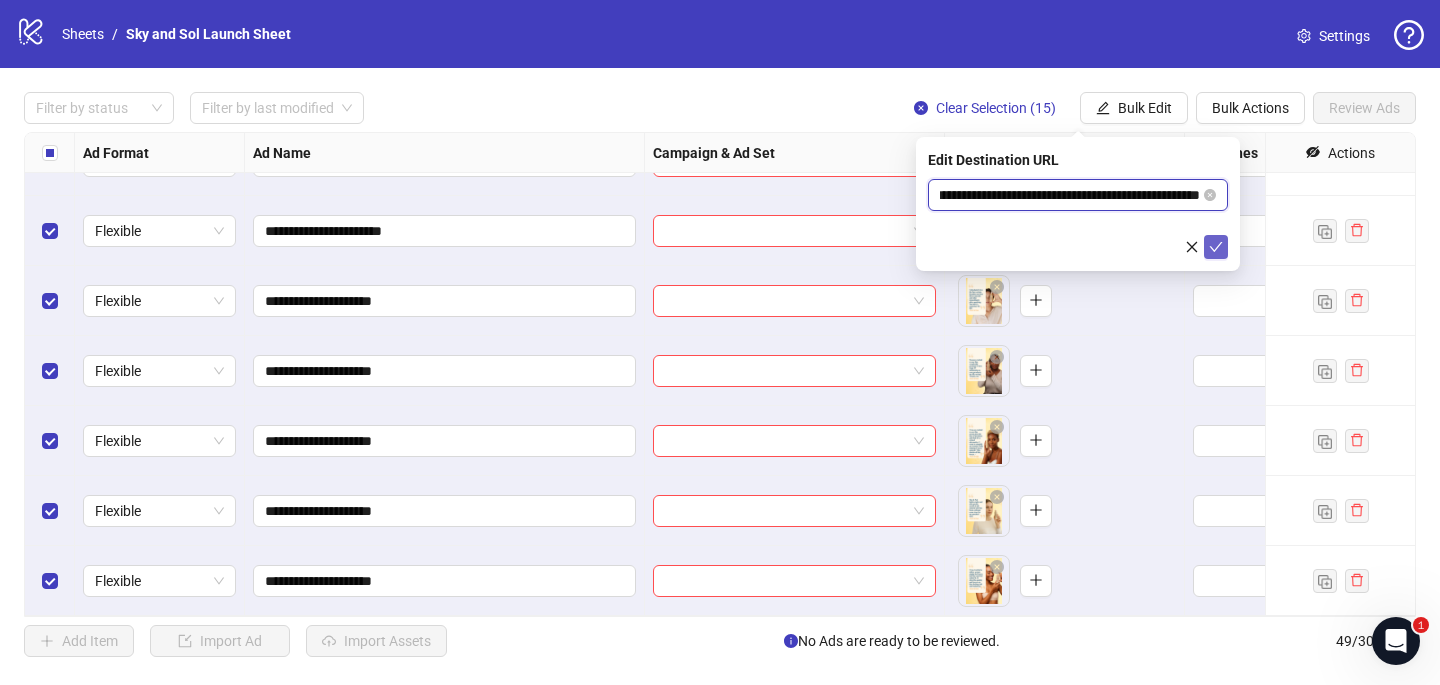 type on "**********" 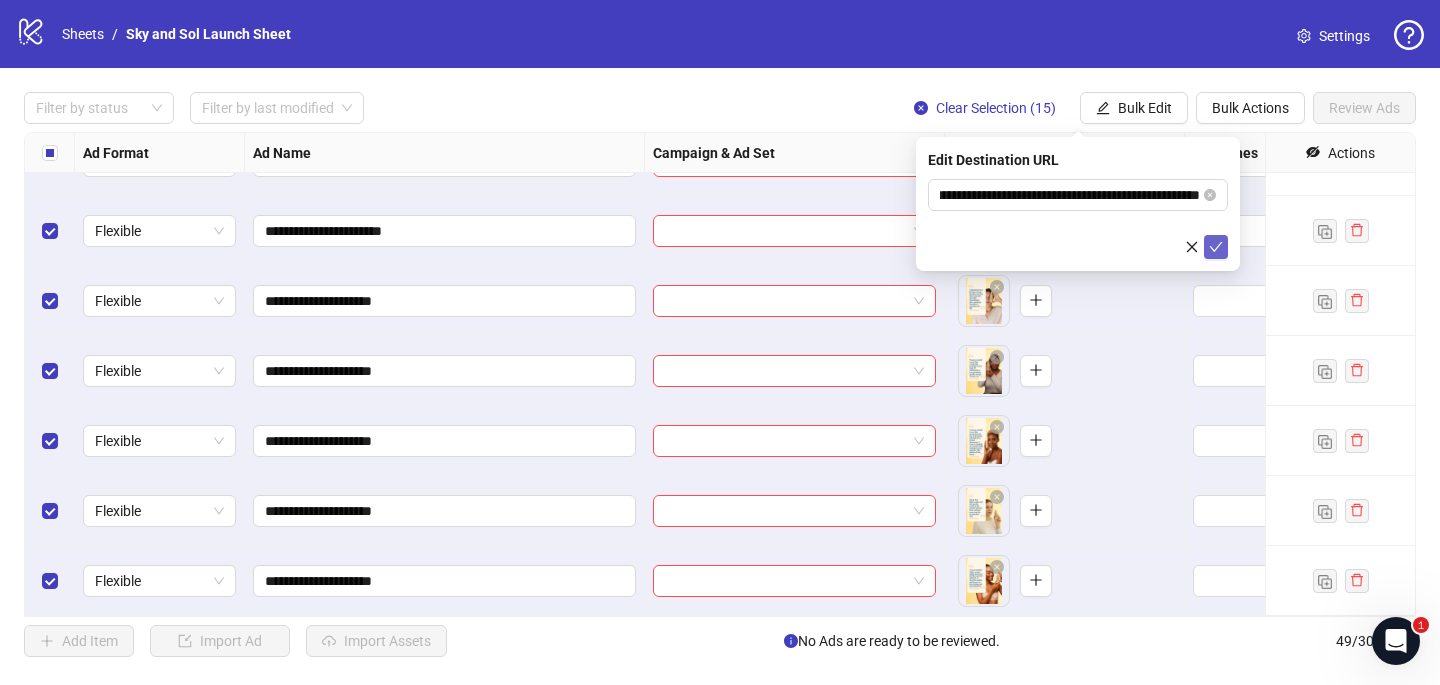 click 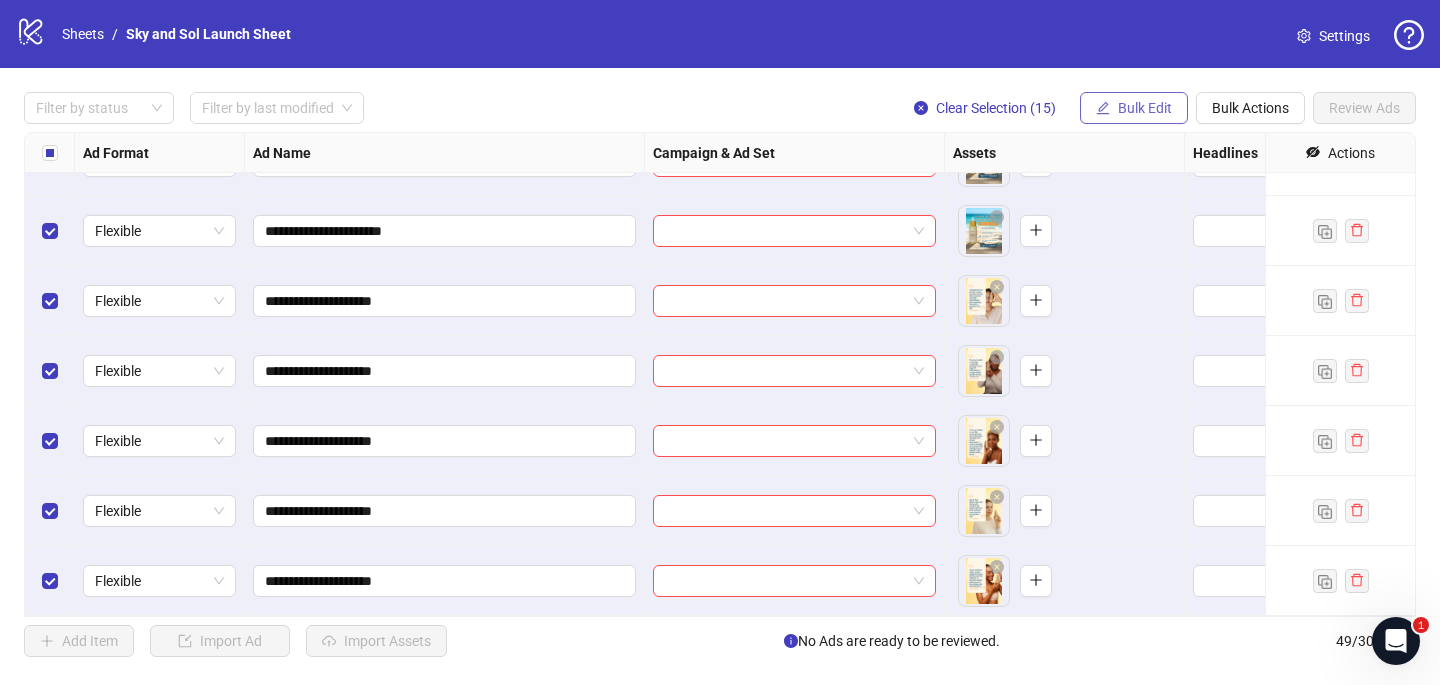 click on "Bulk Edit" at bounding box center (1145, 108) 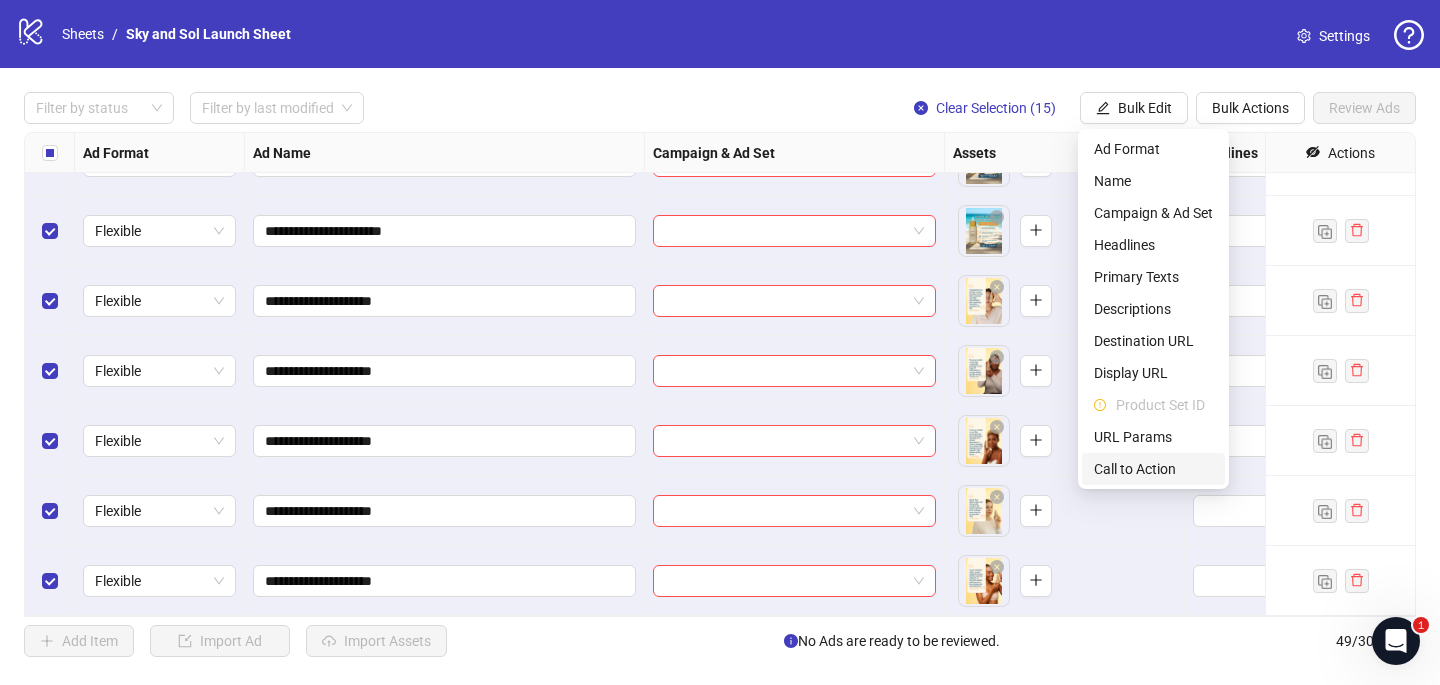 click on "Call to Action" at bounding box center (1153, 469) 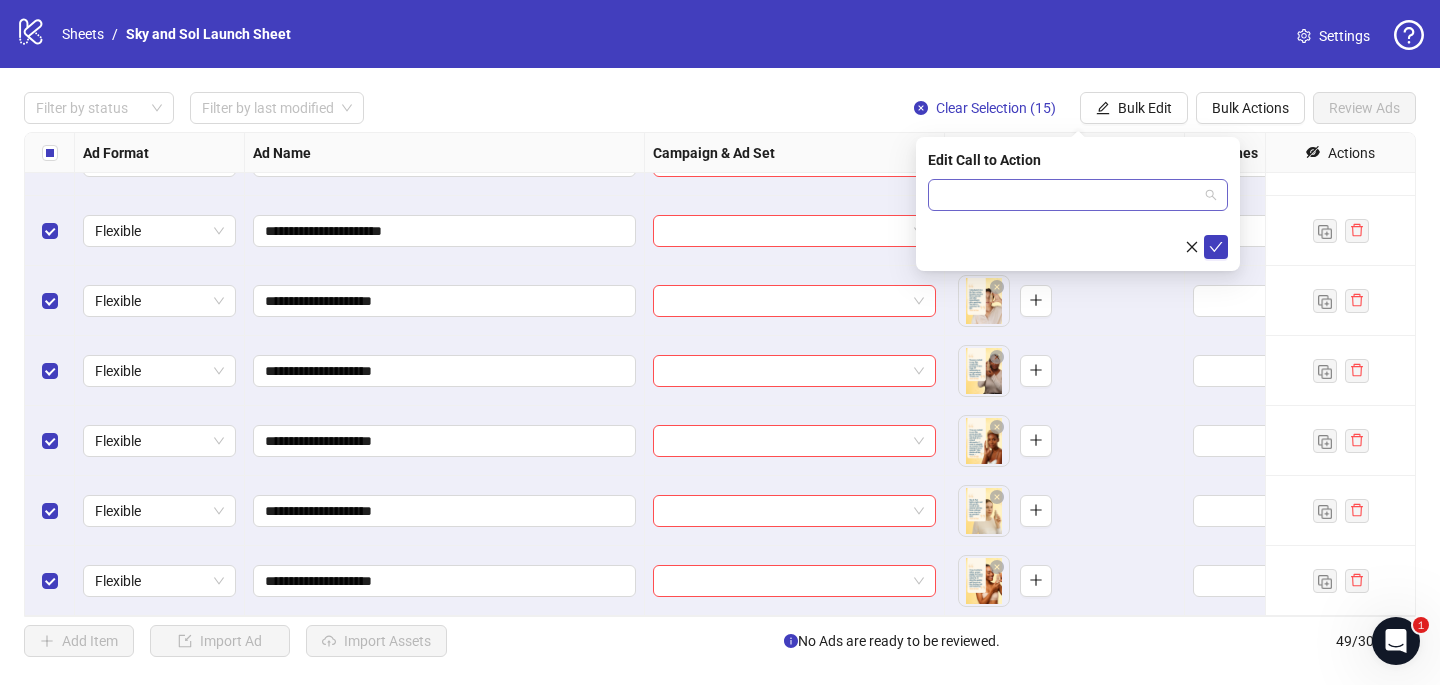 click at bounding box center [1069, 195] 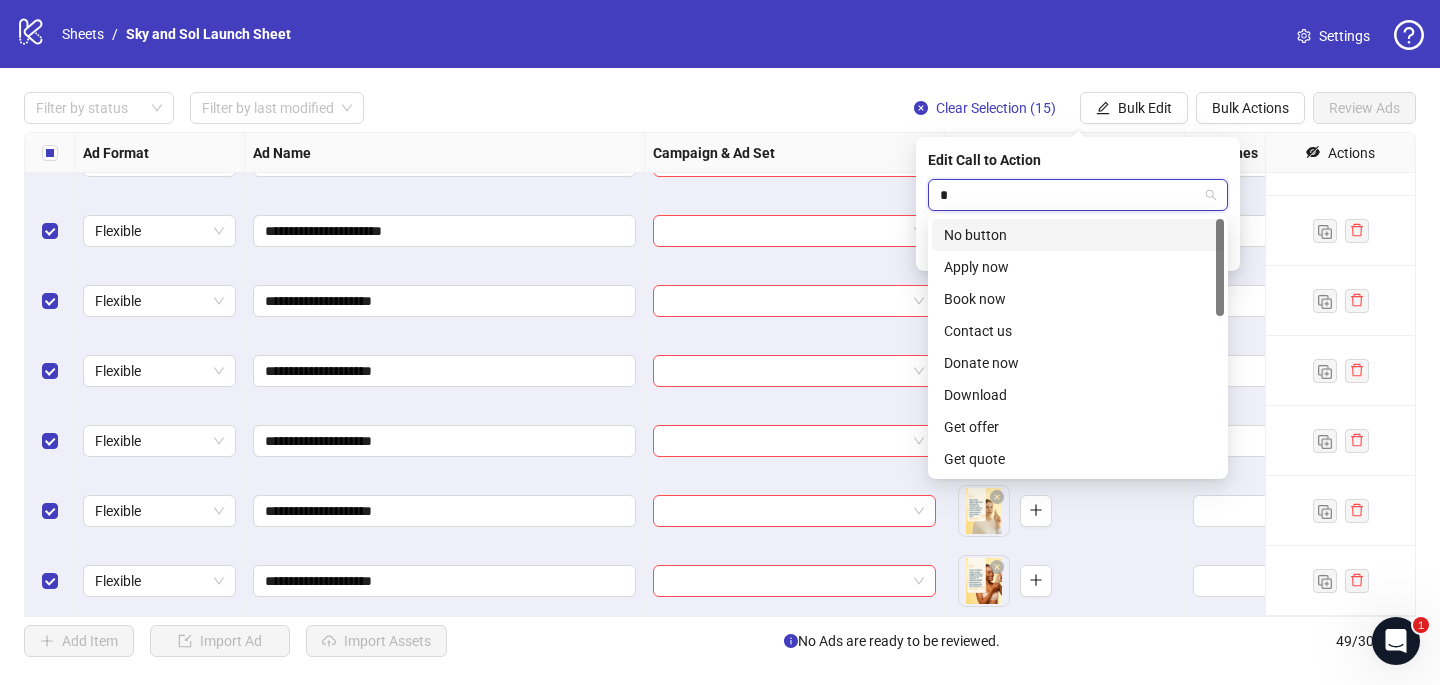 type on "**" 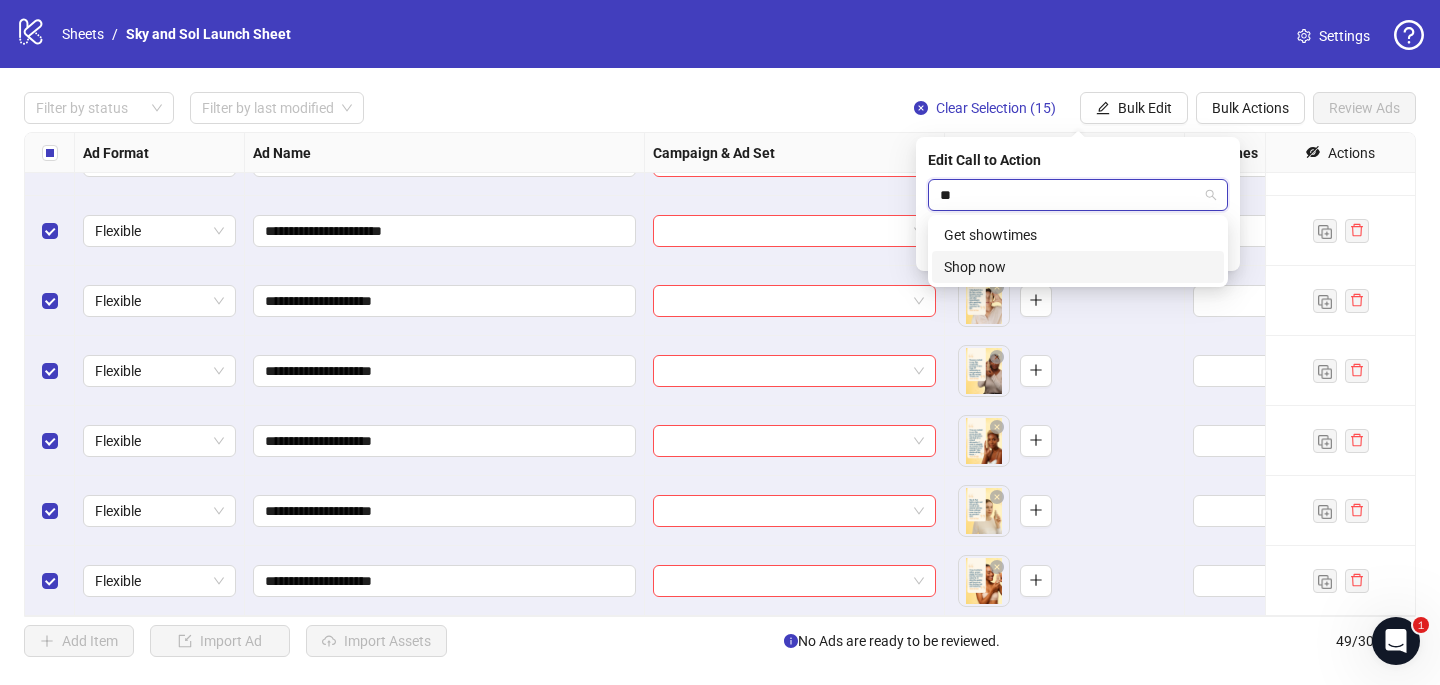 type 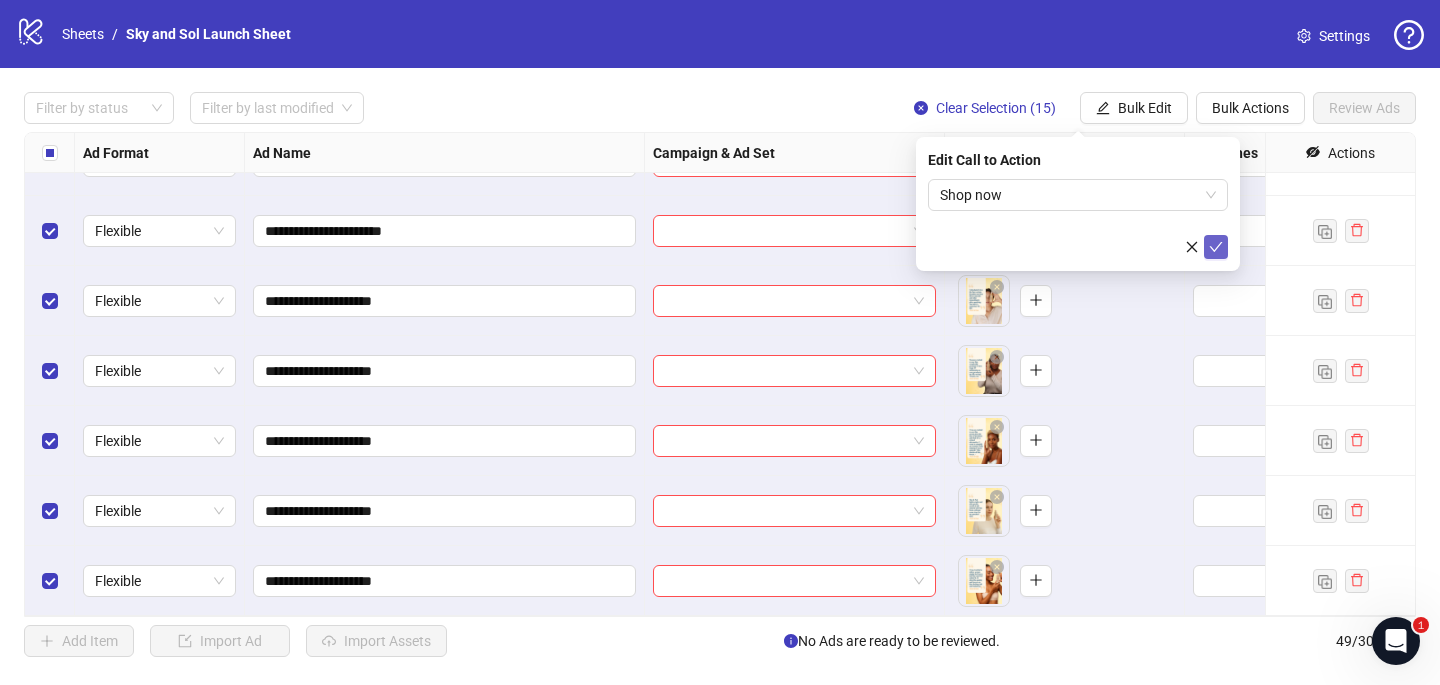 click 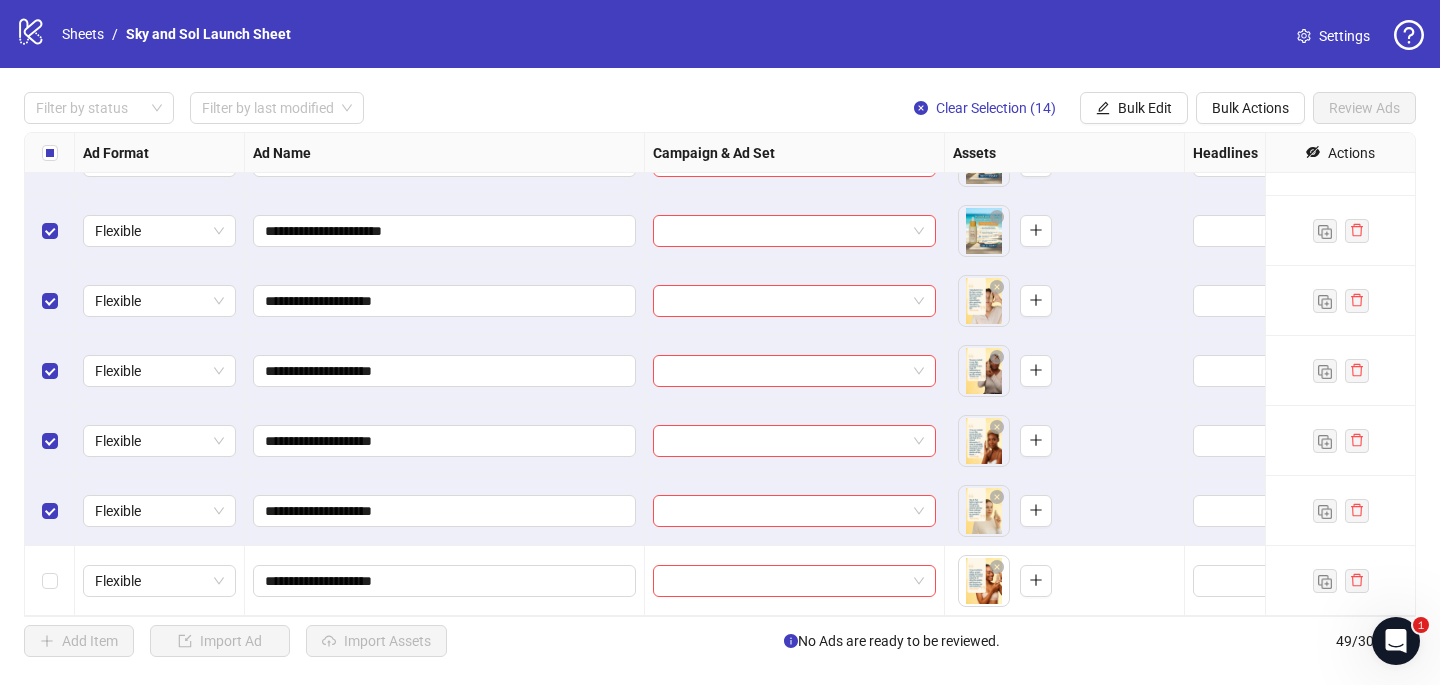 click at bounding box center (50, 511) 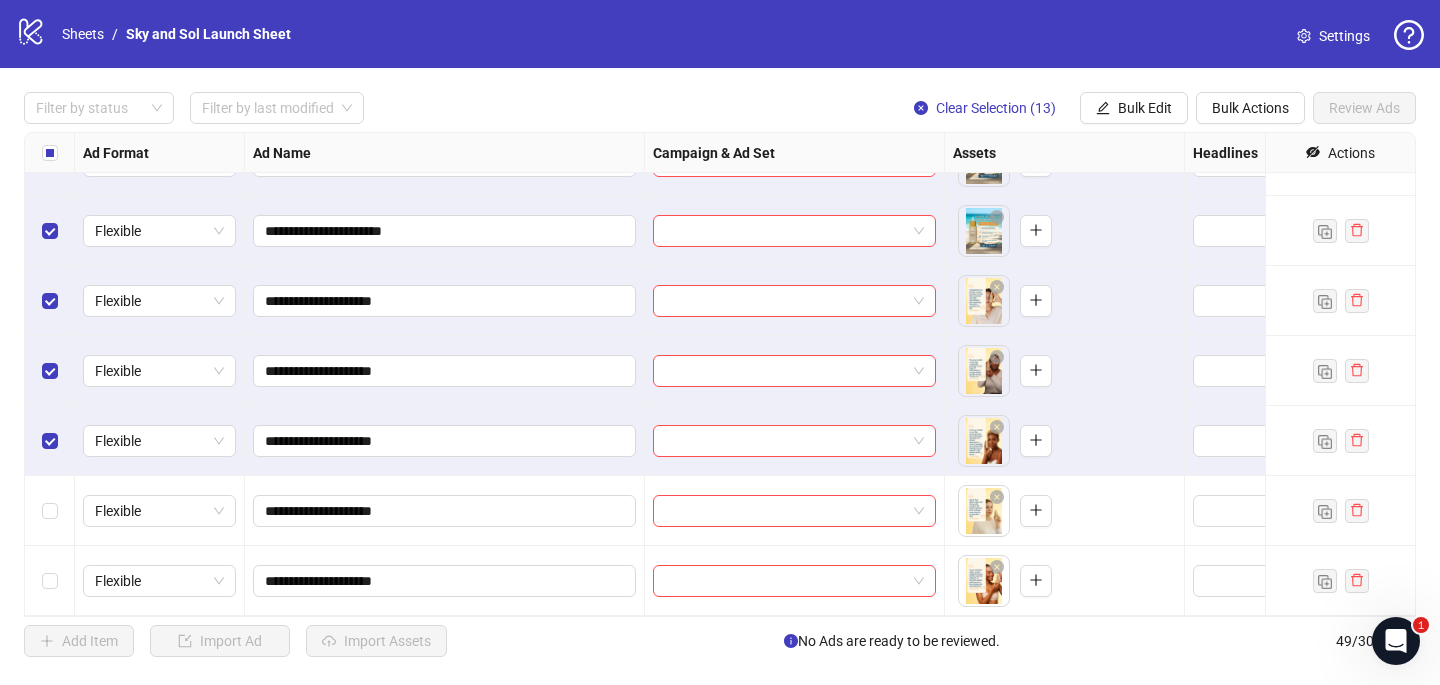 click at bounding box center (50, 441) 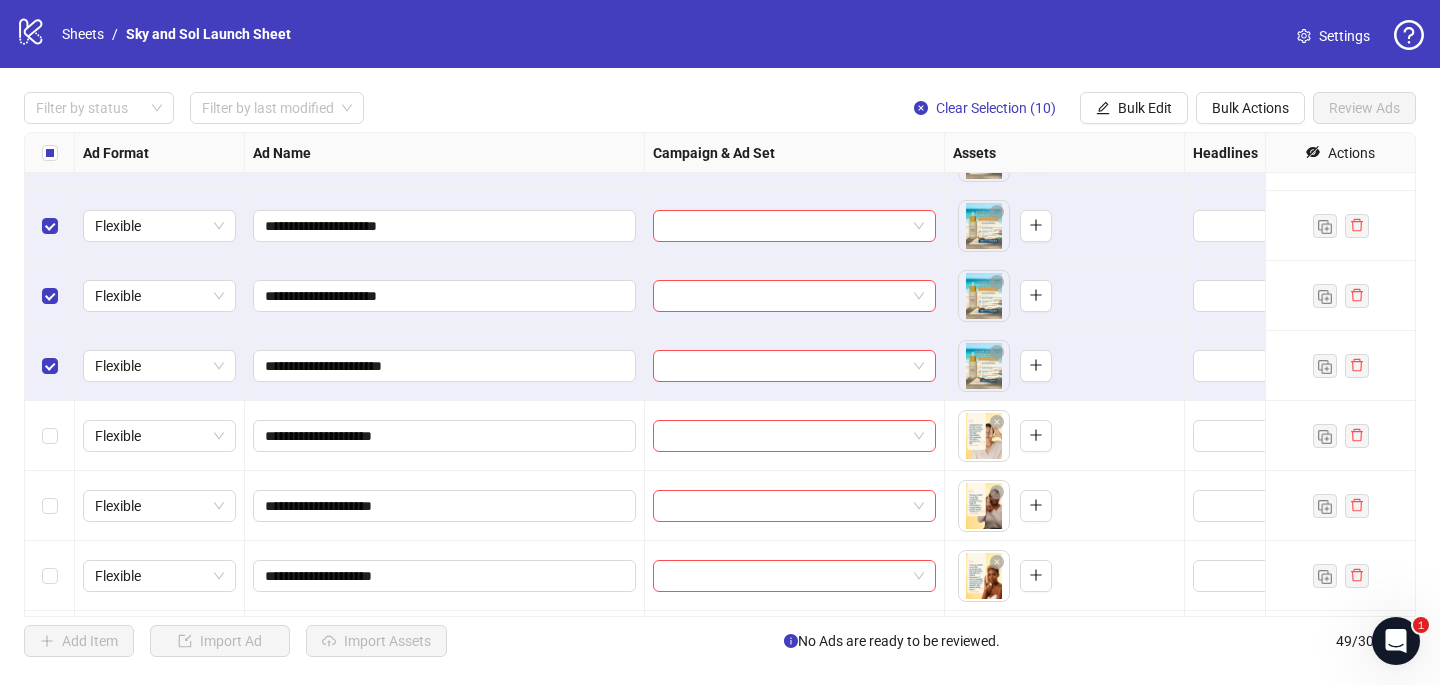 scroll, scrollTop: 2841, scrollLeft: 0, axis: vertical 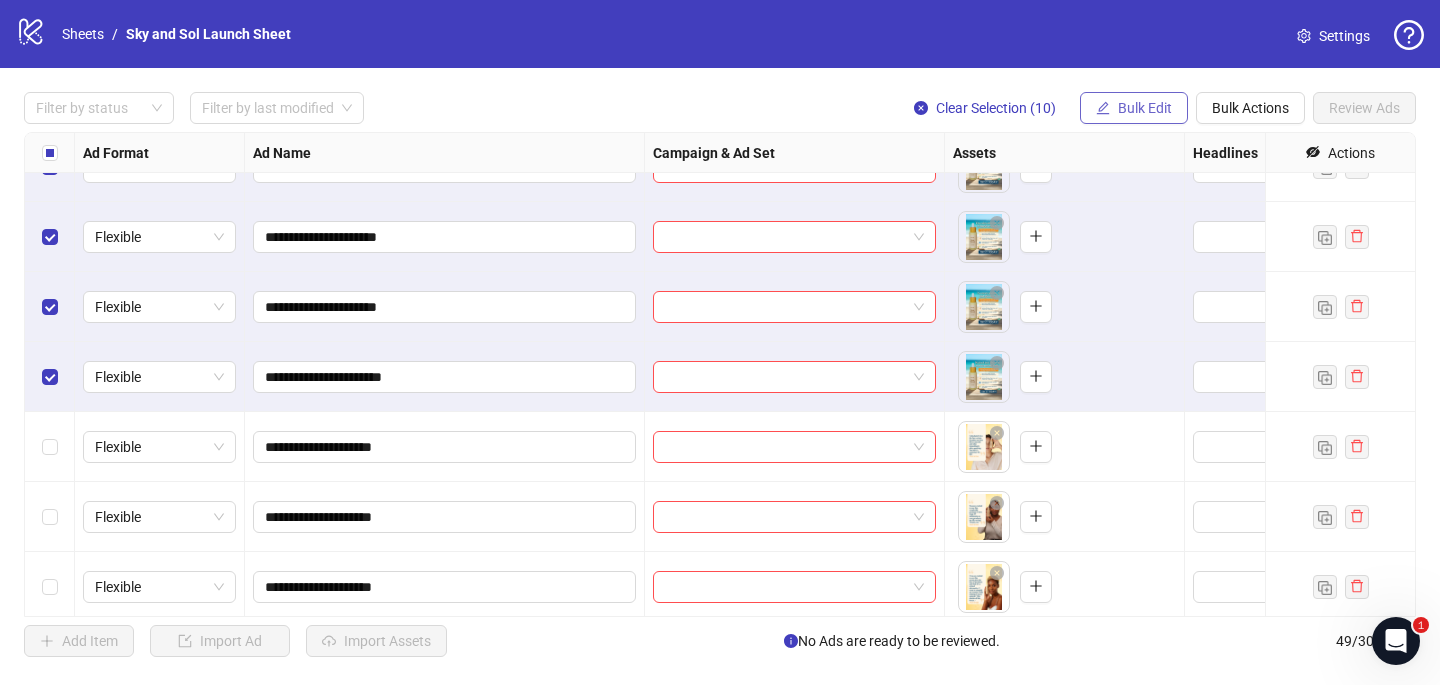 click on "Bulk Edit" at bounding box center (1145, 108) 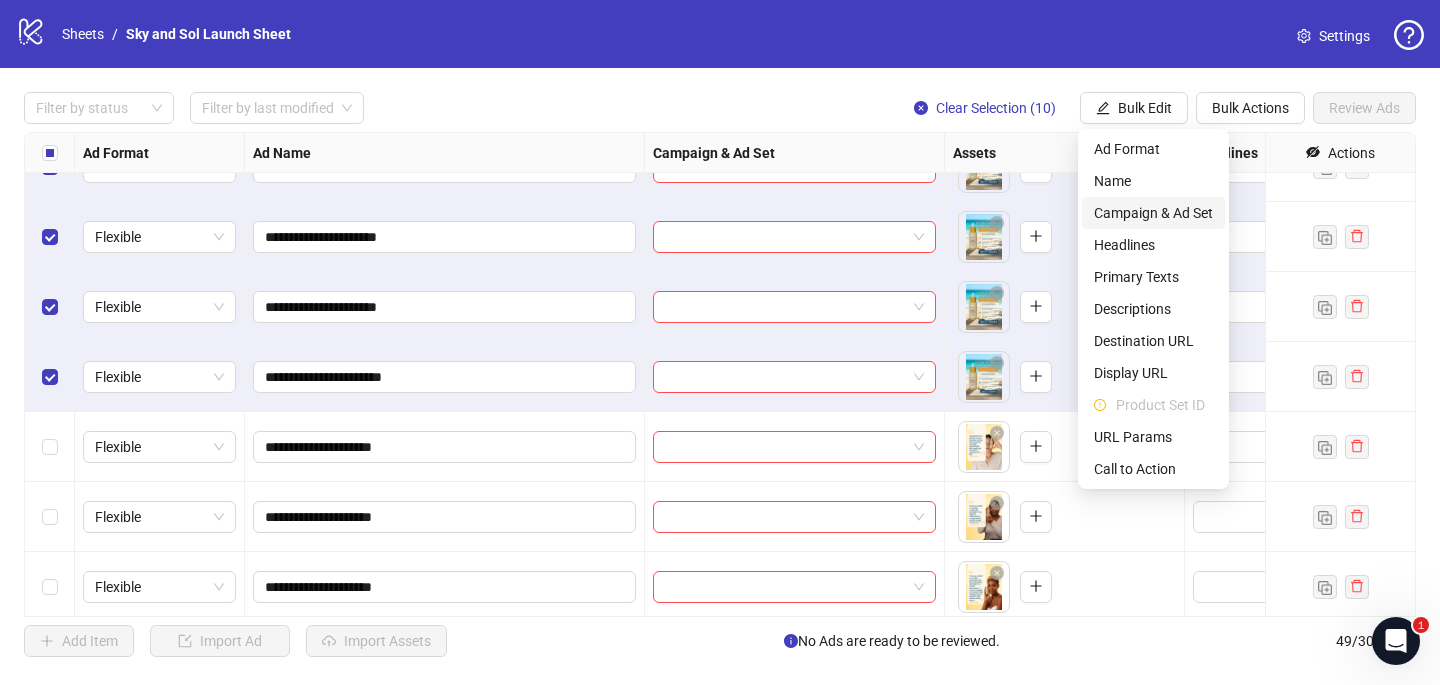 click on "Campaign & Ad Set" at bounding box center (1153, 213) 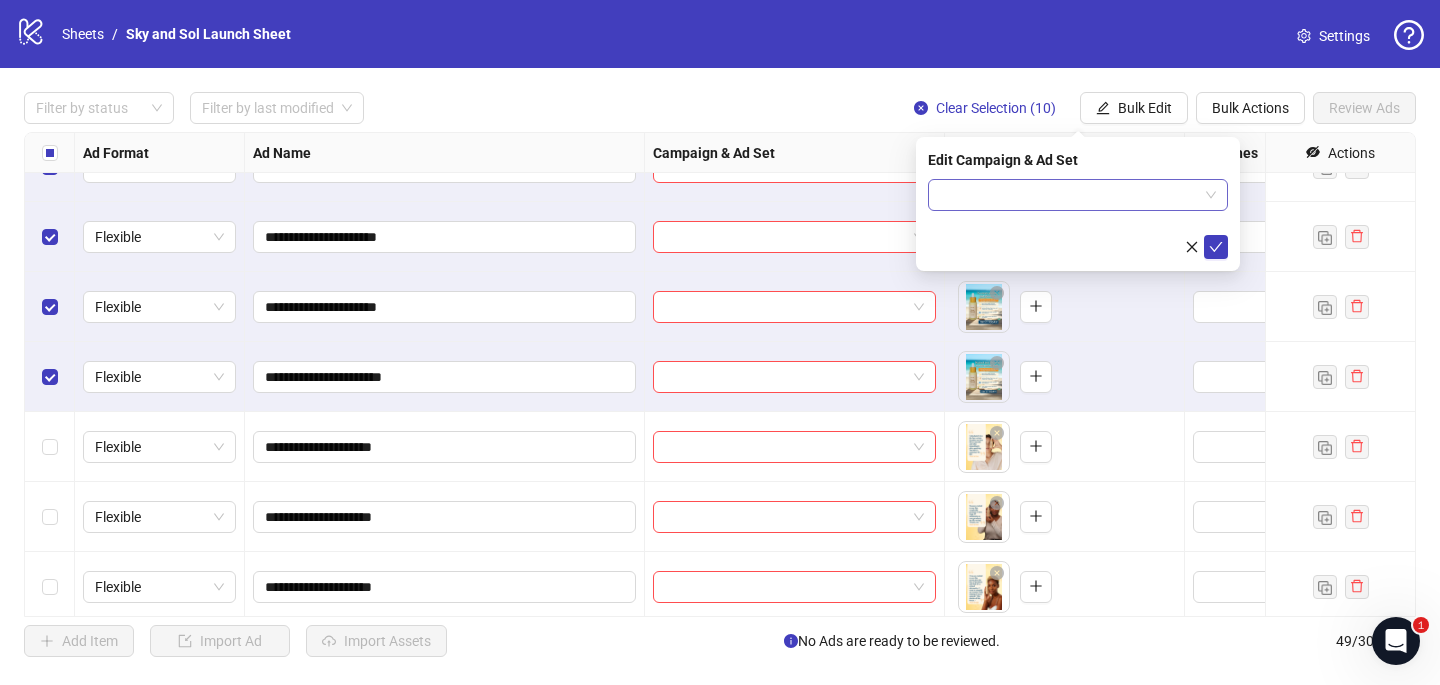 click at bounding box center [1069, 195] 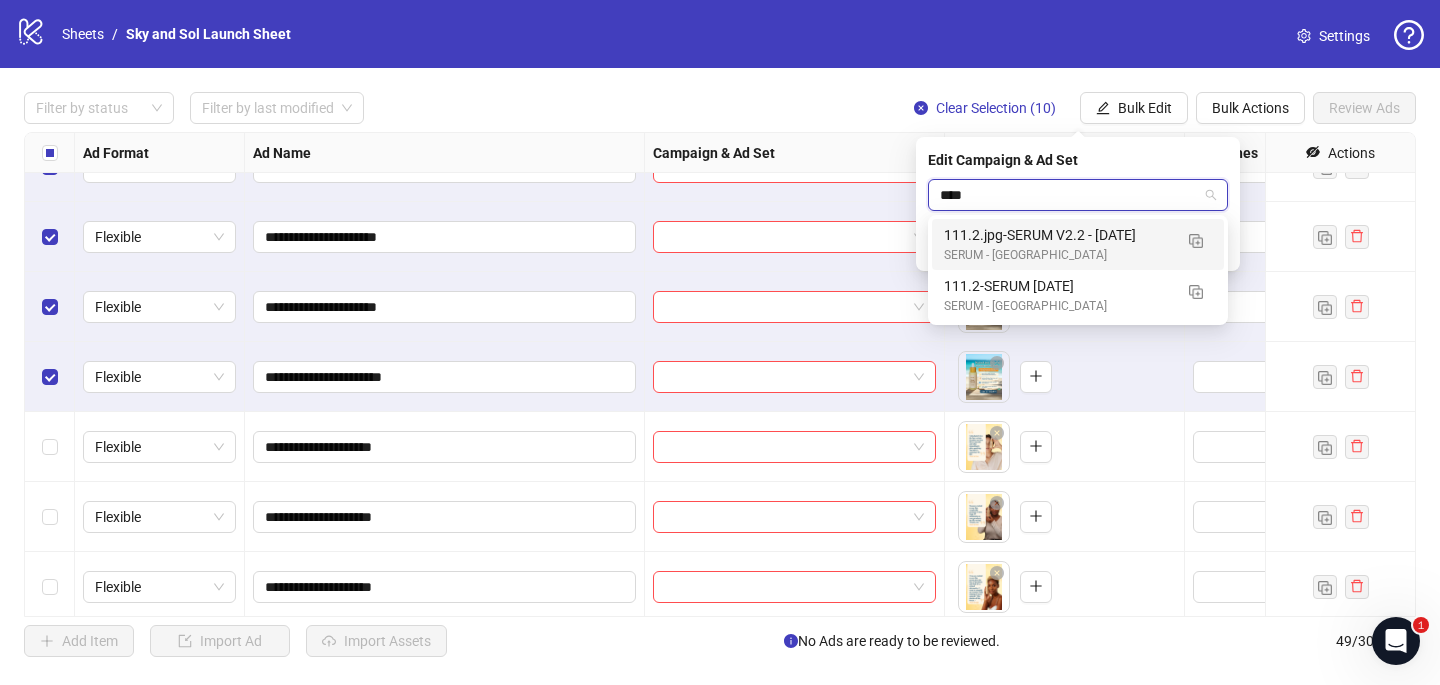 type on "*****" 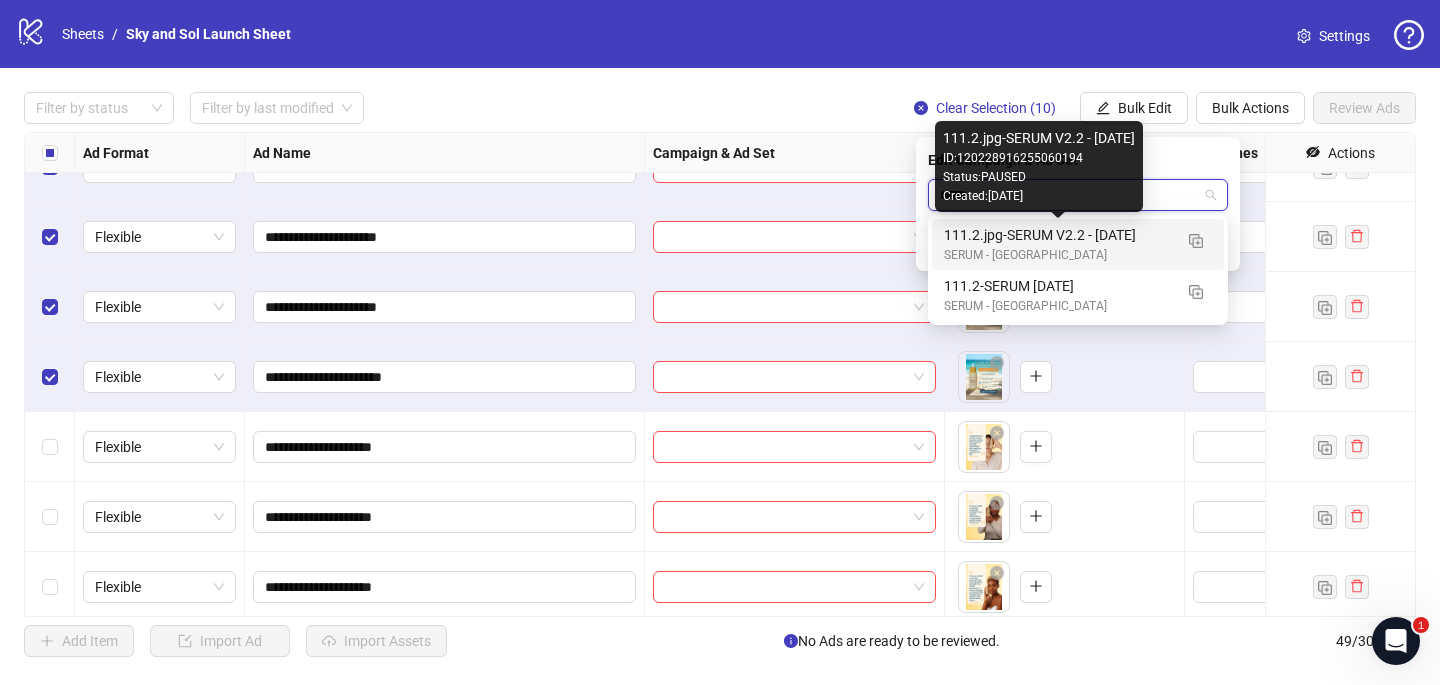 click on "111.2.jpg-SERUM V2.2 - [DATE]" at bounding box center [1058, 235] 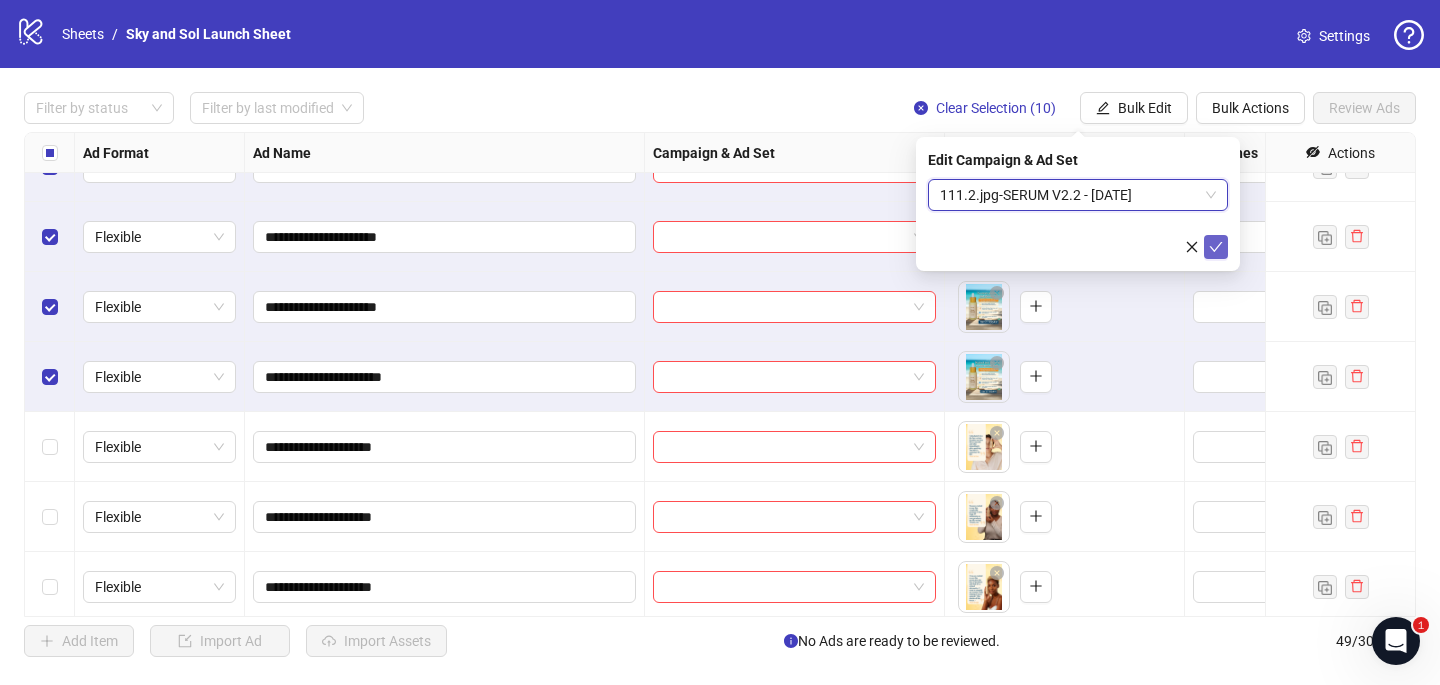 click 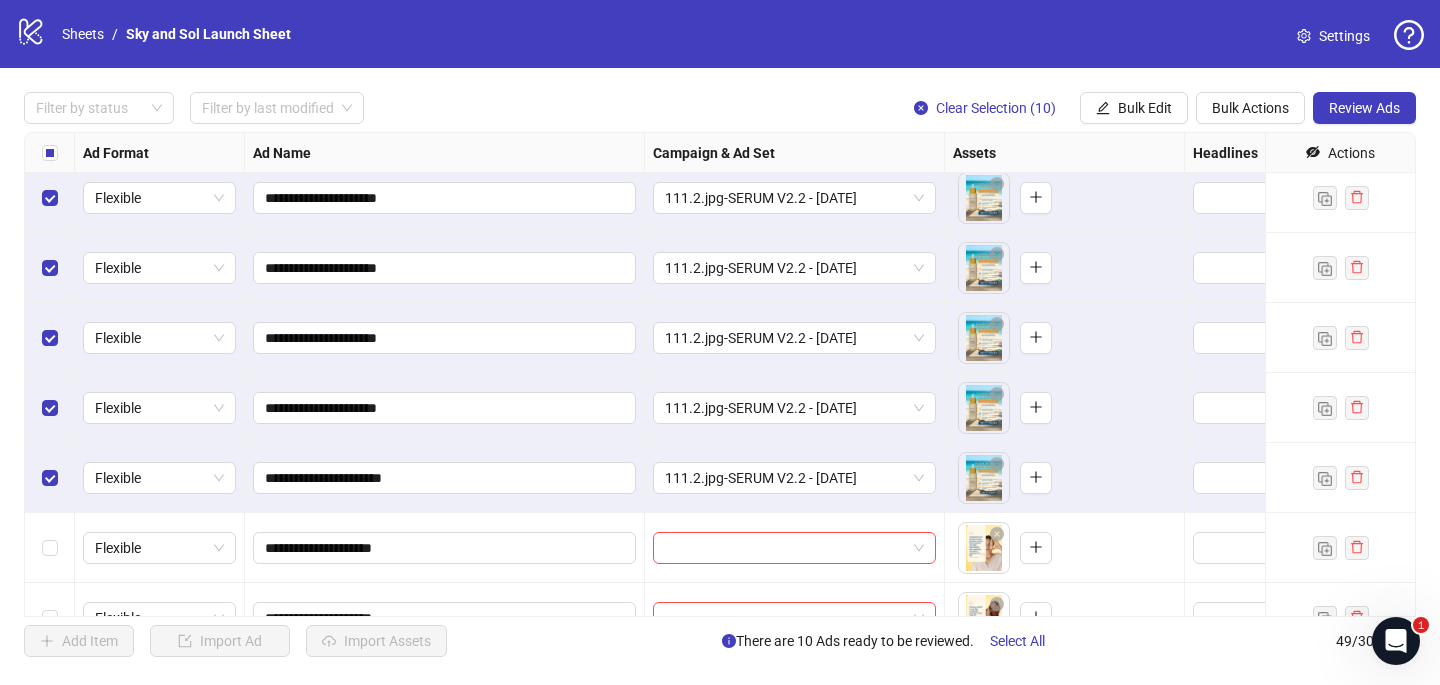 scroll, scrollTop: 2722, scrollLeft: 0, axis: vertical 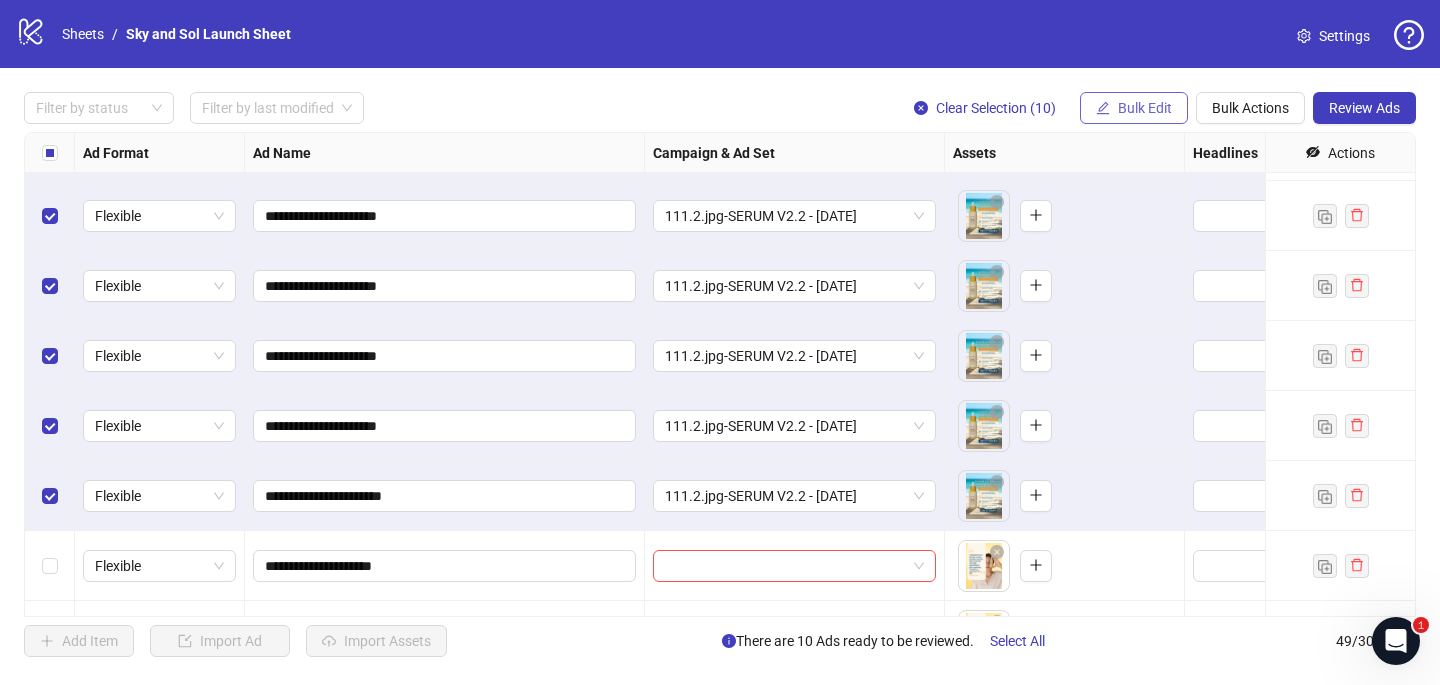 click on "Bulk Edit" at bounding box center [1145, 108] 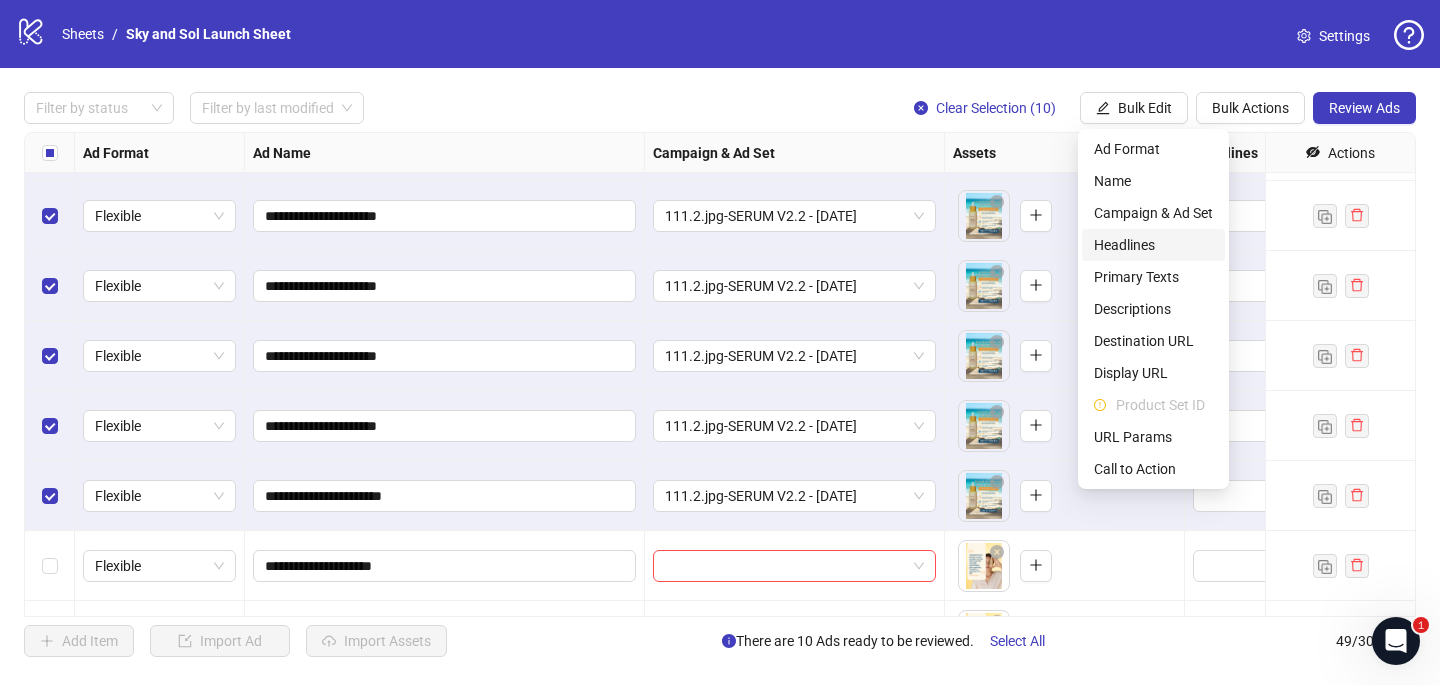 click on "Headlines" at bounding box center [1153, 245] 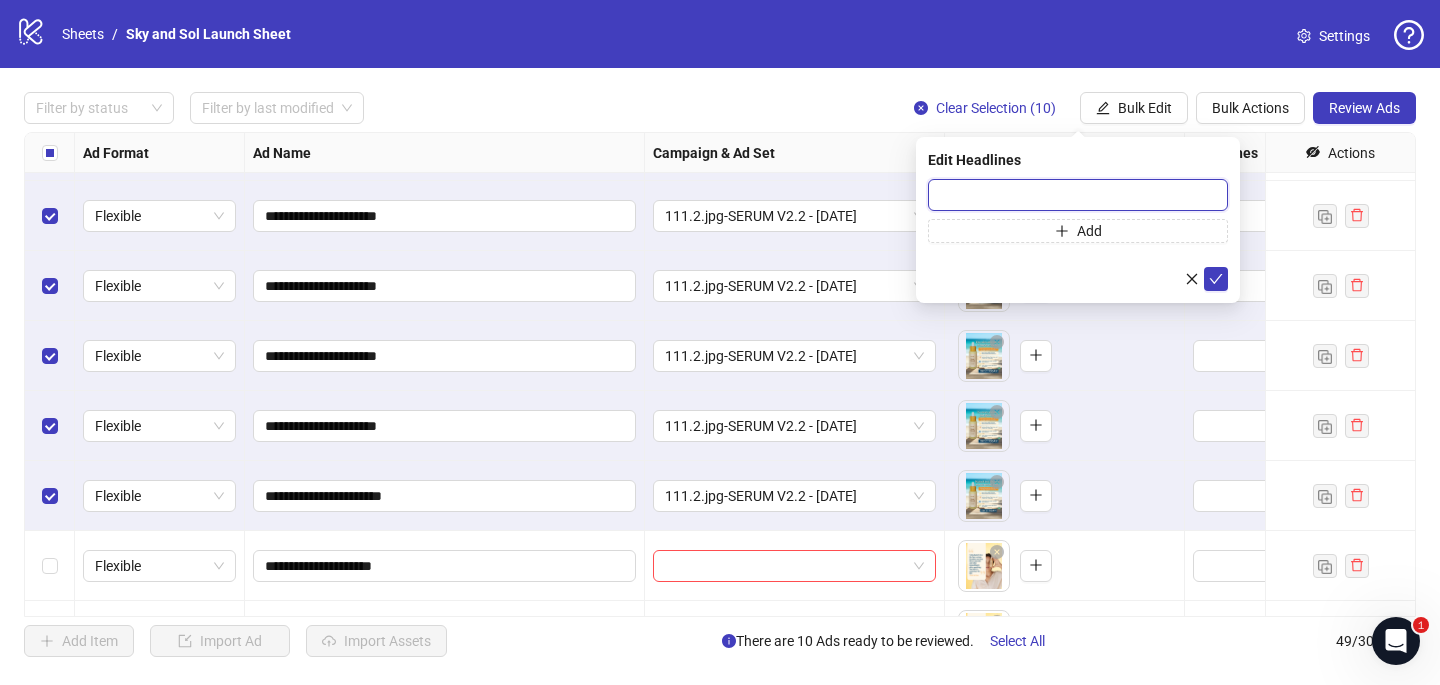 click at bounding box center [1078, 195] 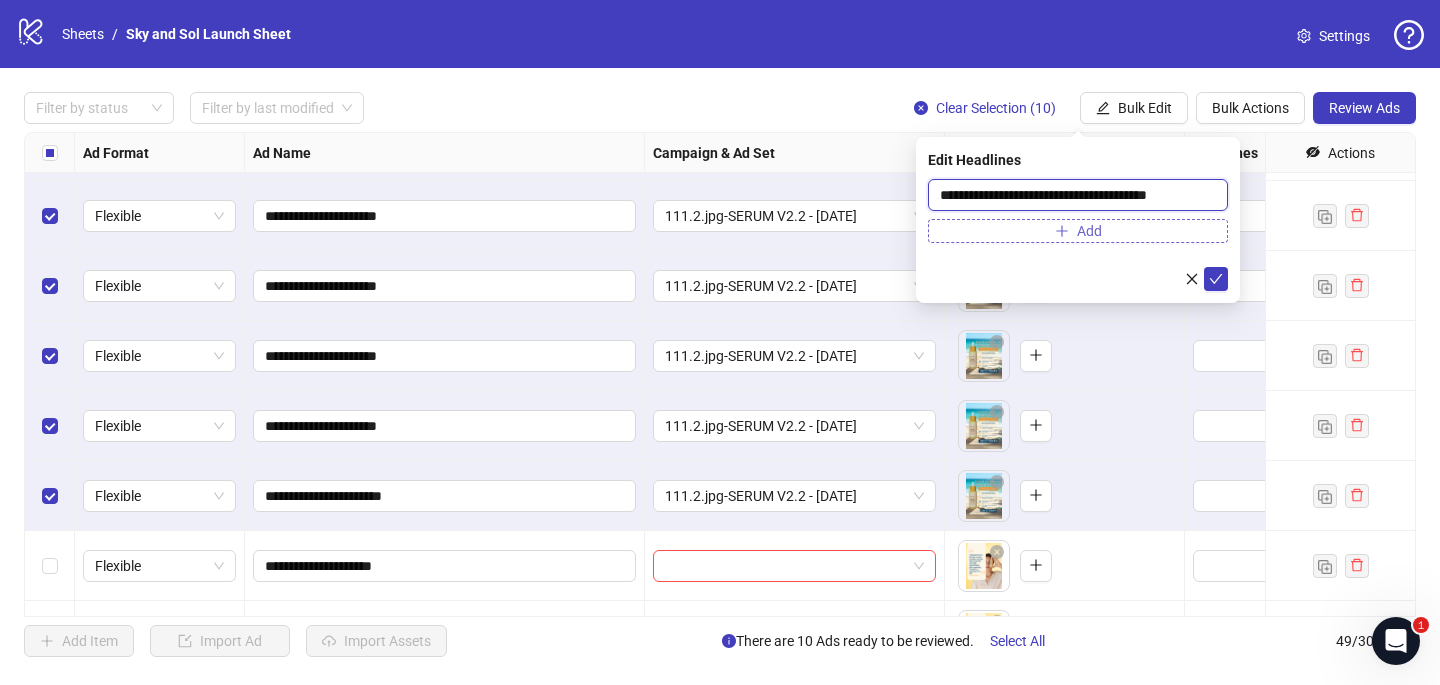 type on "**********" 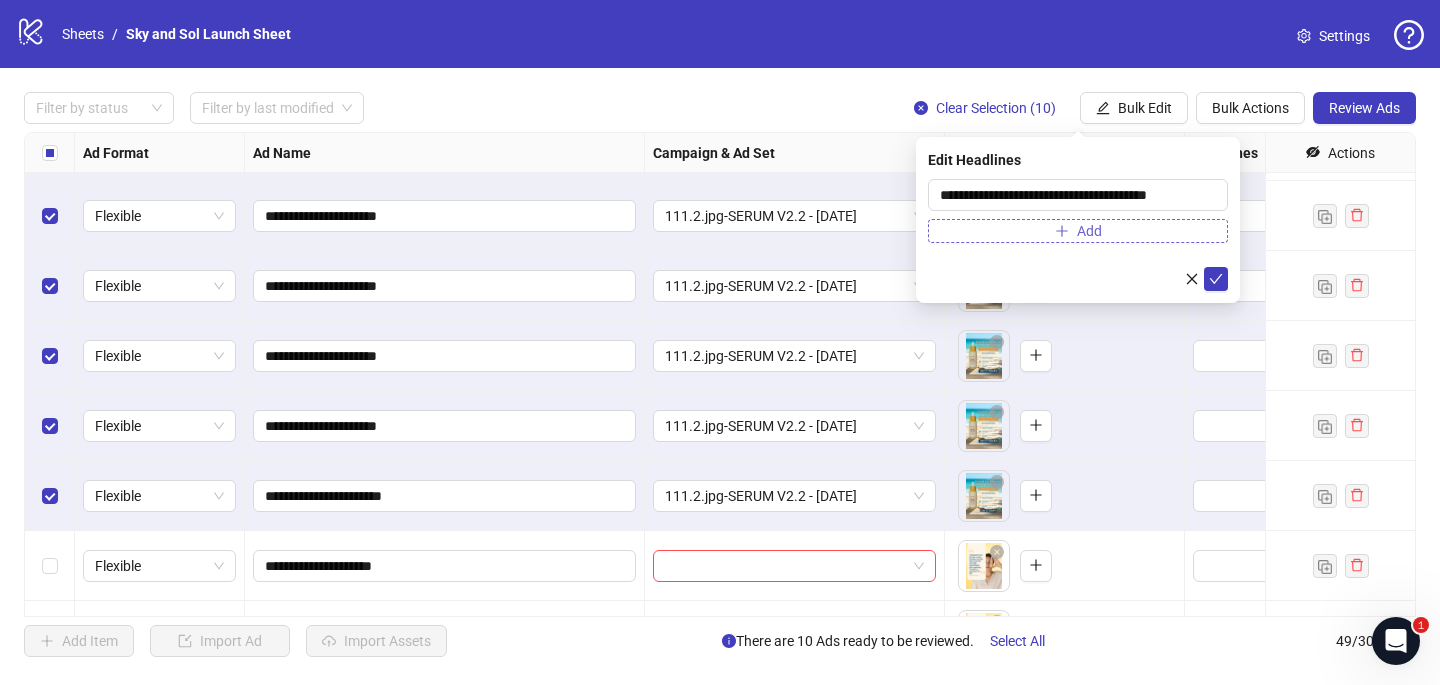 click on "Add" at bounding box center [1078, 231] 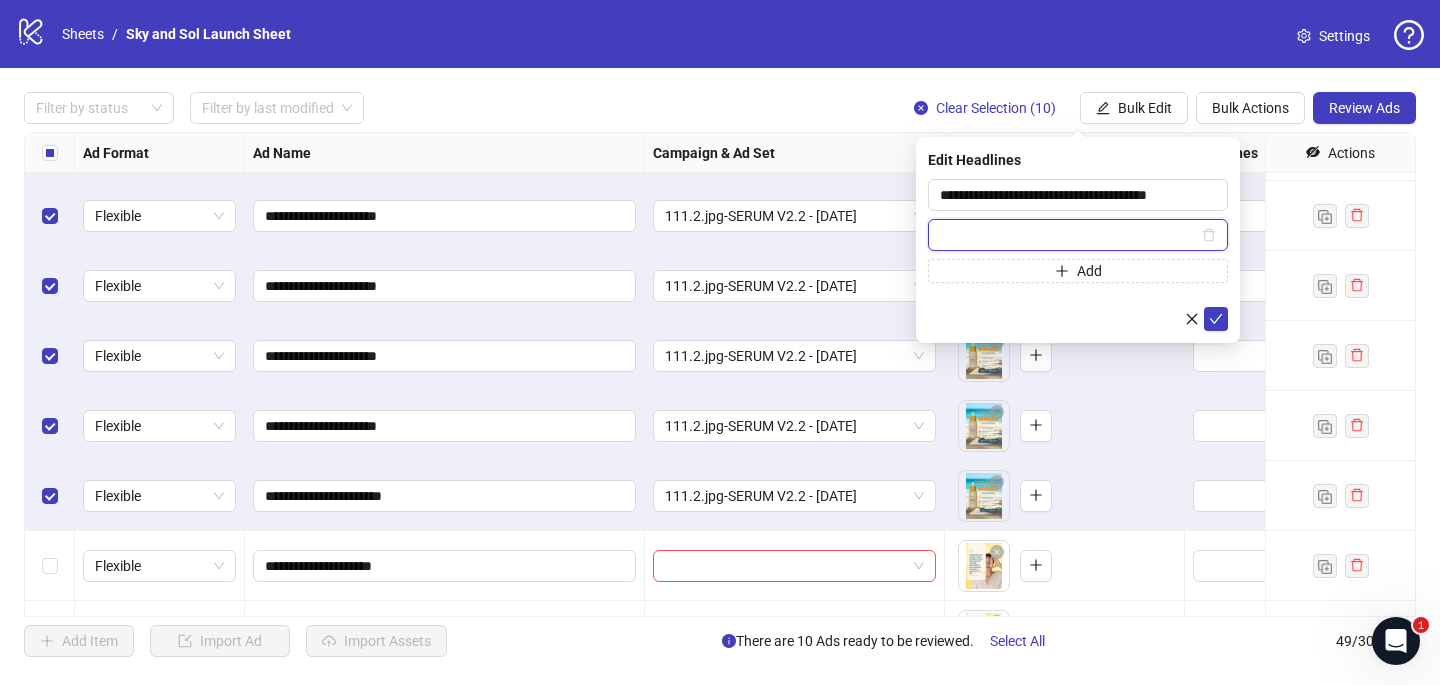 paste on "**********" 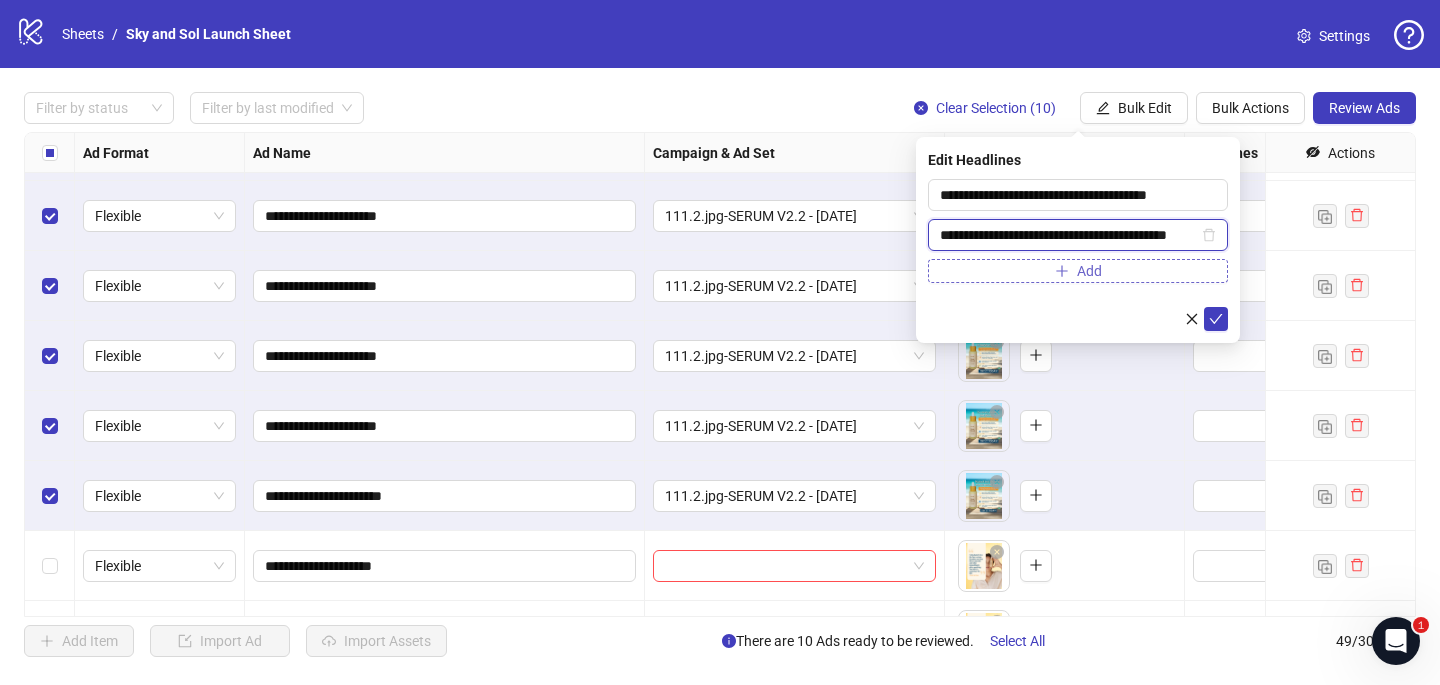 scroll, scrollTop: 0, scrollLeft: 16, axis: horizontal 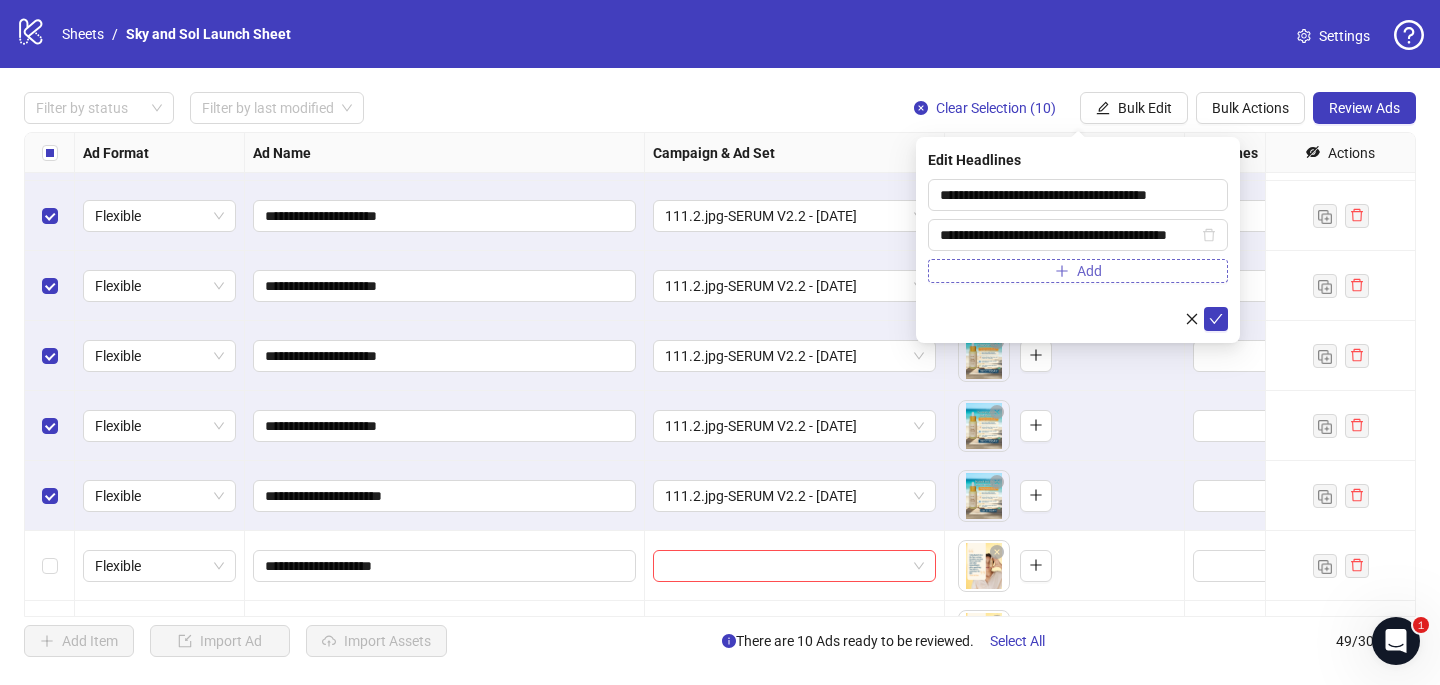 click on "Add" at bounding box center [1078, 271] 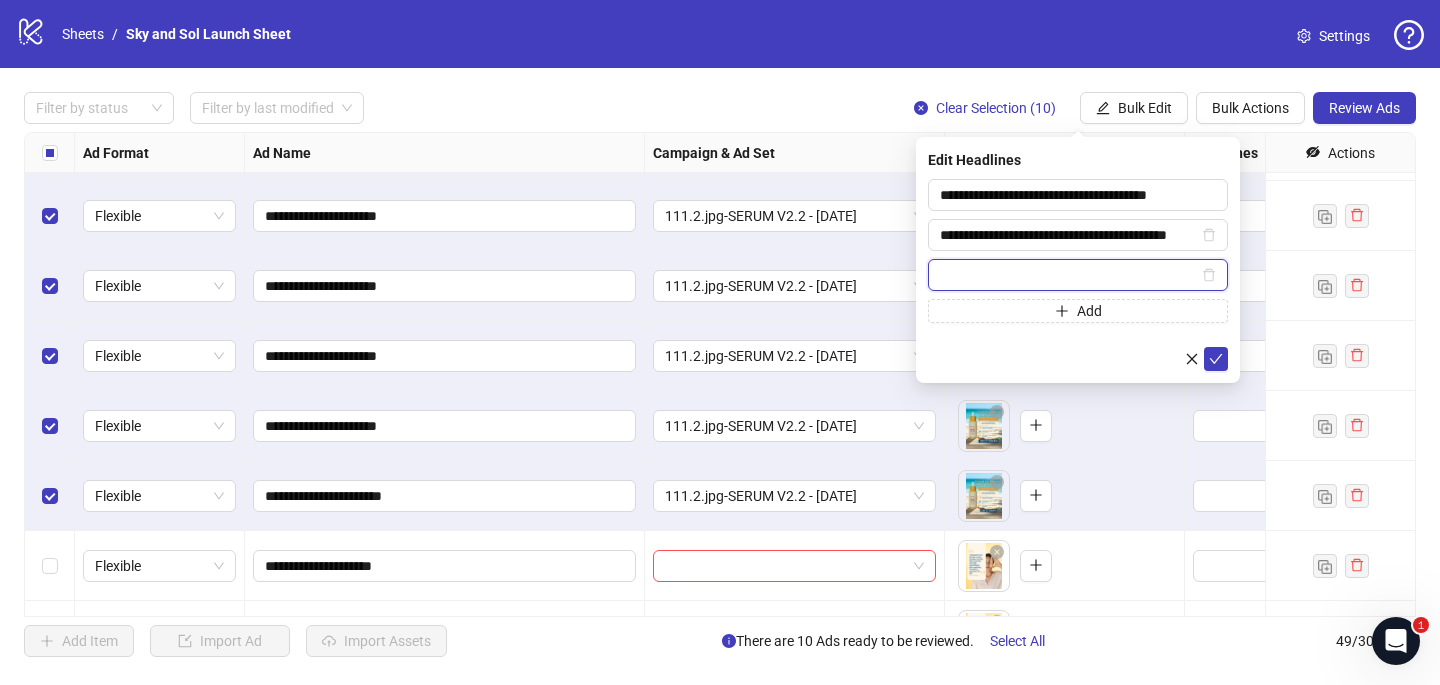 paste on "**********" 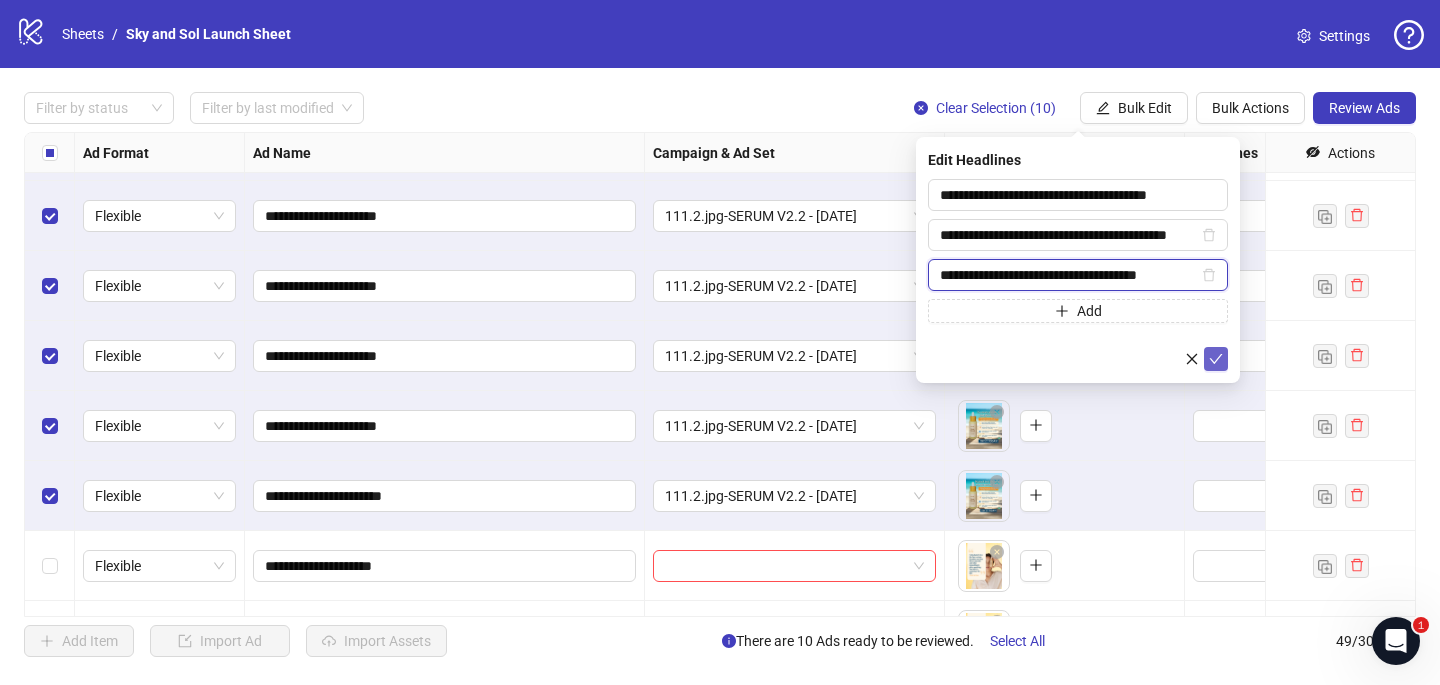 type on "**********" 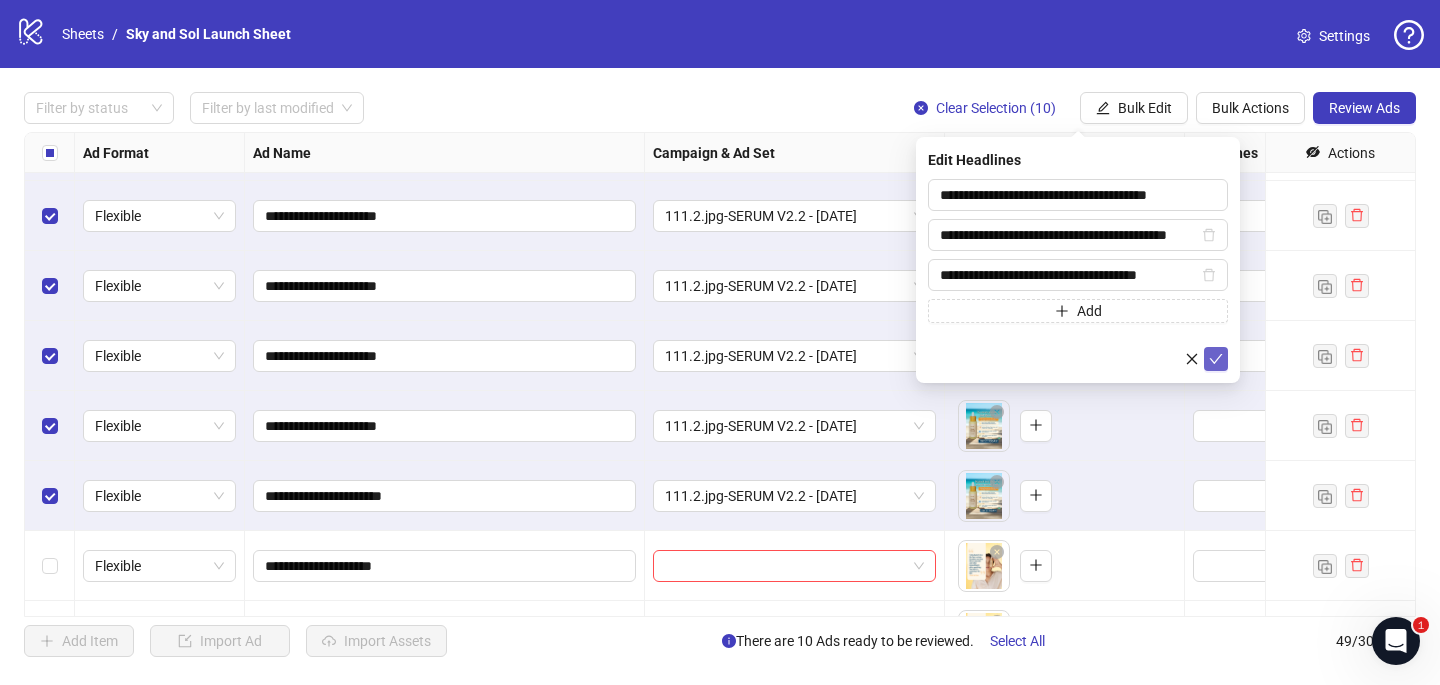 click 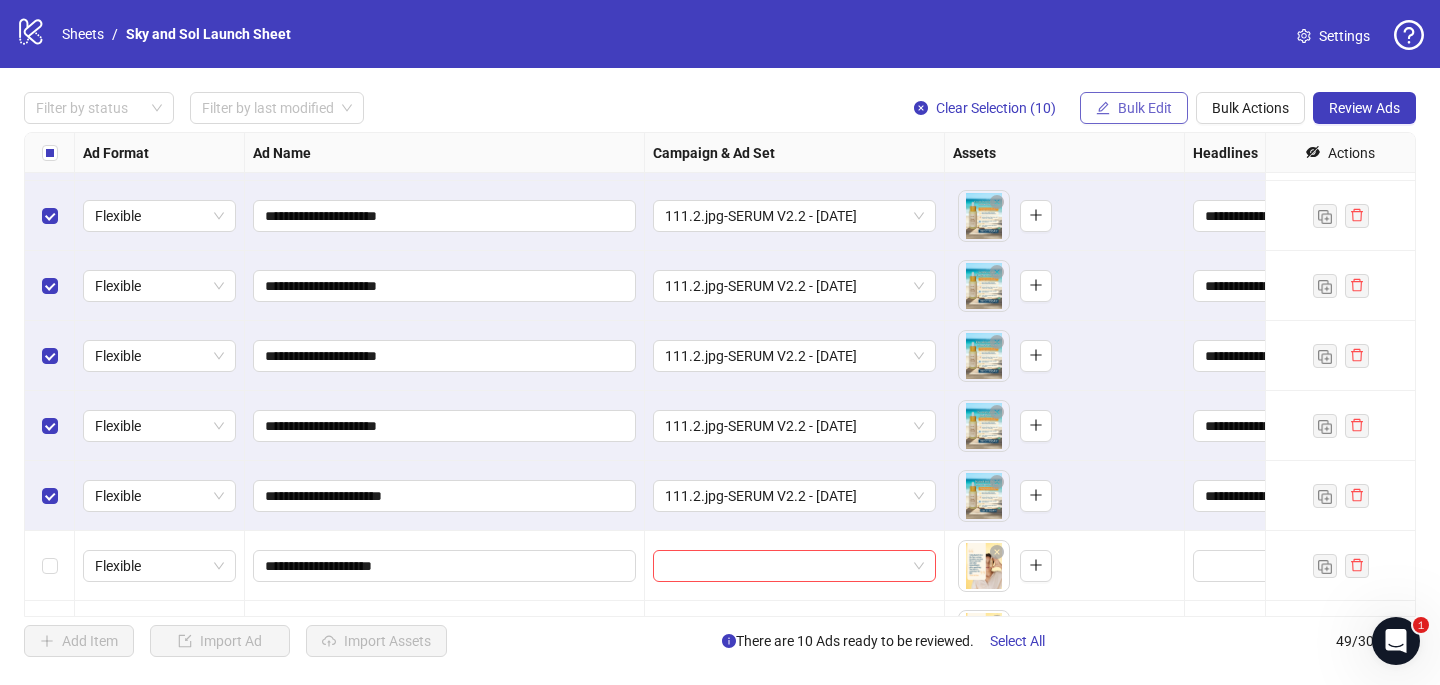 click on "Bulk Edit" at bounding box center (1145, 108) 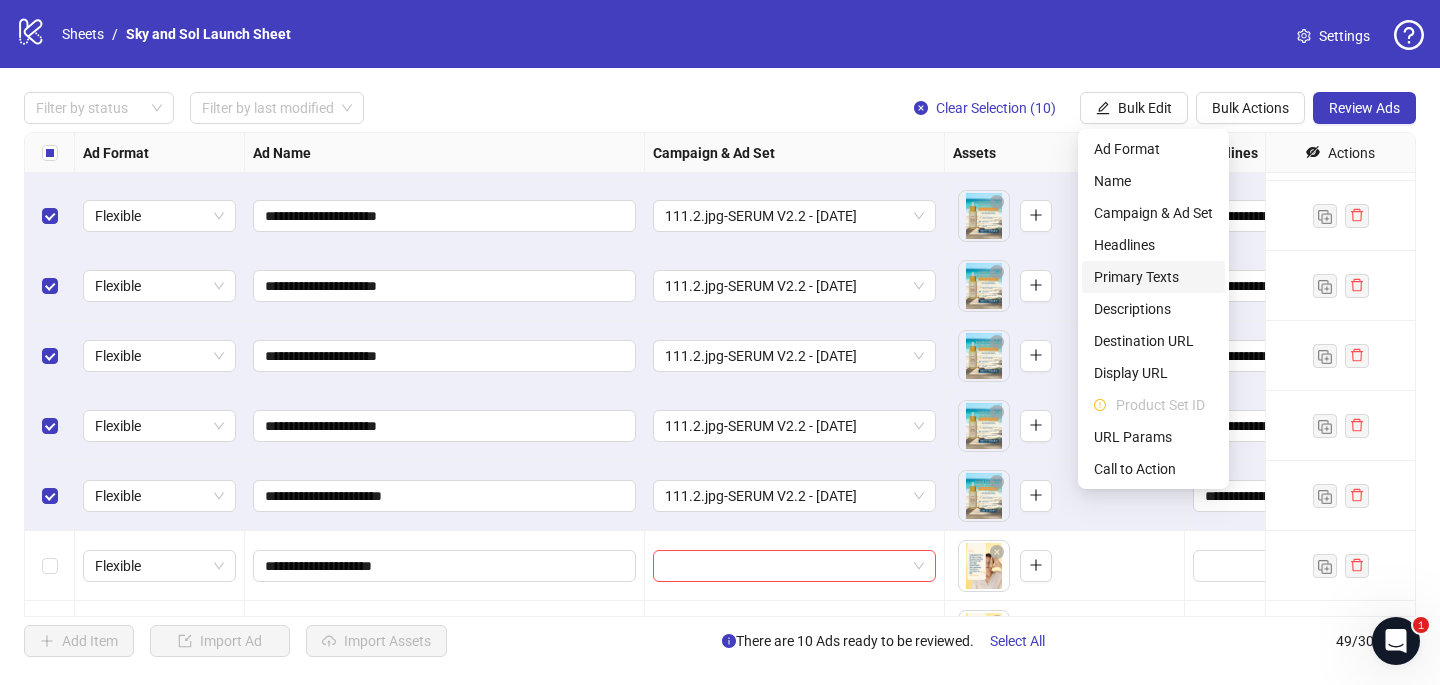 click on "Primary Texts" at bounding box center (1153, 277) 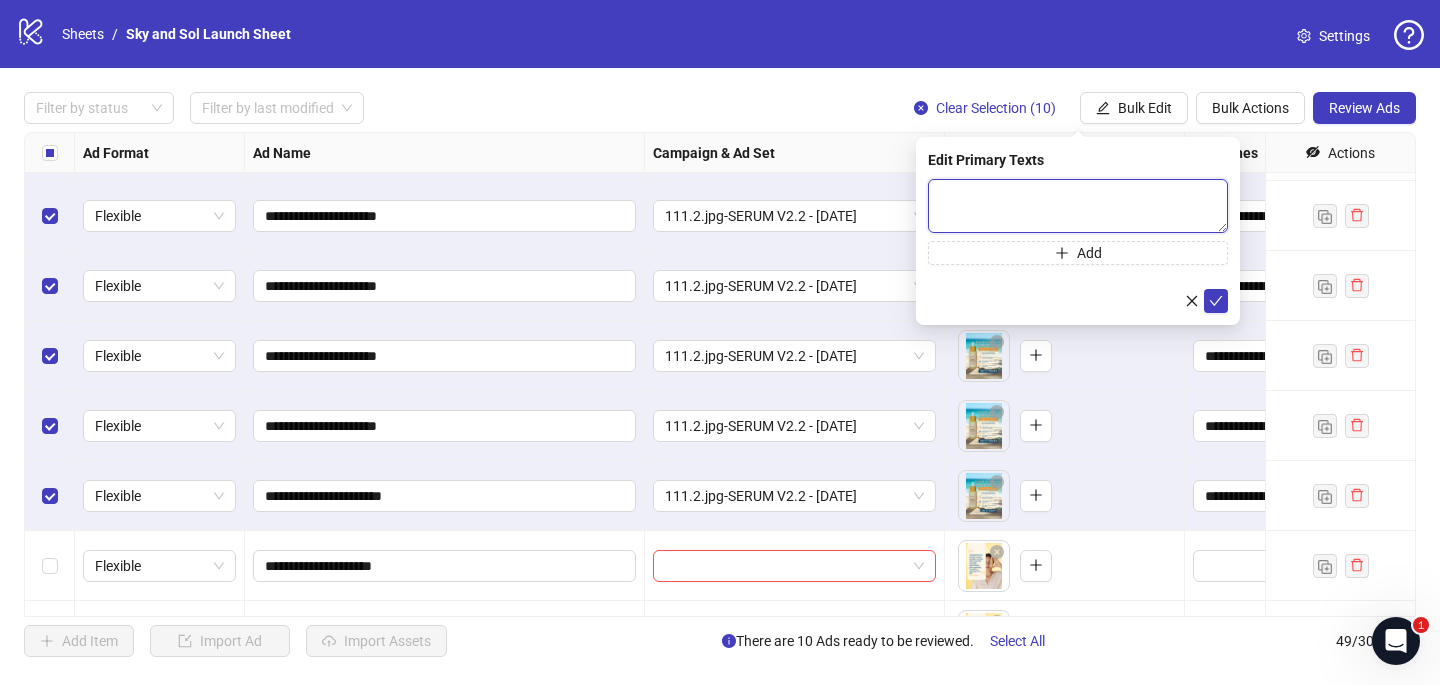 click at bounding box center (1078, 206) 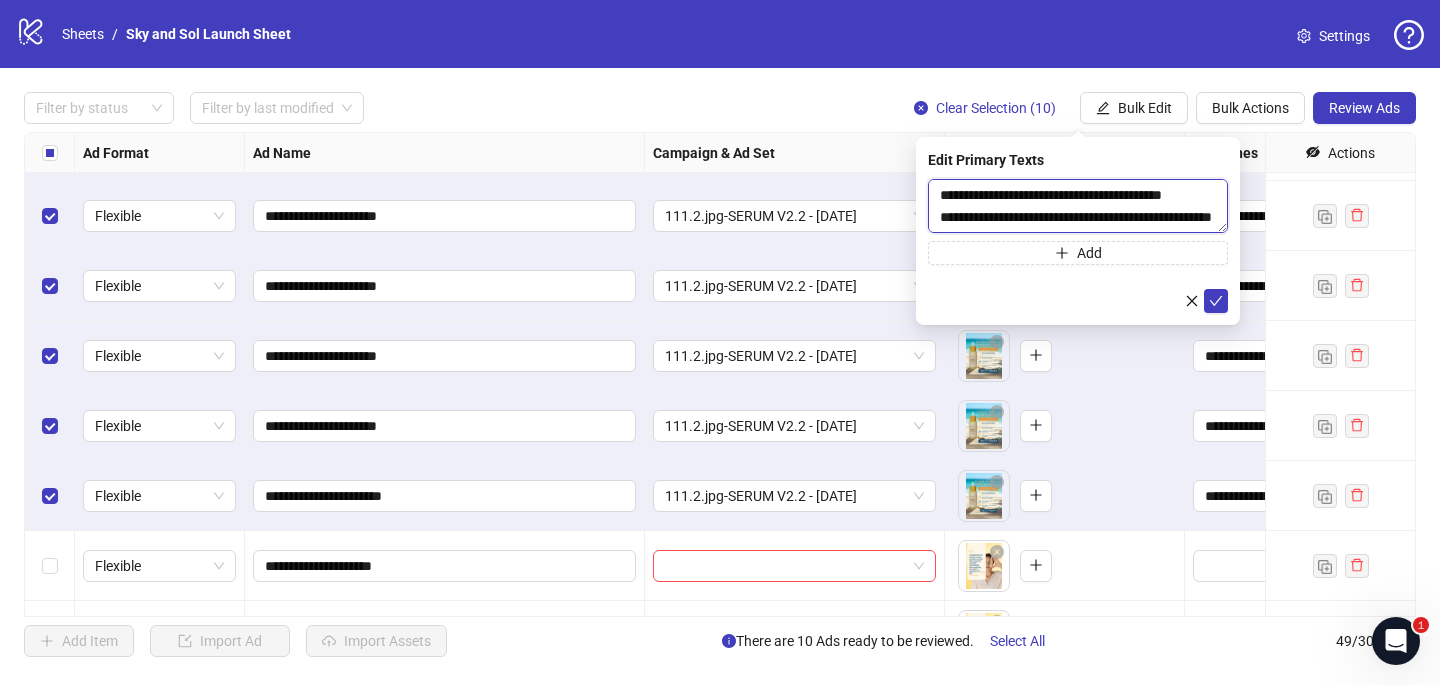 scroll, scrollTop: 704, scrollLeft: 0, axis: vertical 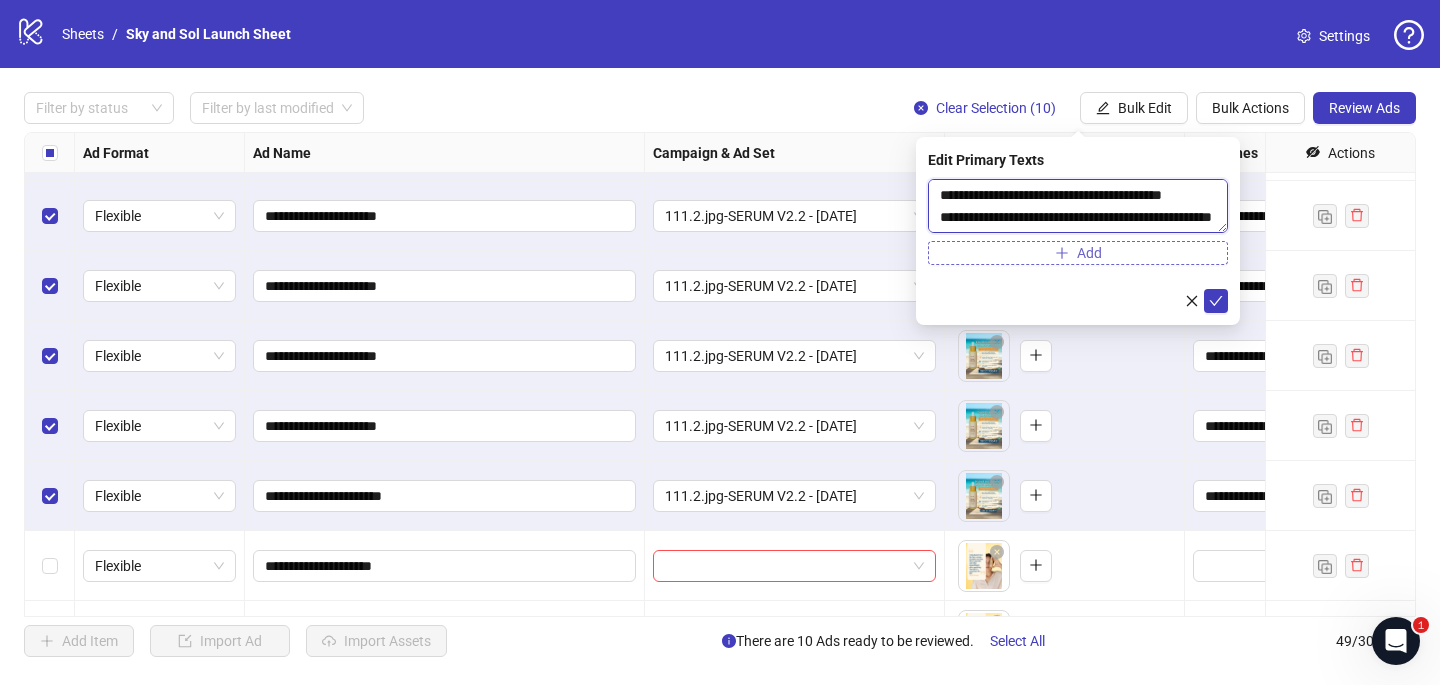 type on "**********" 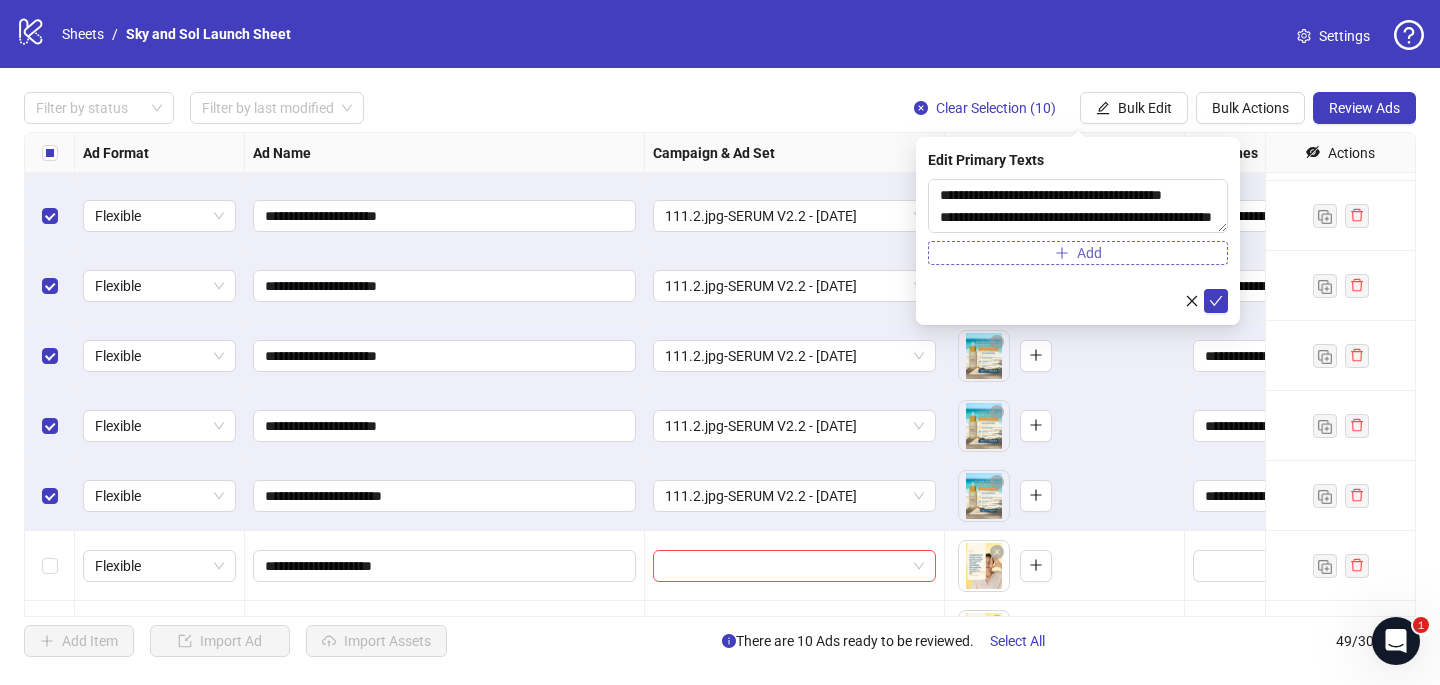 click on "Add" at bounding box center (1078, 253) 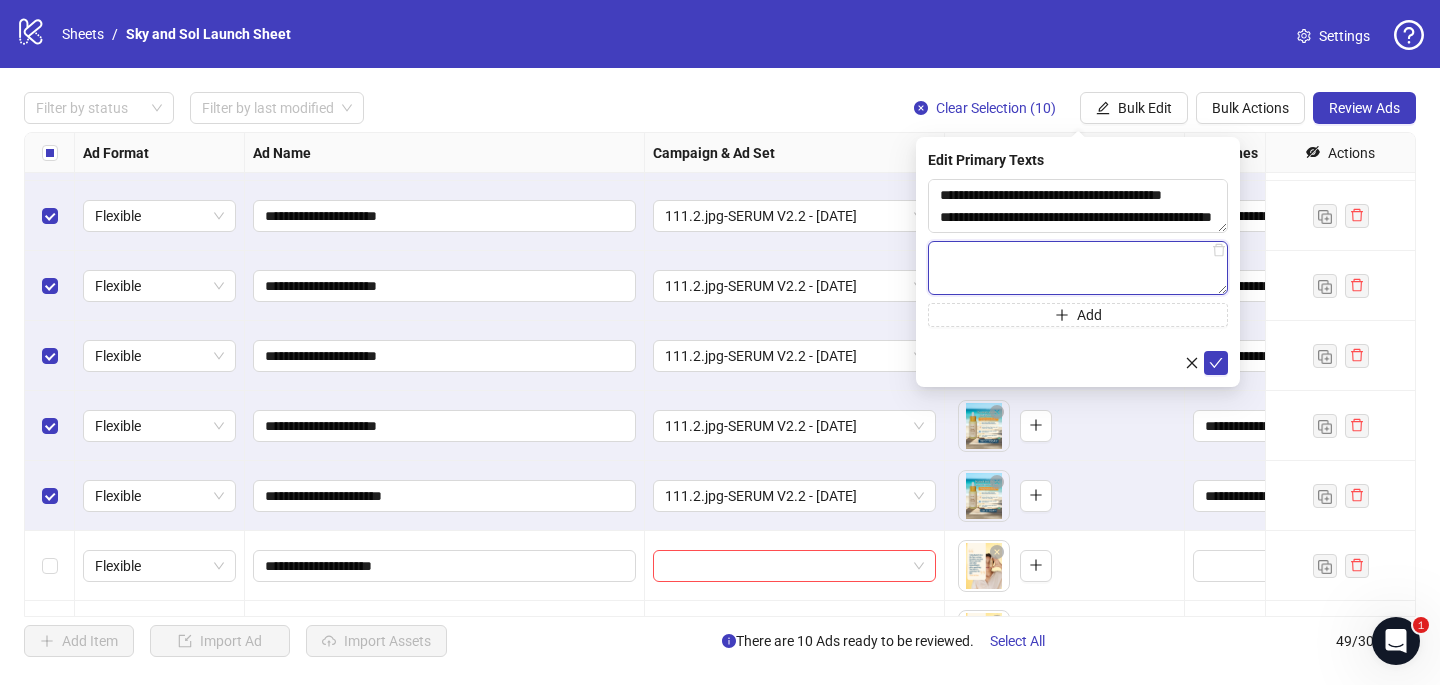 paste on "**********" 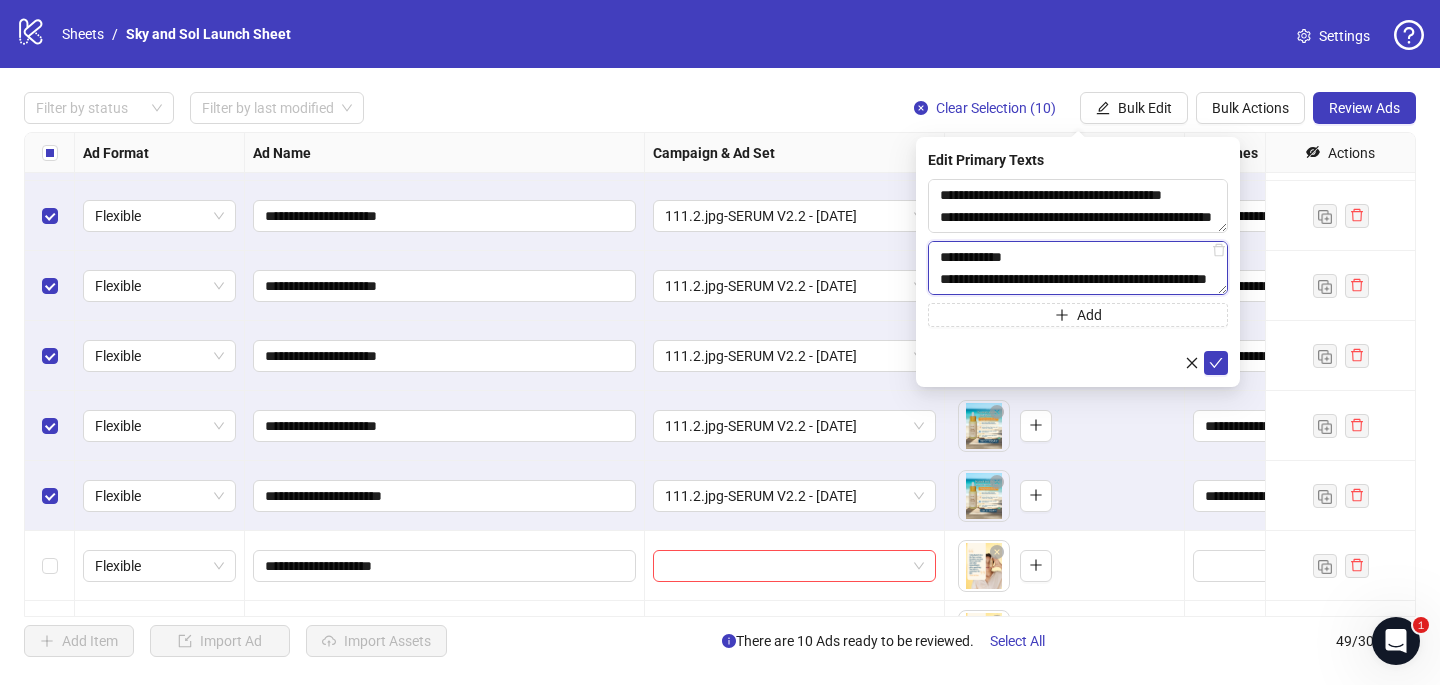 scroll, scrollTop: 770, scrollLeft: 0, axis: vertical 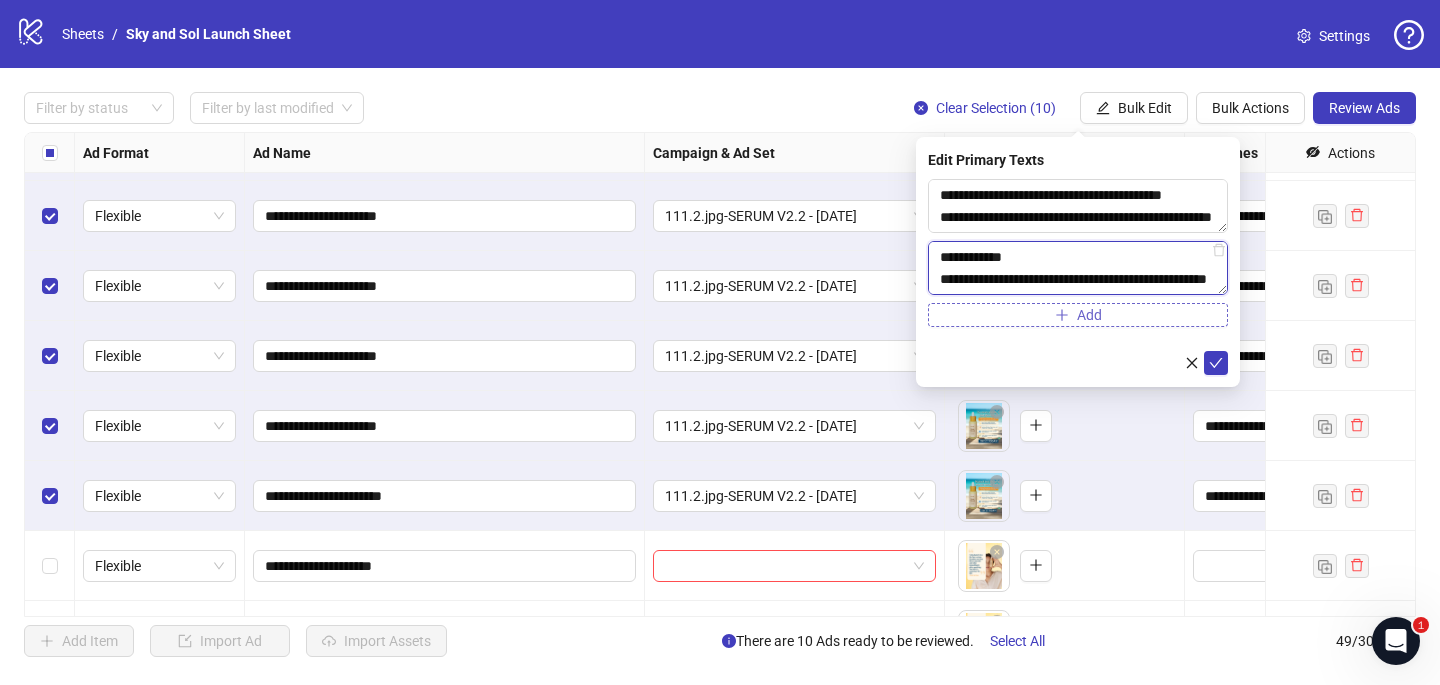 type on "**********" 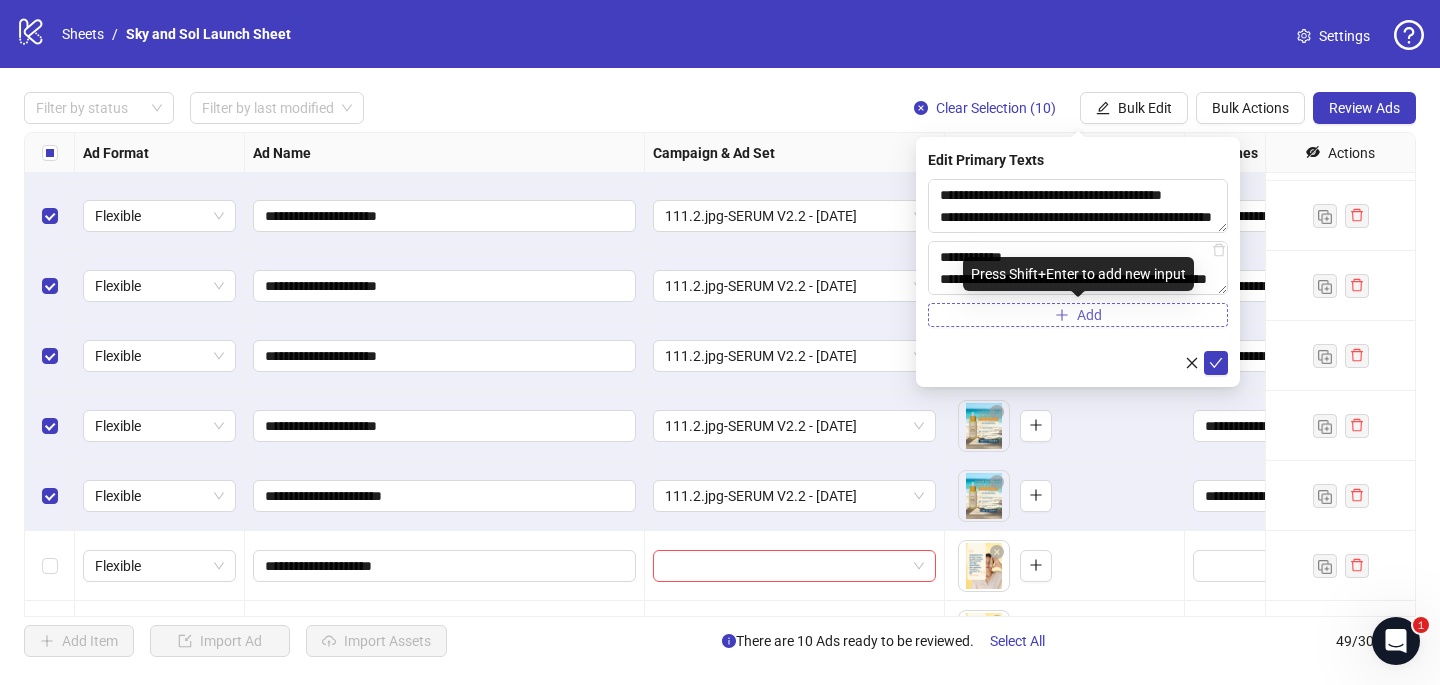 click on "Add" at bounding box center (1078, 315) 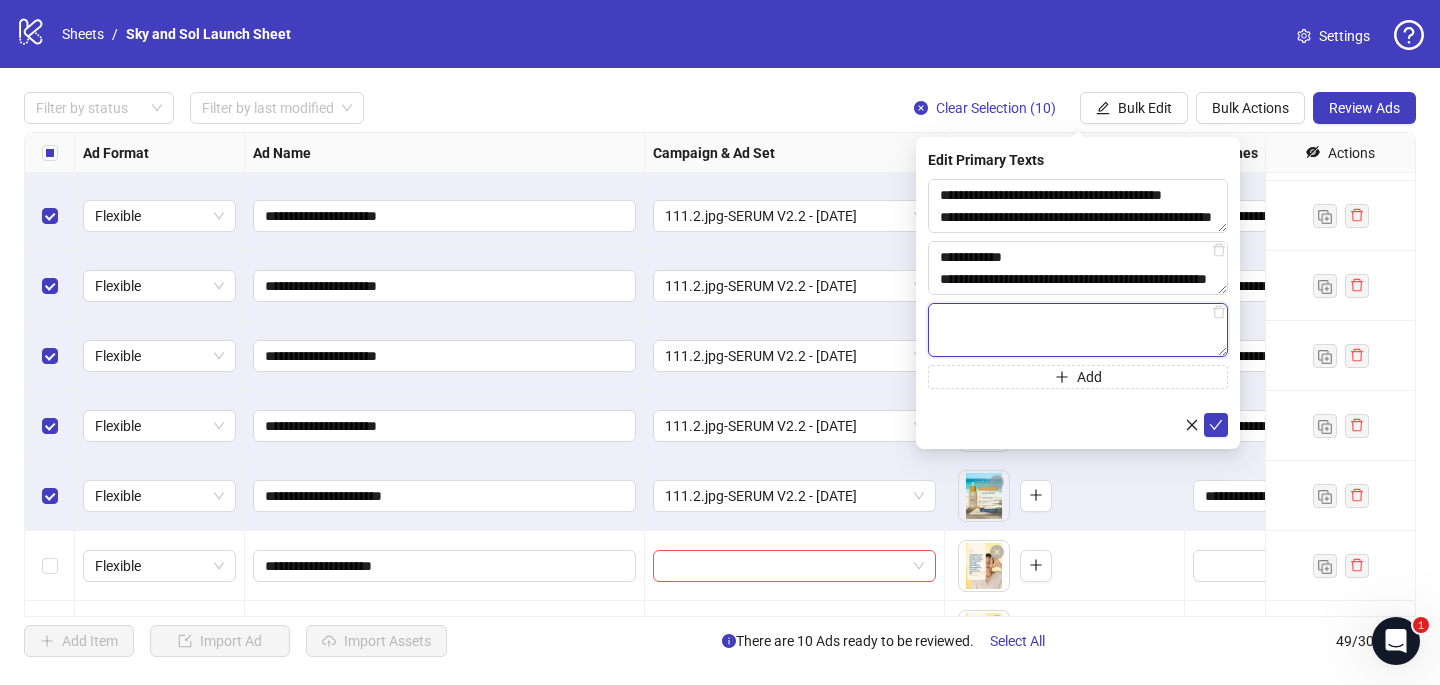 paste on "**********" 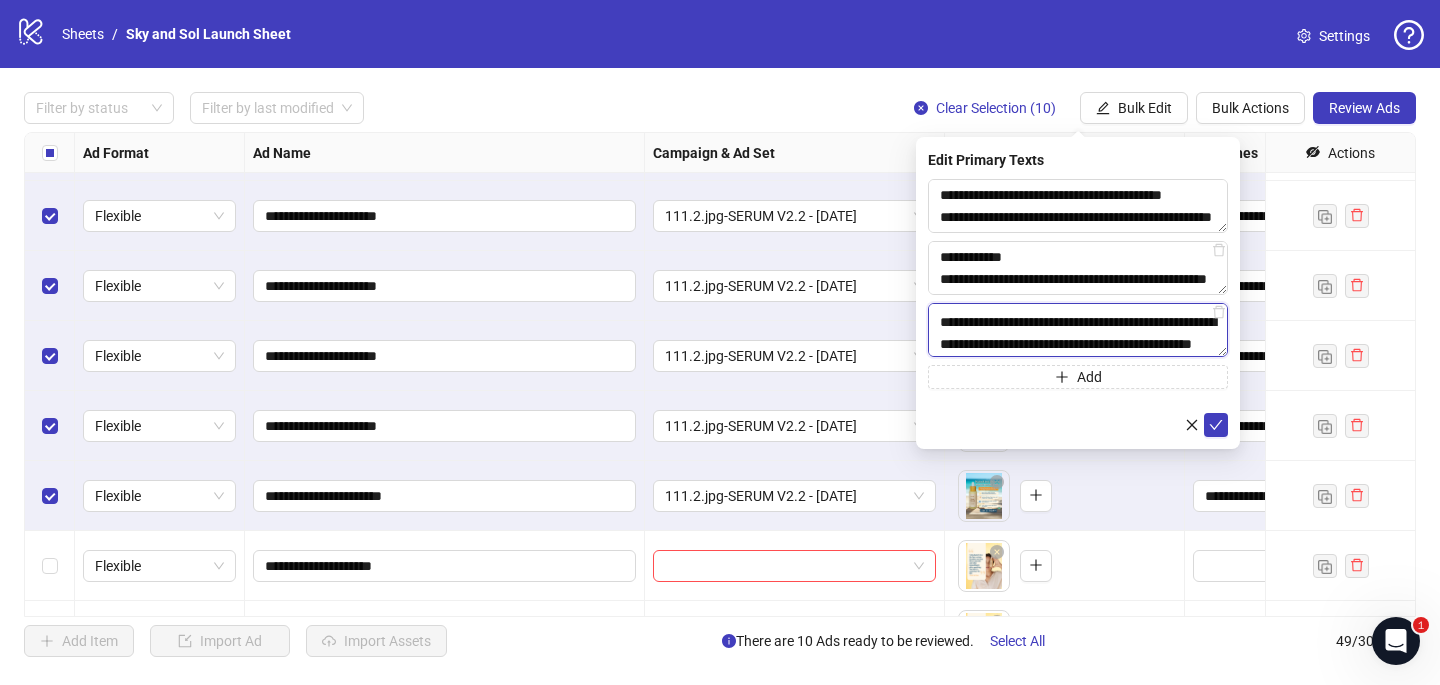 scroll, scrollTop: 70, scrollLeft: 0, axis: vertical 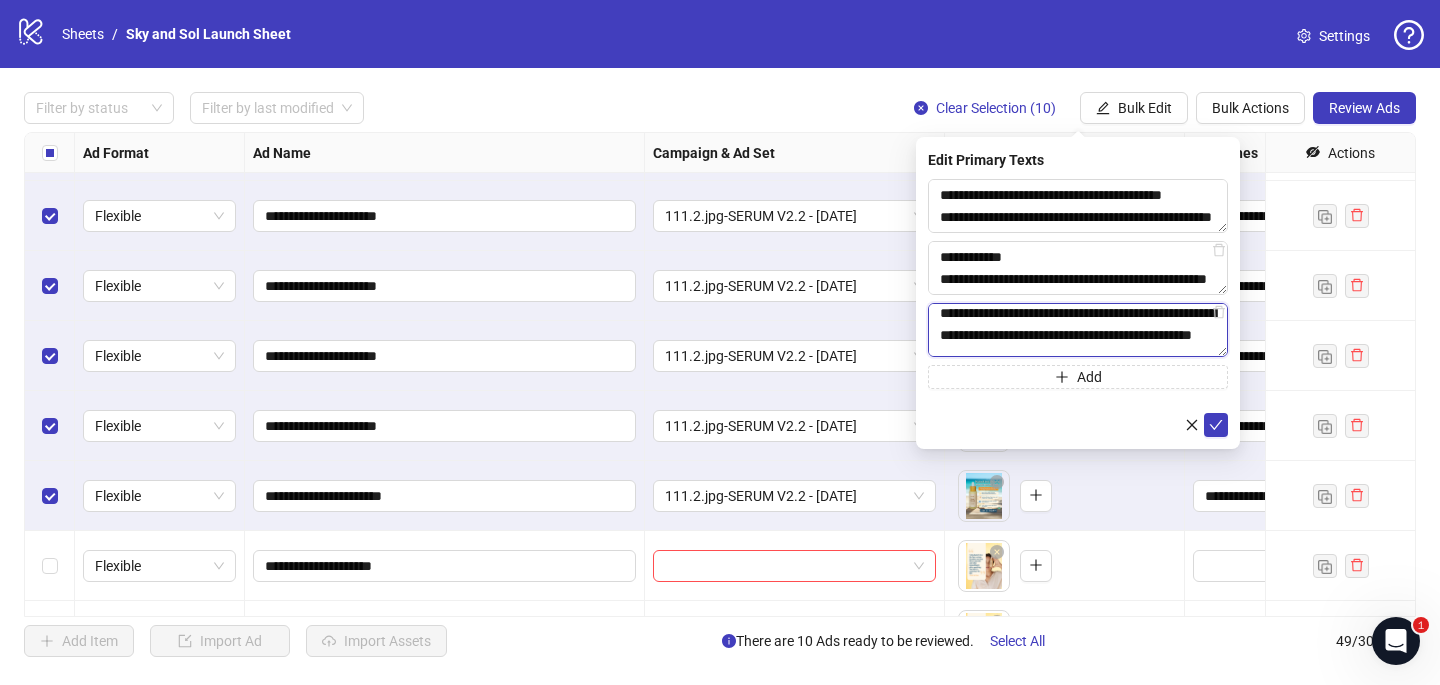 drag, startPoint x: 1175, startPoint y: 312, endPoint x: 1178, endPoint y: 323, distance: 11.401754 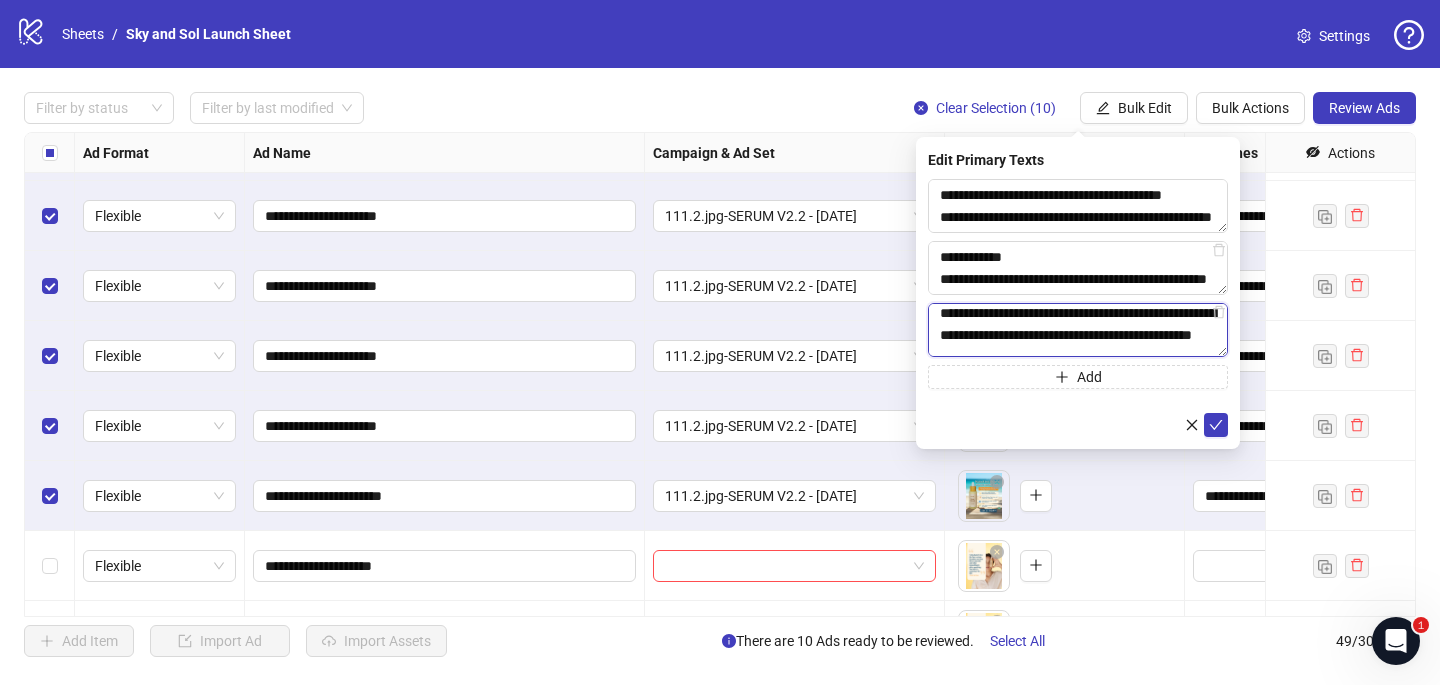 click on "**********" at bounding box center [1078, 330] 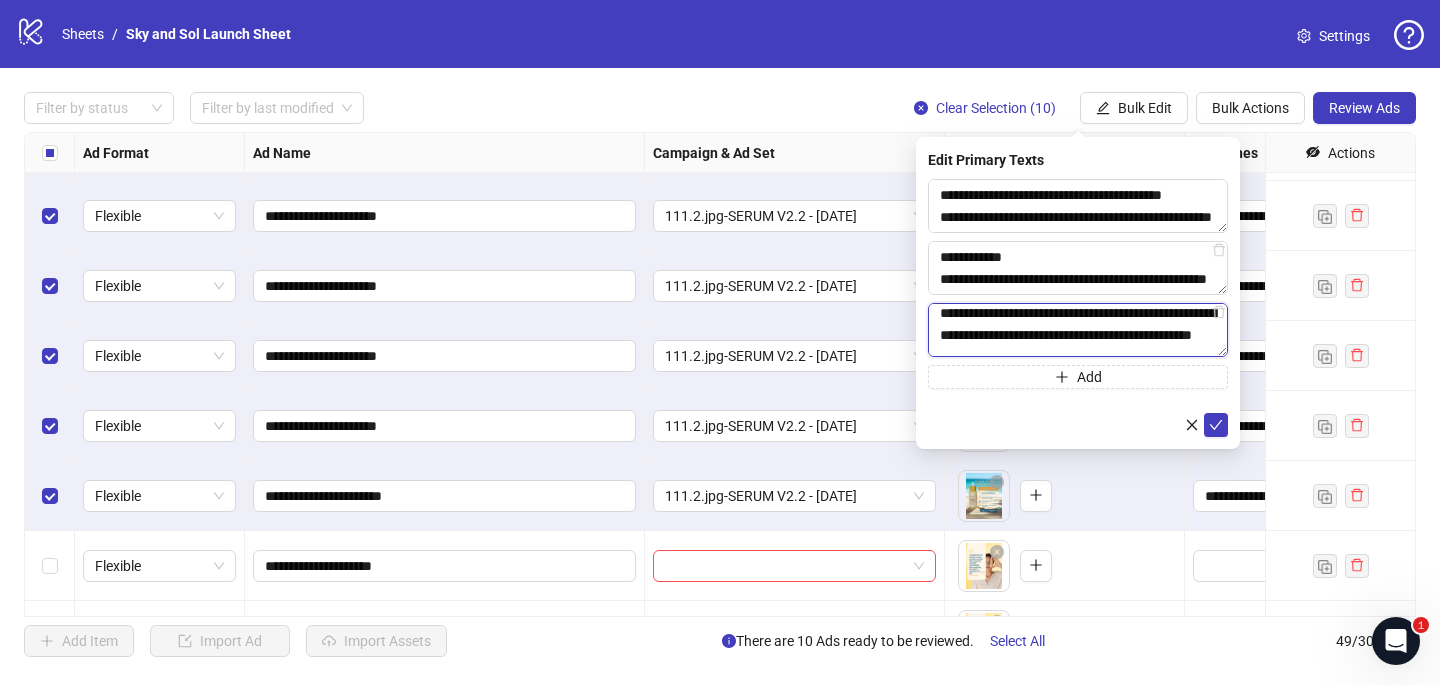 scroll, scrollTop: 81, scrollLeft: 0, axis: vertical 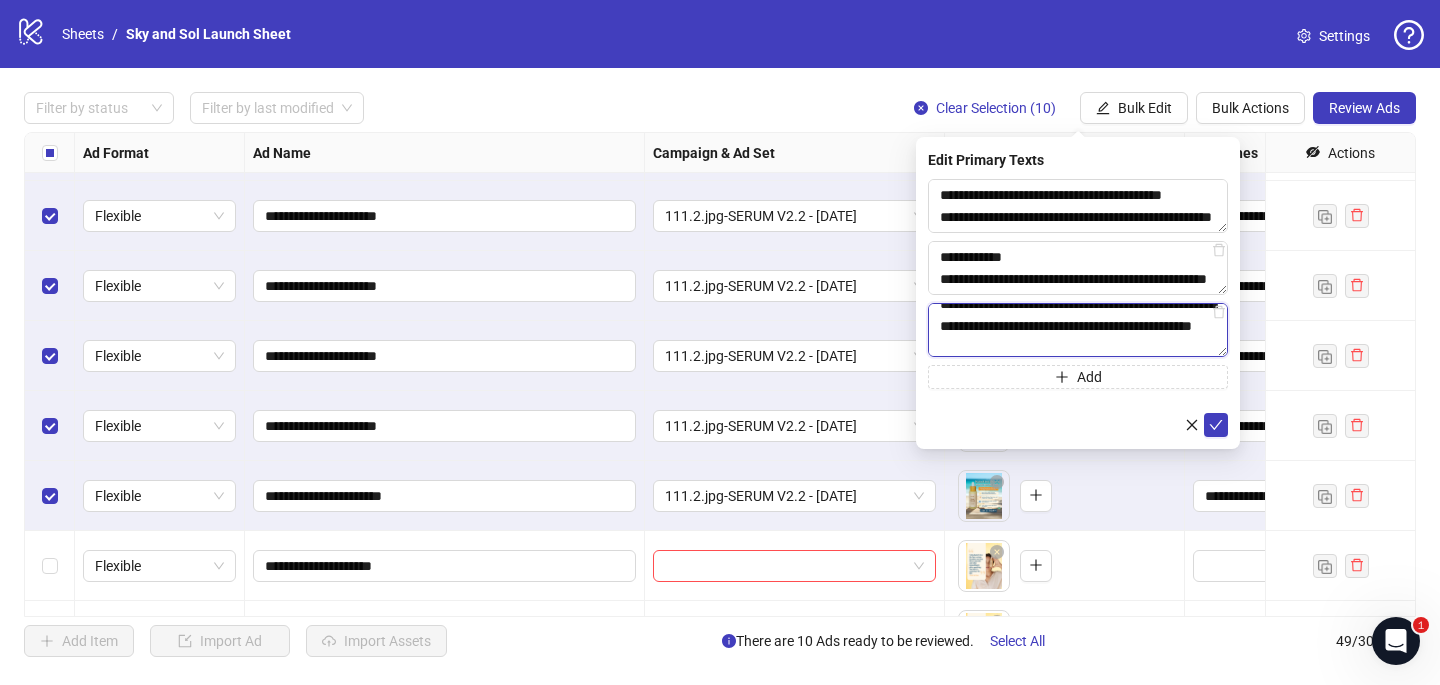 paste on "**********" 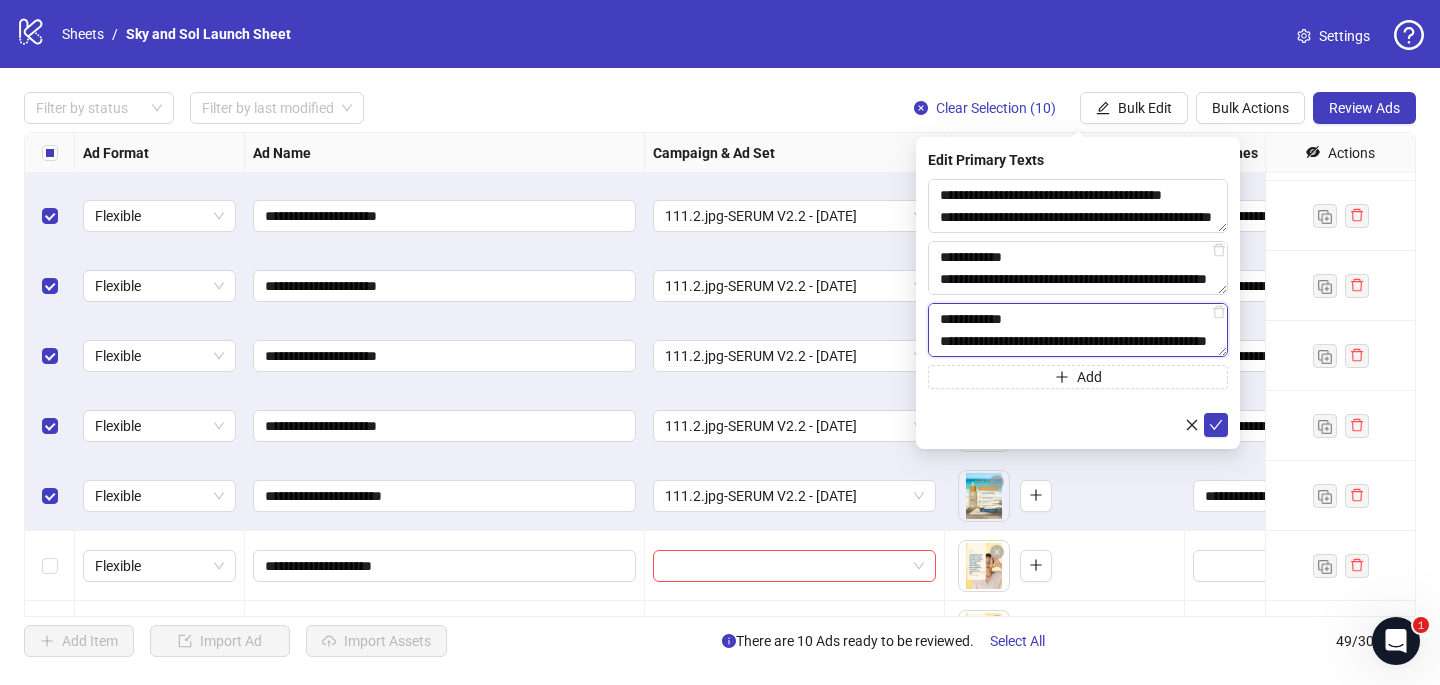 scroll, scrollTop: 198, scrollLeft: 0, axis: vertical 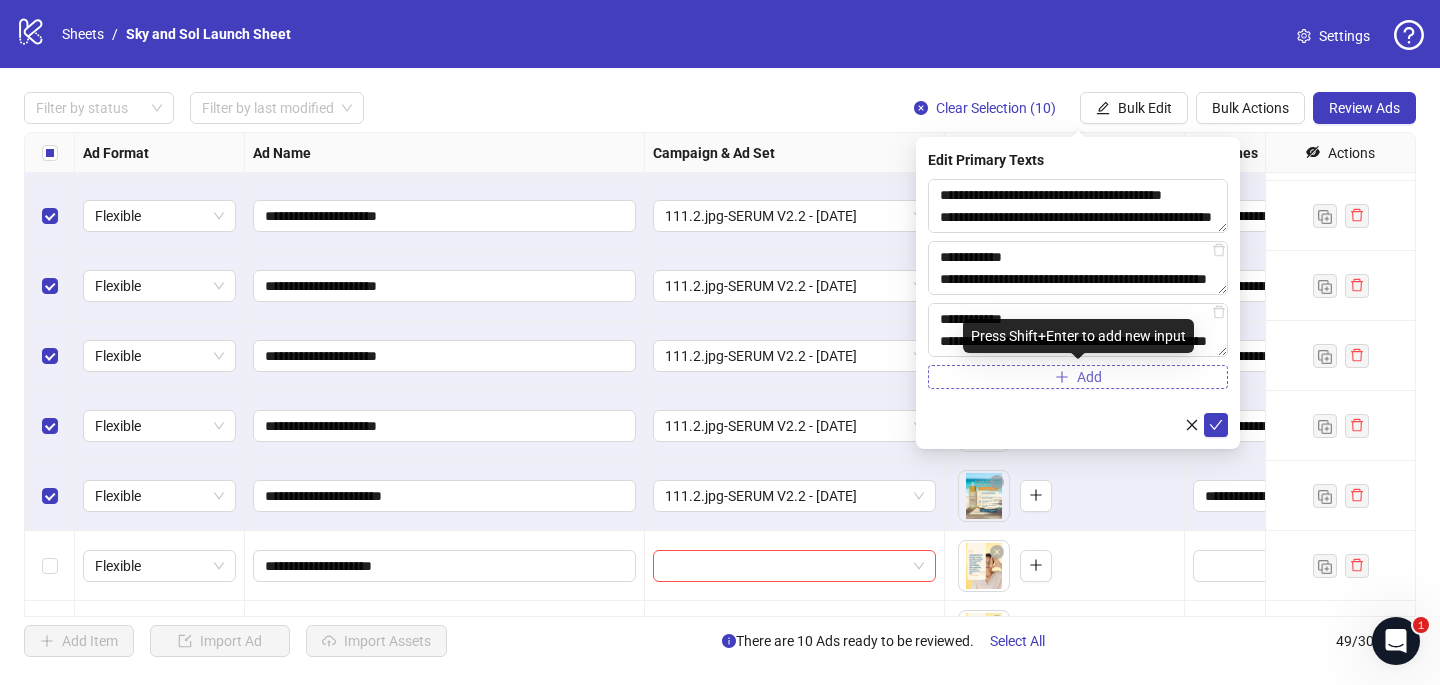 click on "Add" at bounding box center [1078, 377] 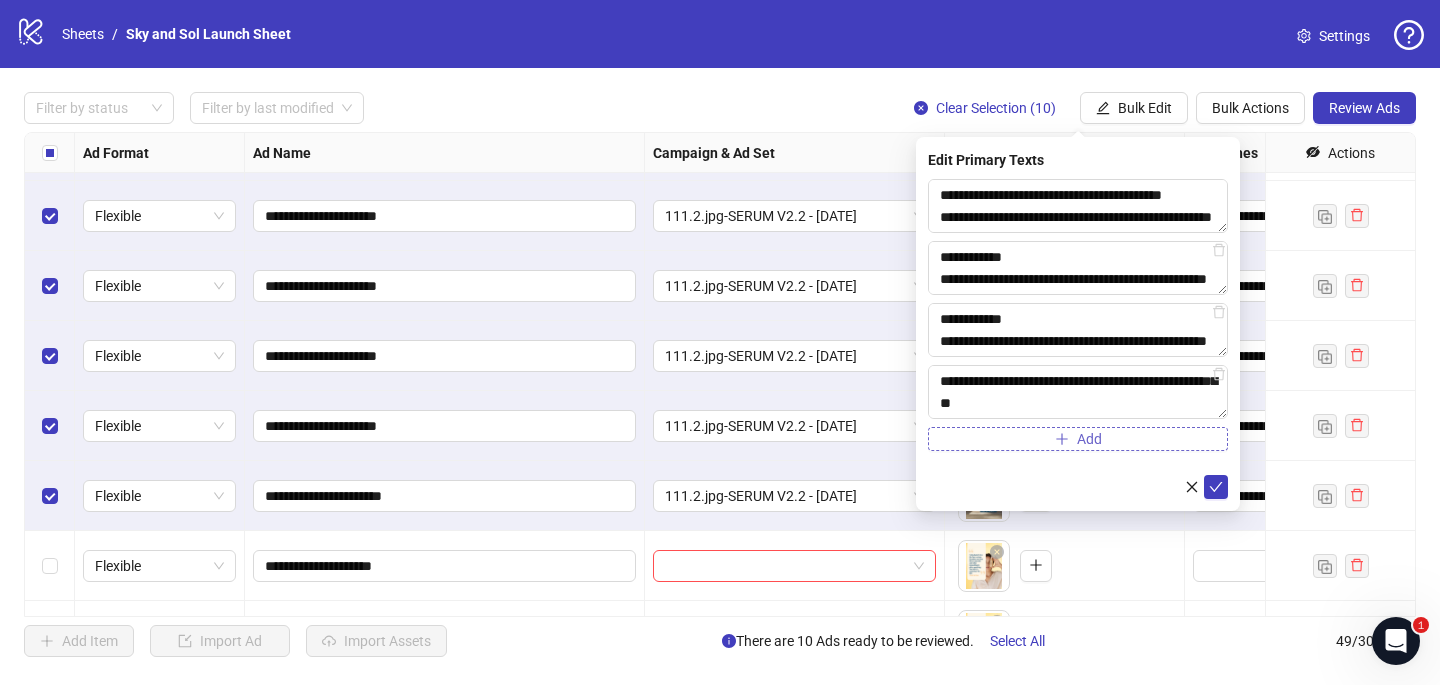 scroll, scrollTop: 352, scrollLeft: 0, axis: vertical 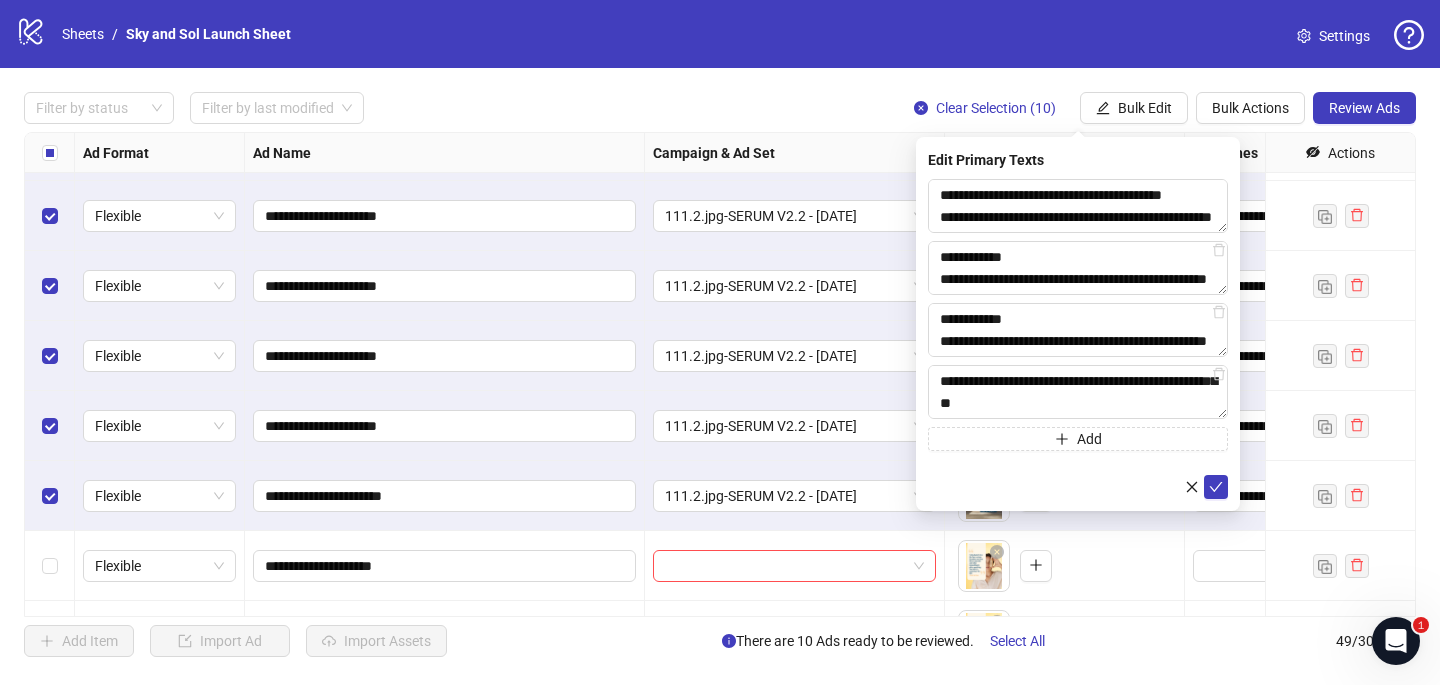 type on "**********" 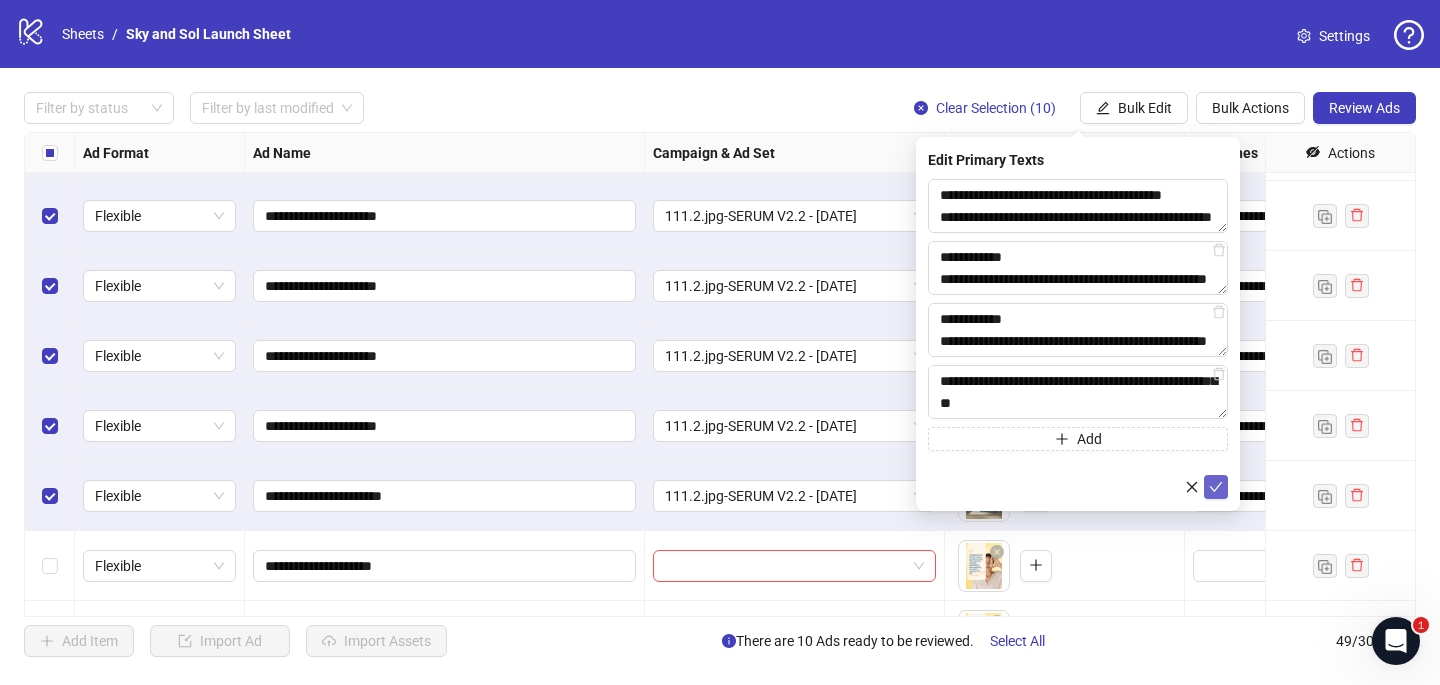 click 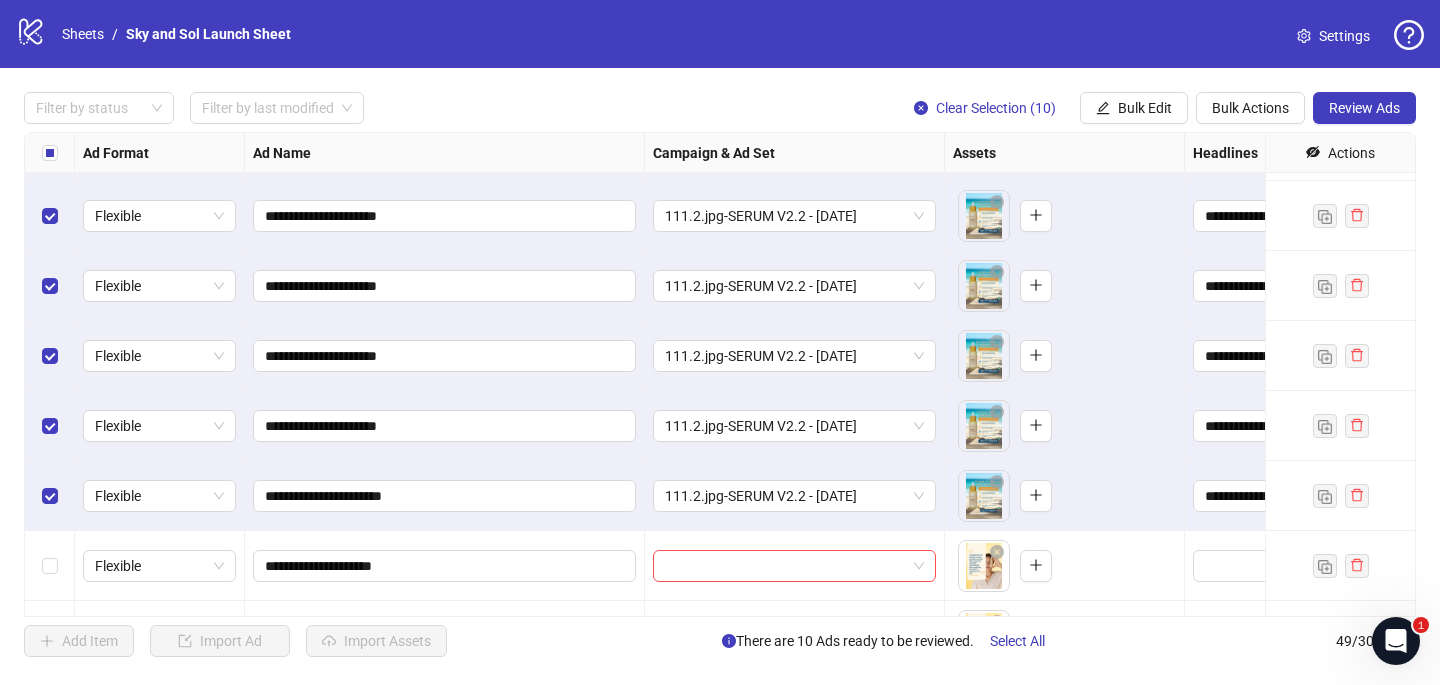 scroll, scrollTop: 2715, scrollLeft: 0, axis: vertical 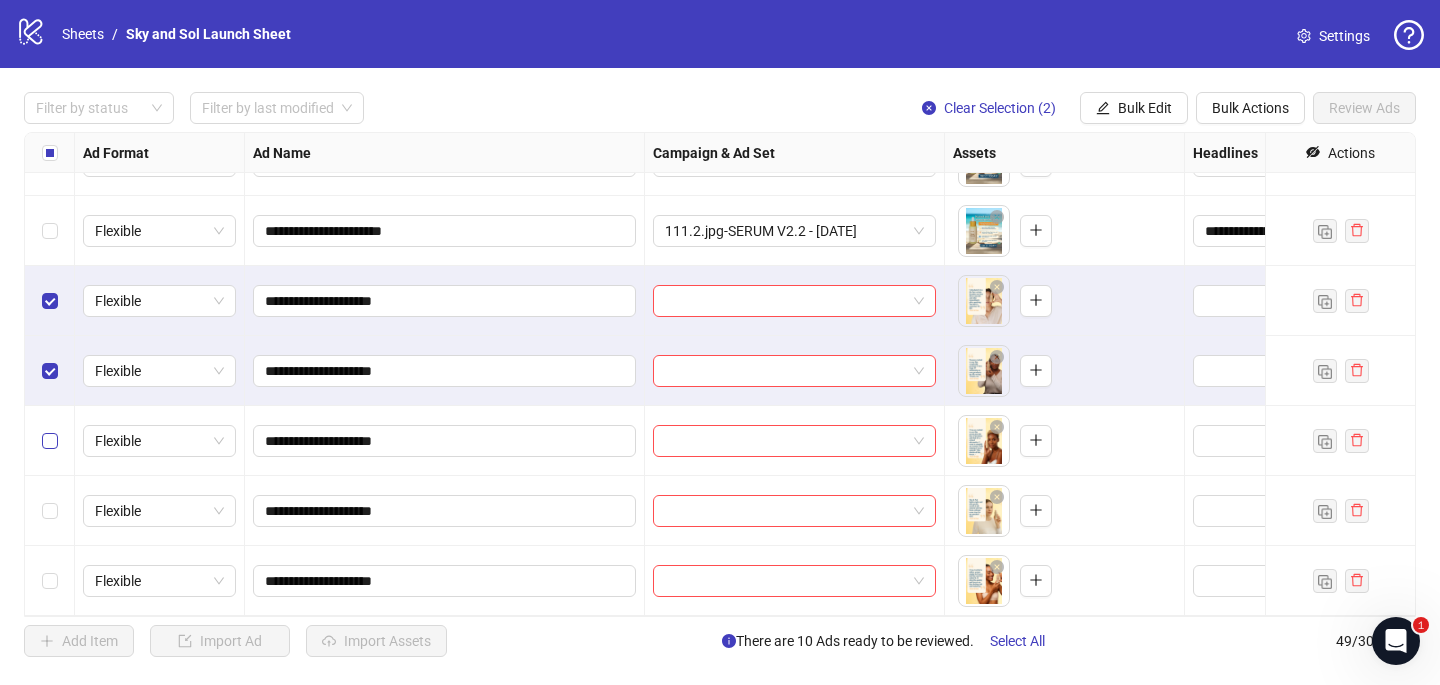 click at bounding box center [50, 441] 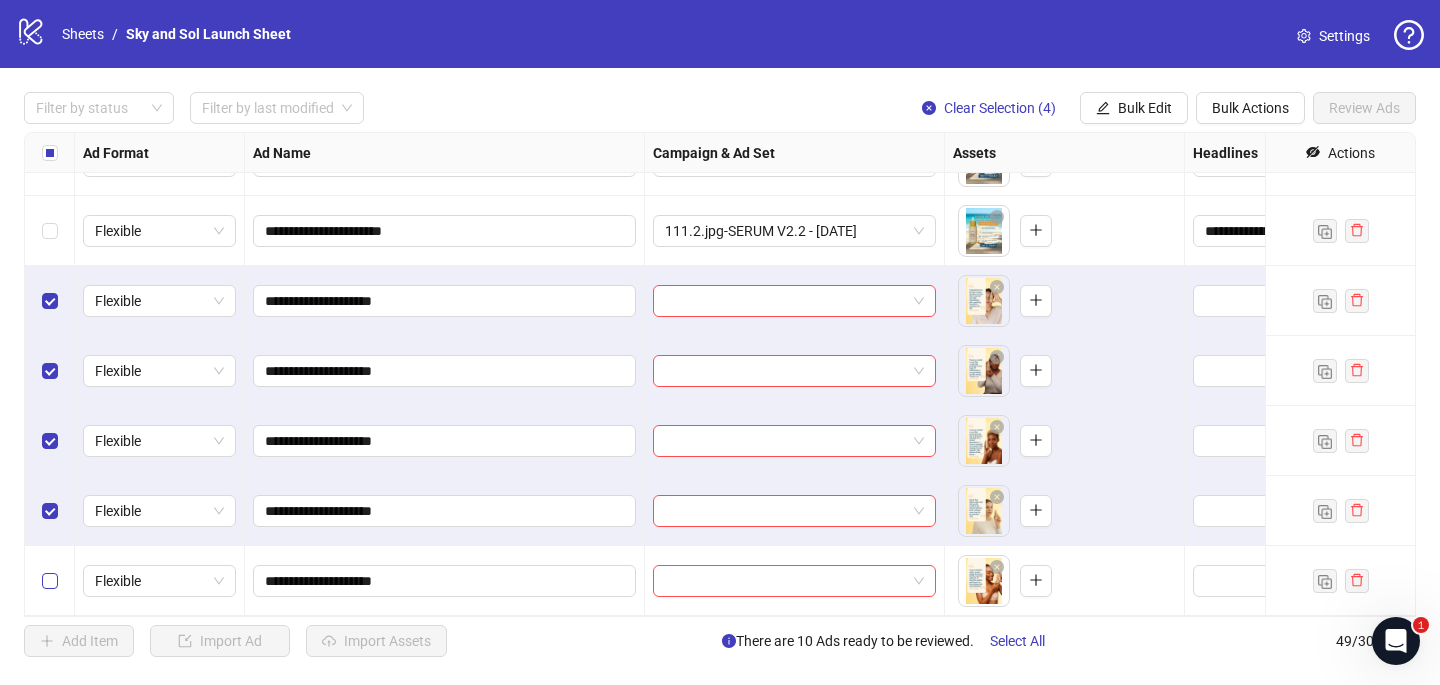 click at bounding box center (50, 581) 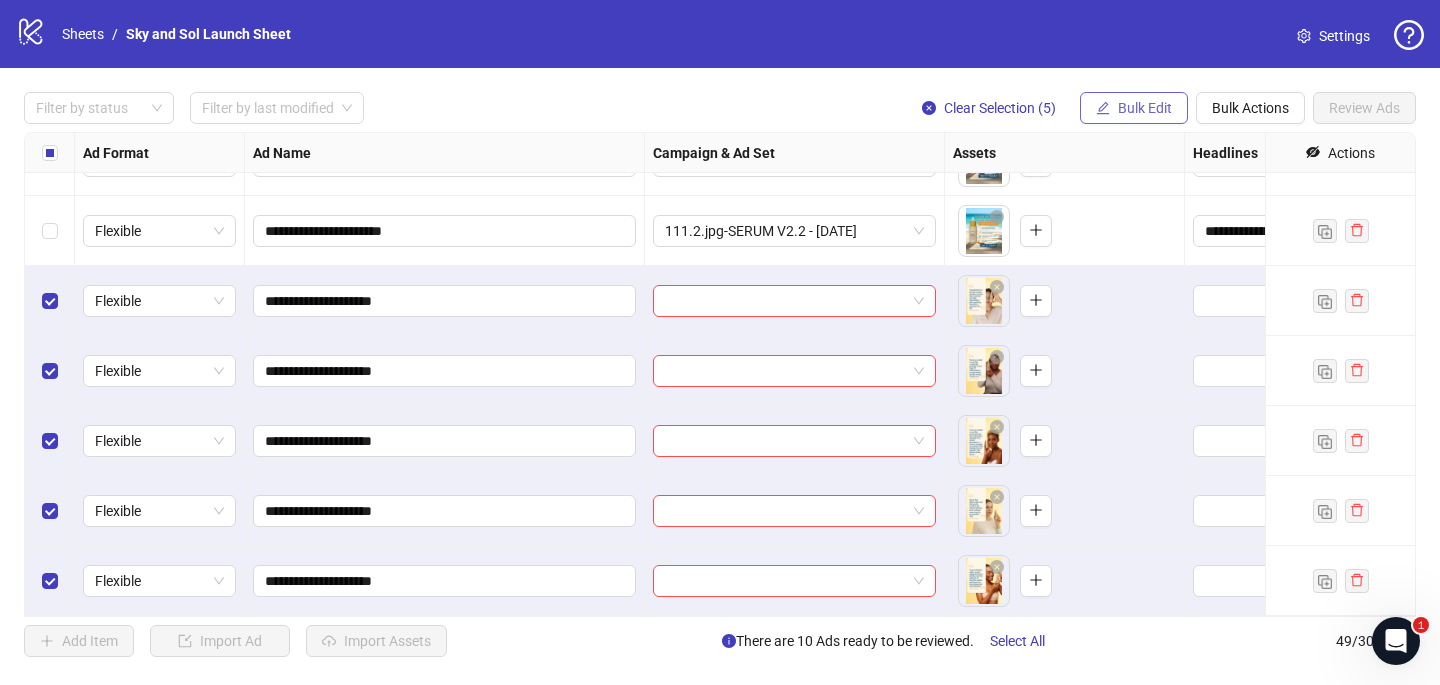 click on "Bulk Edit" at bounding box center [1145, 108] 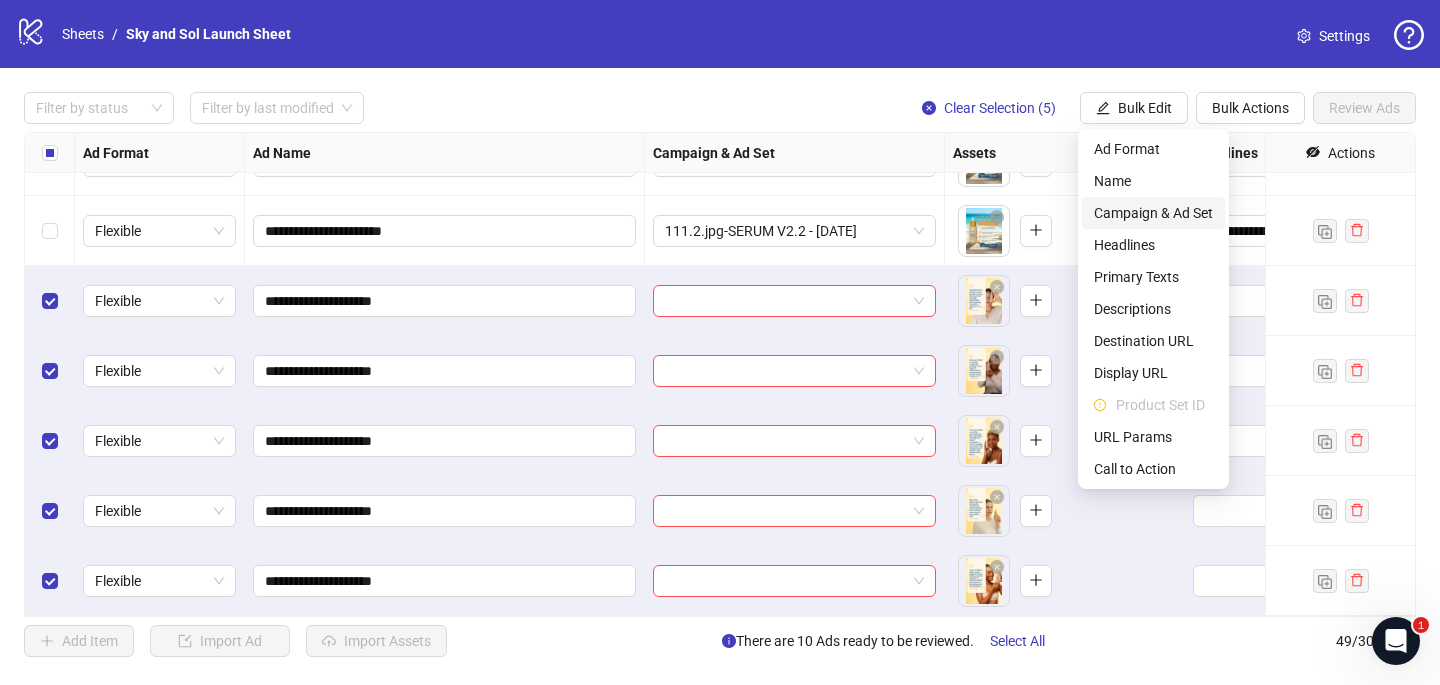 click on "Campaign & Ad Set" at bounding box center (1153, 213) 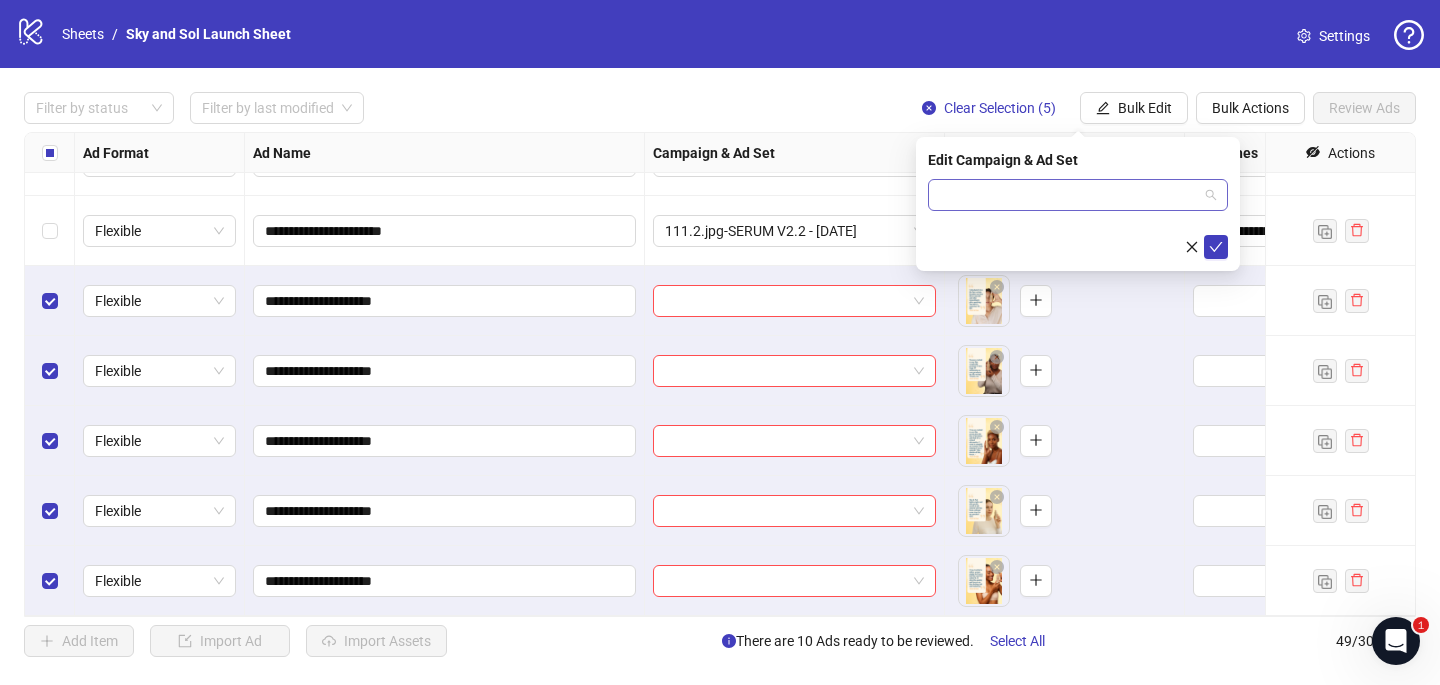click at bounding box center (1069, 195) 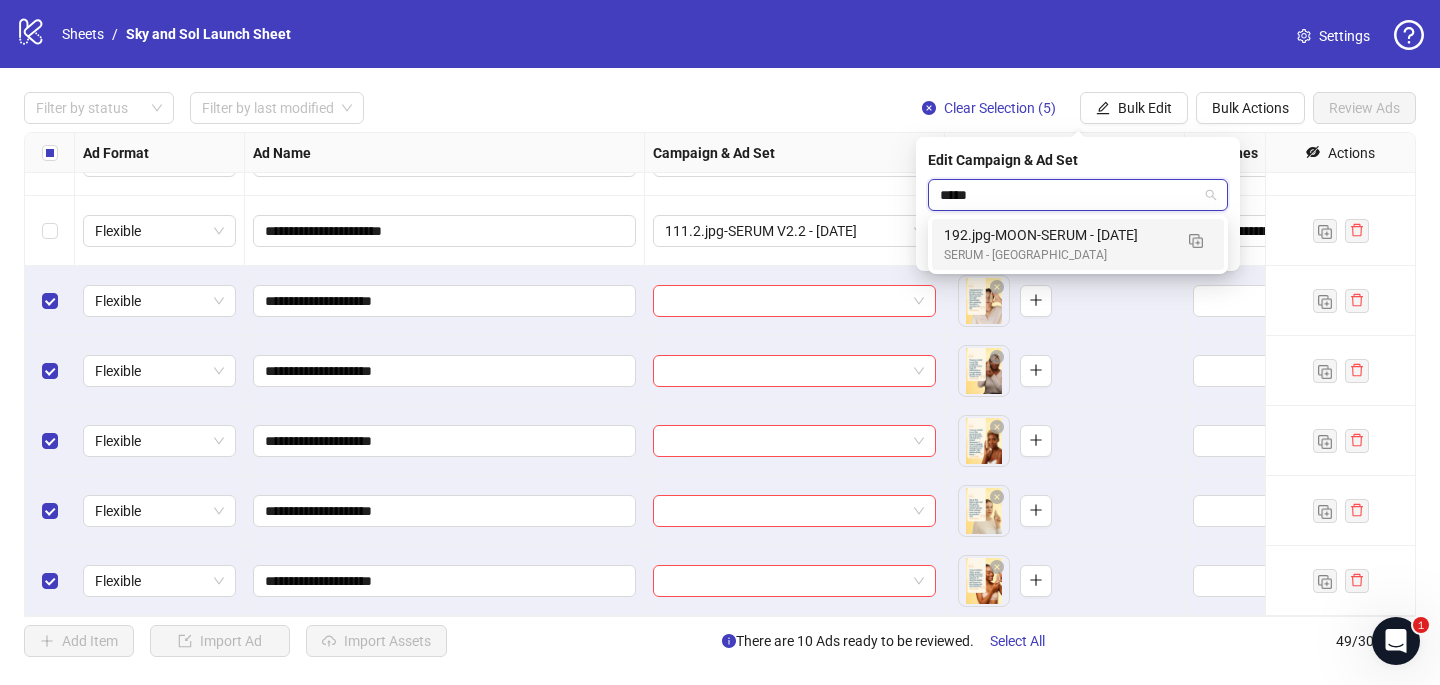 type on "******" 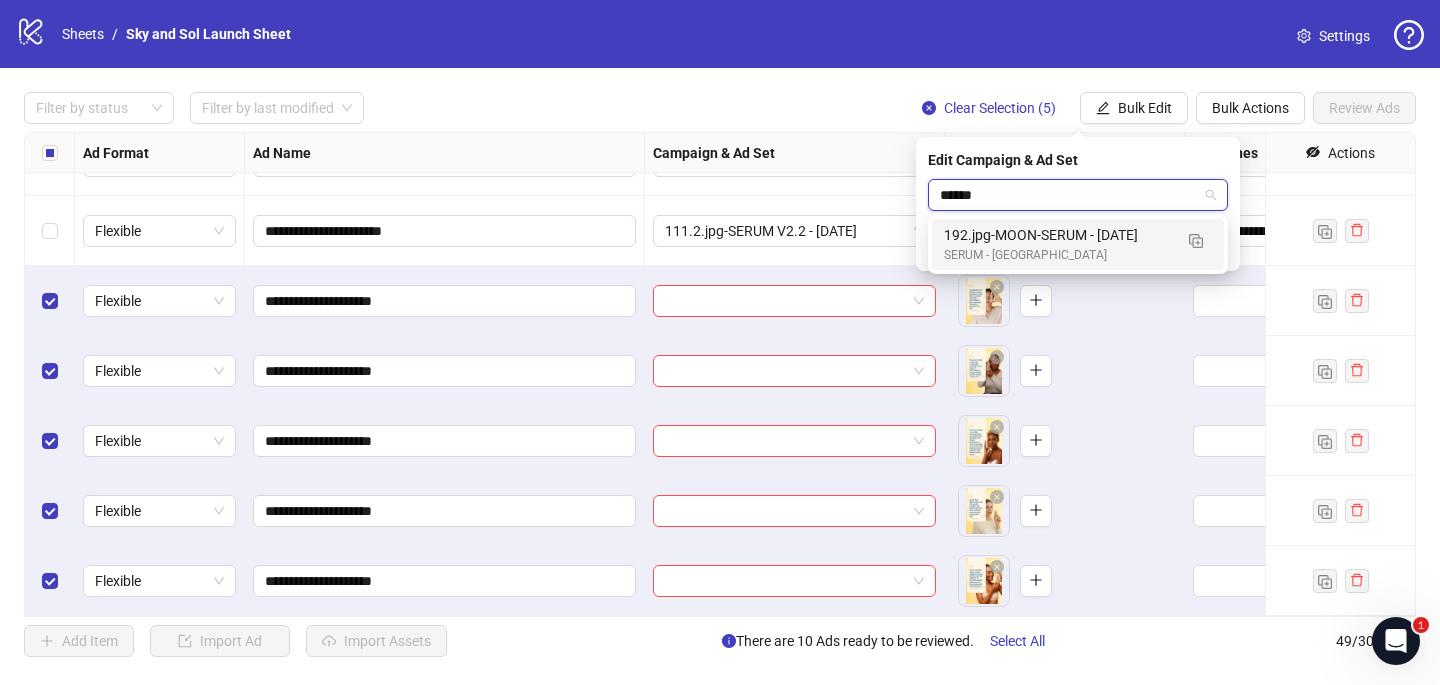 type 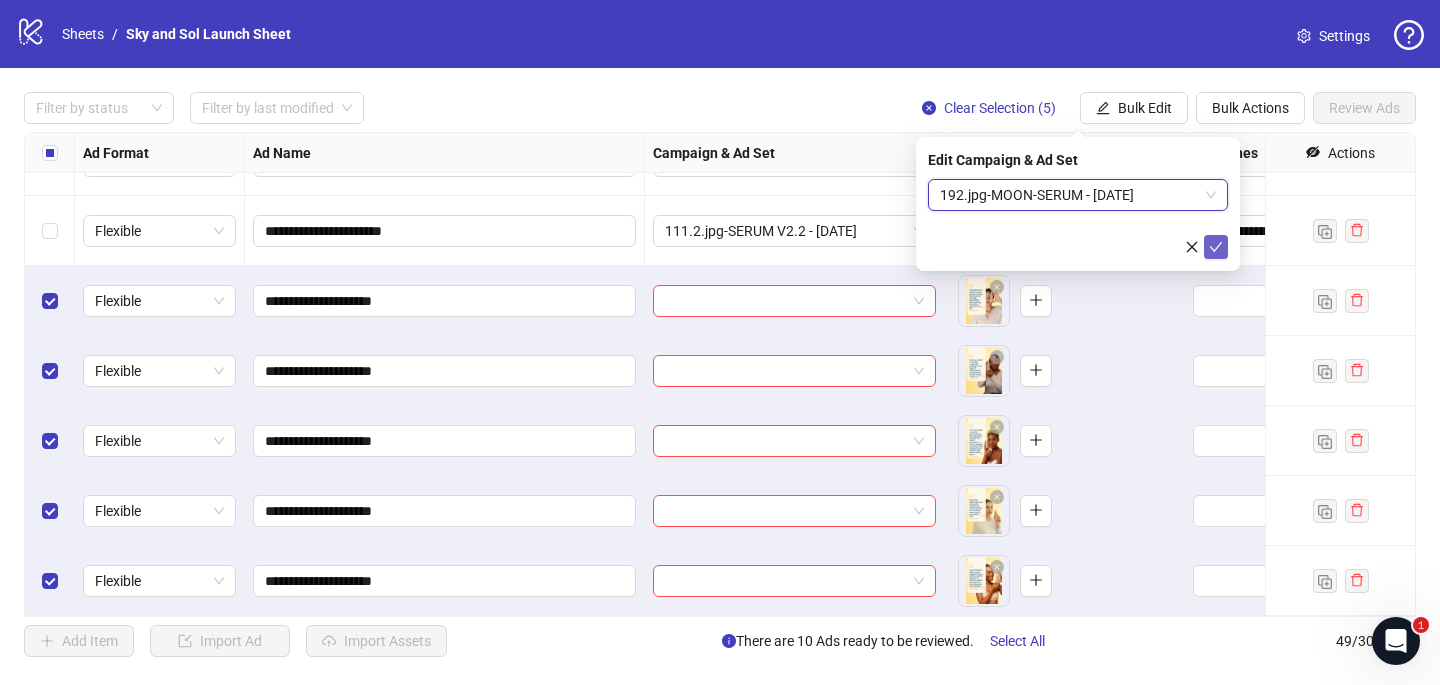 click 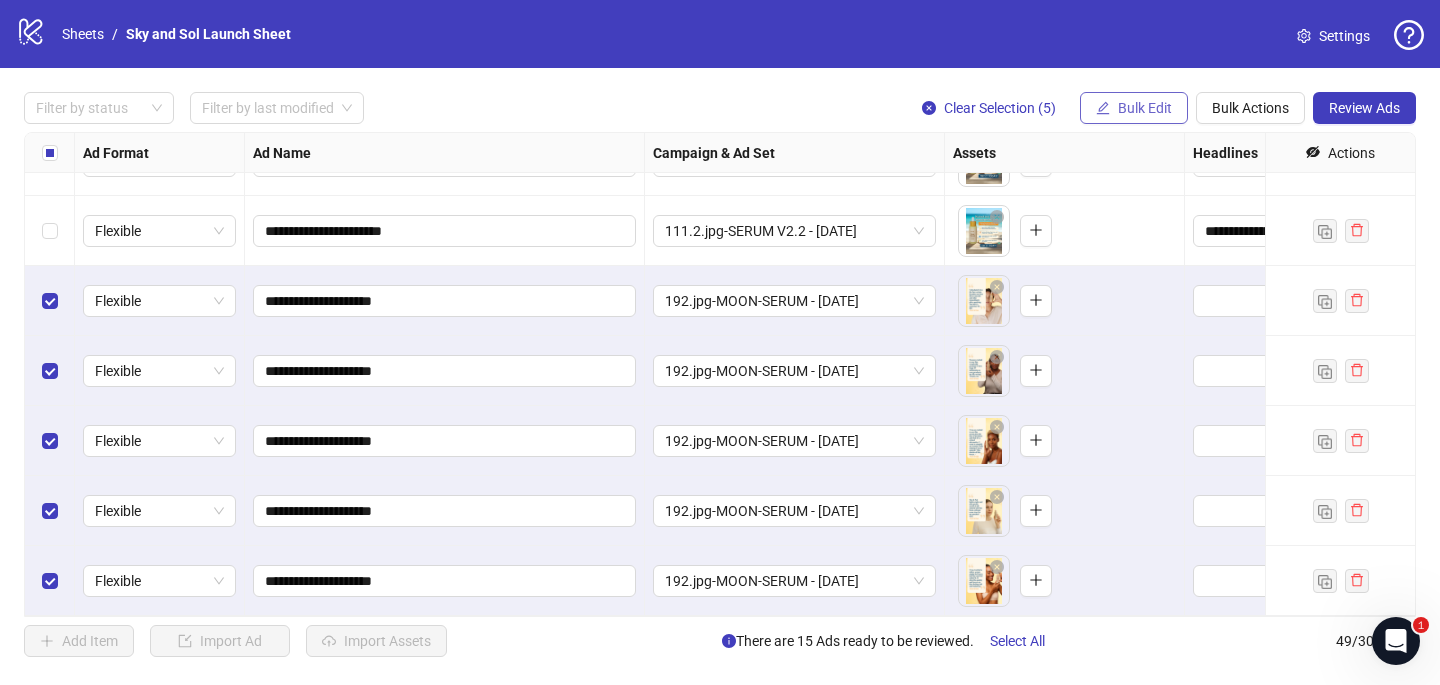 click on "Bulk Edit" at bounding box center [1145, 108] 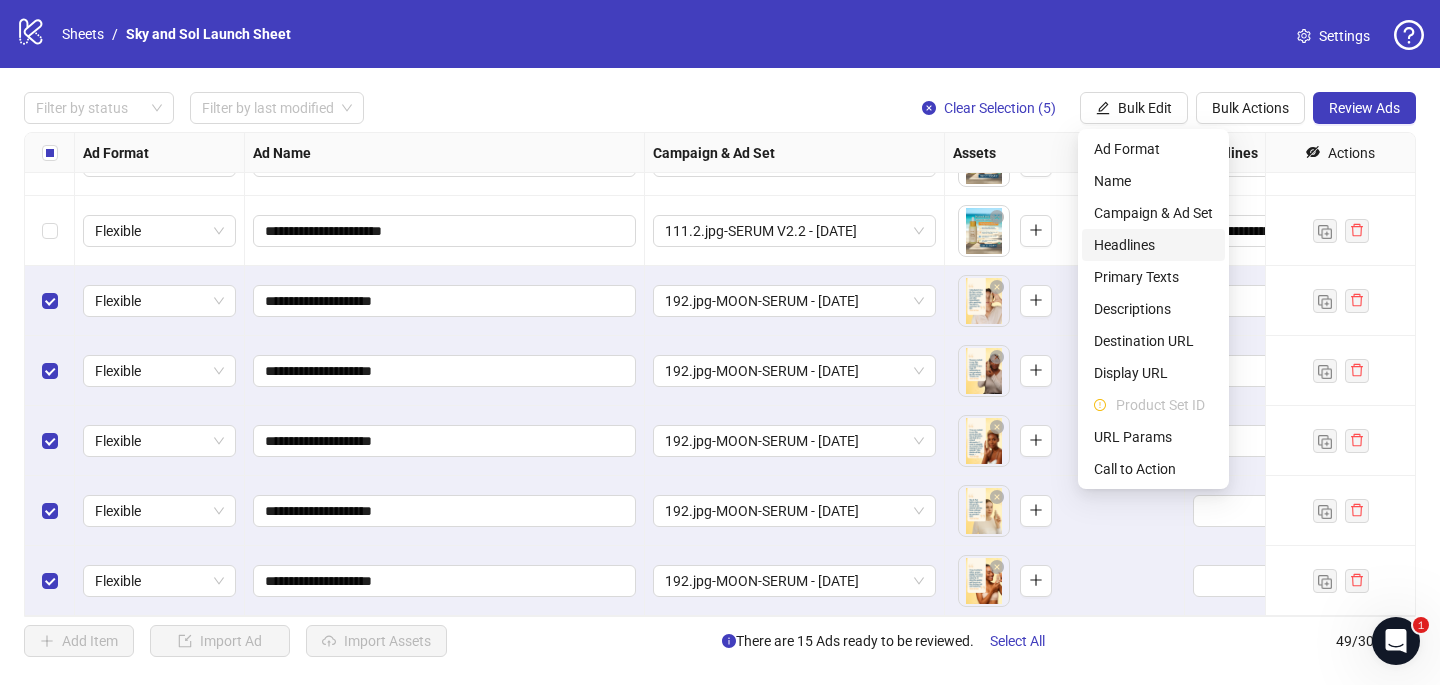 click on "Headlines" at bounding box center [1153, 245] 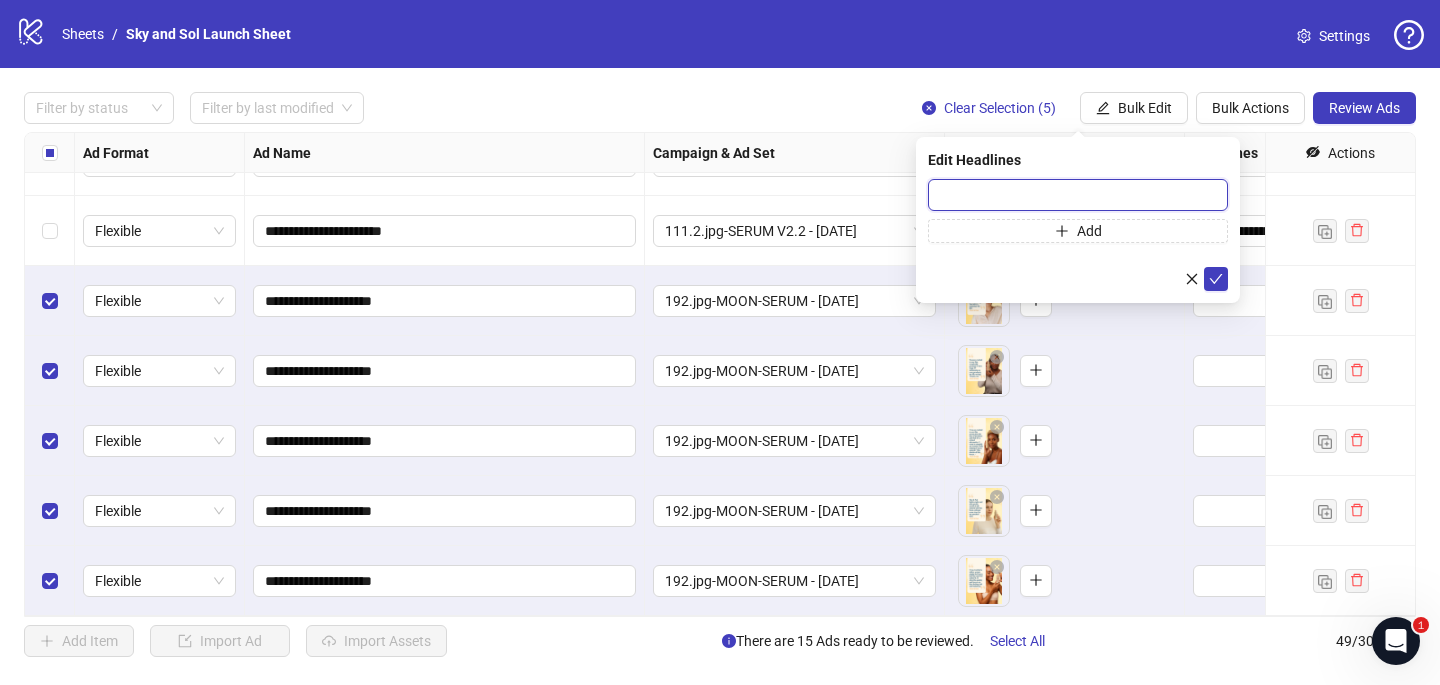 click at bounding box center [1078, 195] 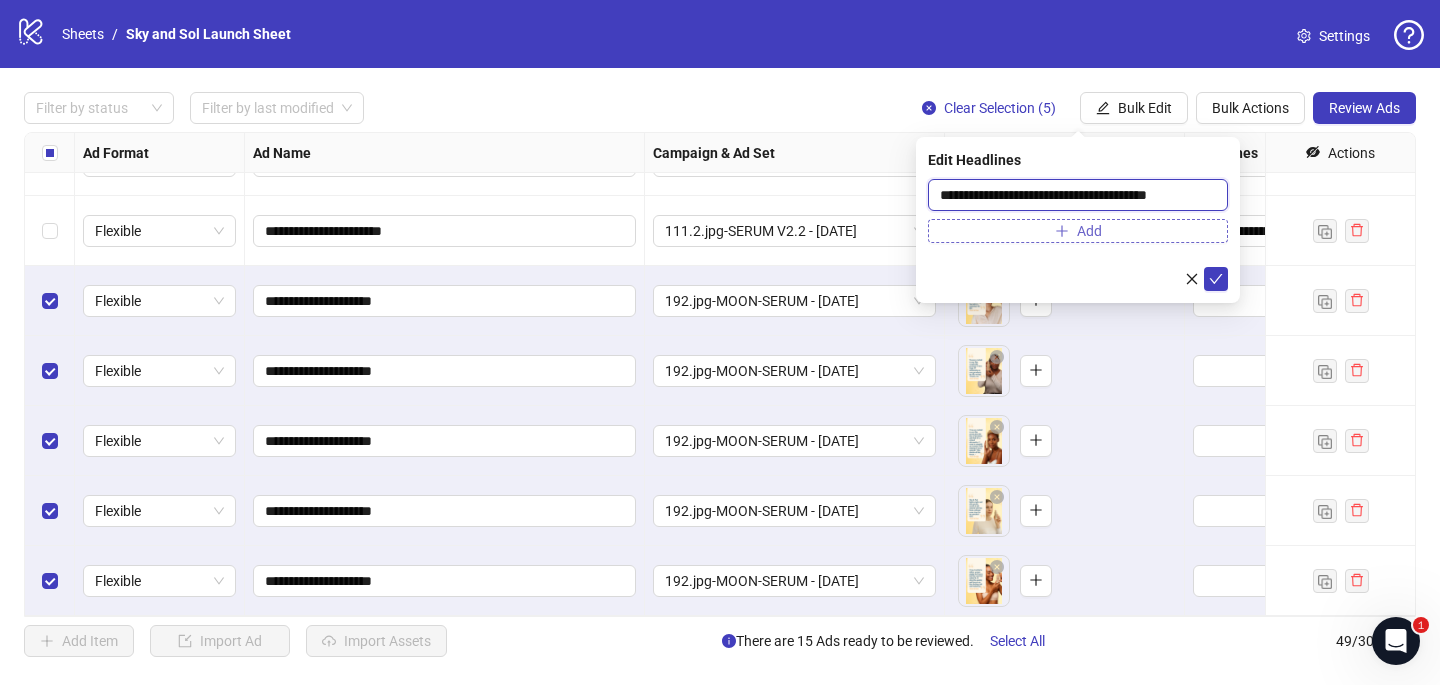type on "**********" 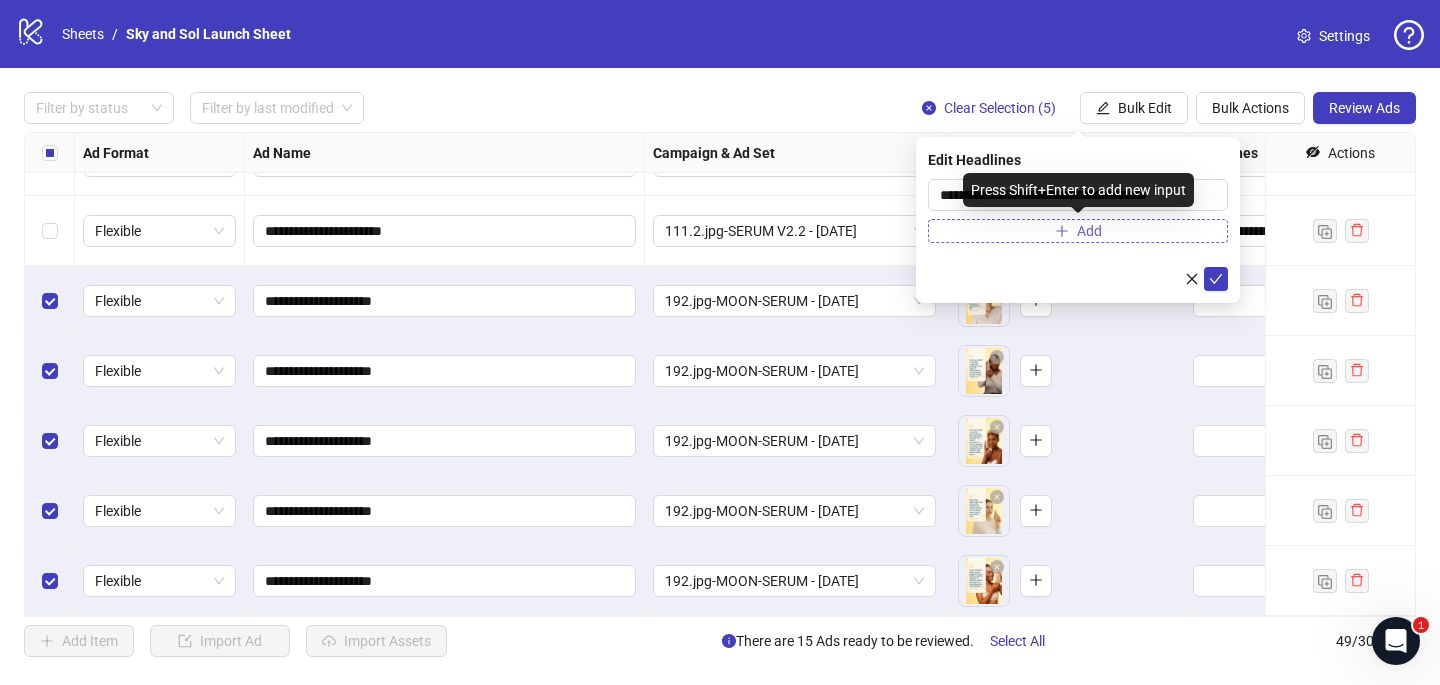 click on "Add" at bounding box center (1078, 231) 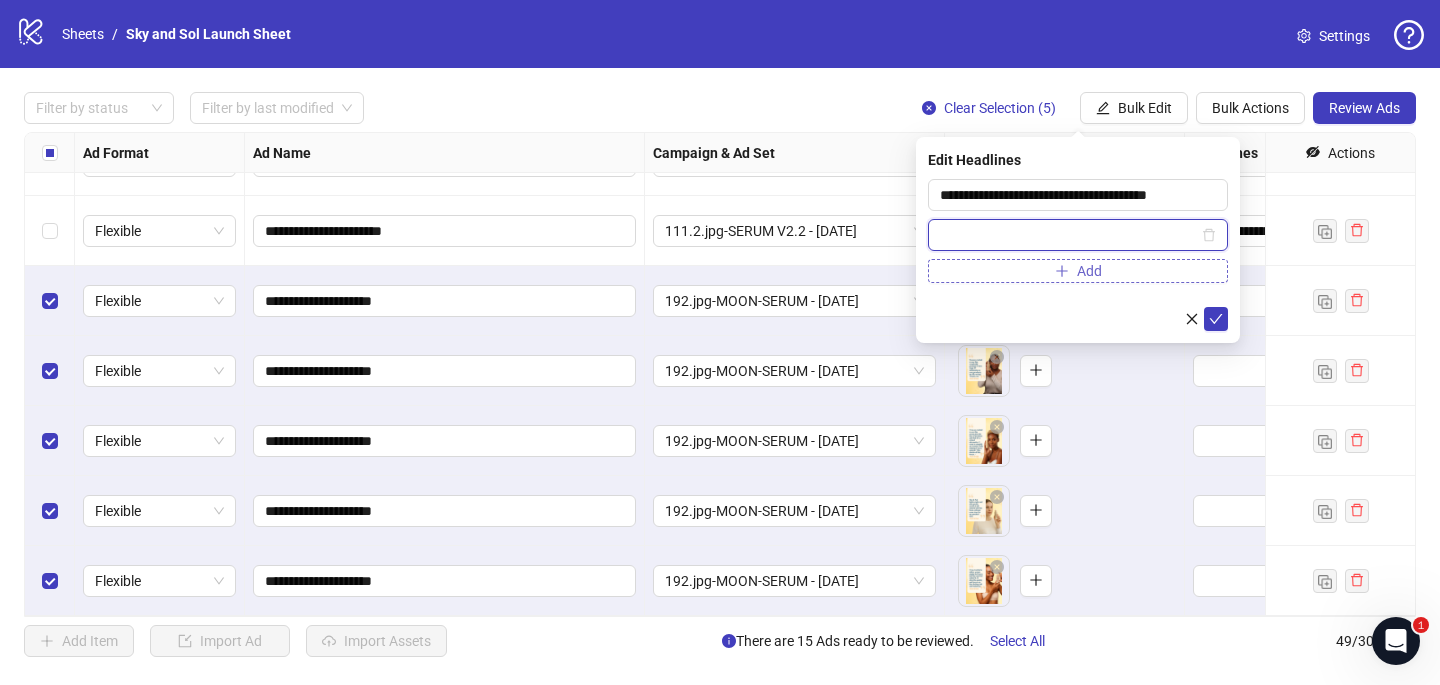 paste on "**********" 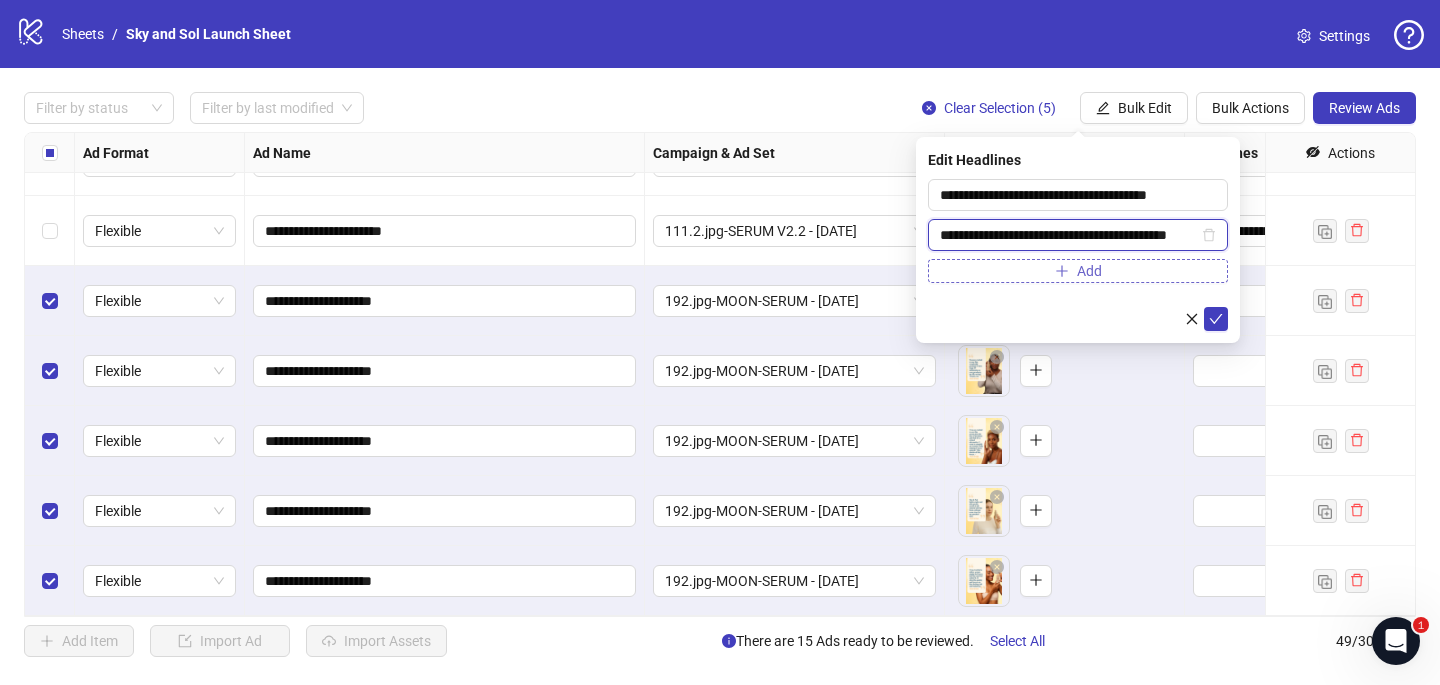 scroll, scrollTop: 0, scrollLeft: 16, axis: horizontal 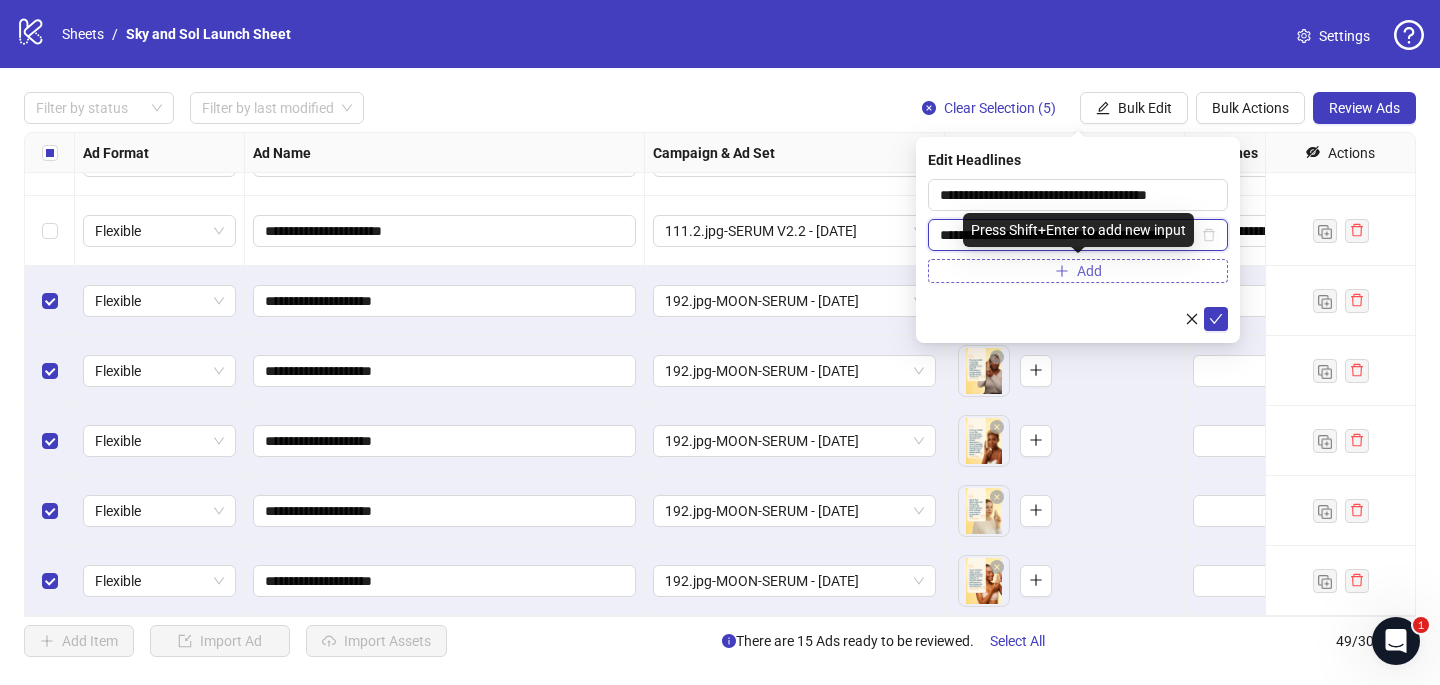 type on "**********" 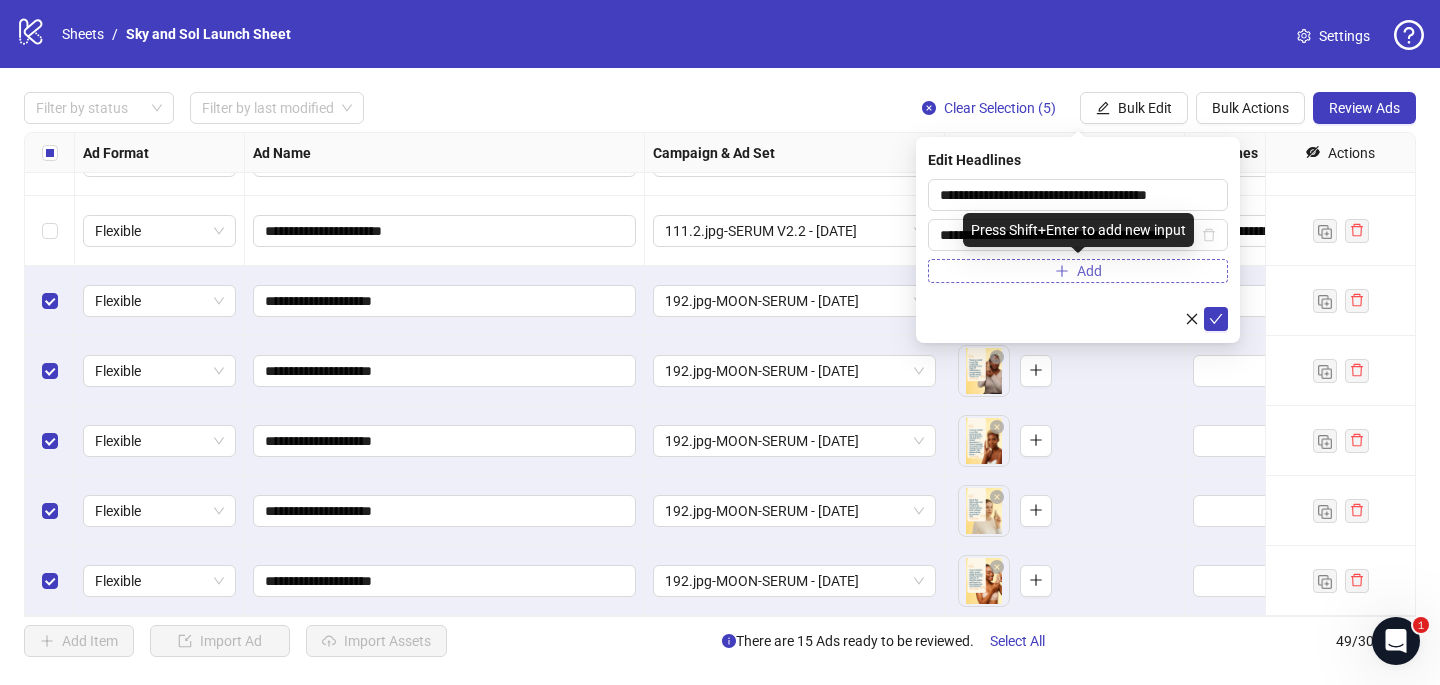 click on "Add" at bounding box center [1078, 271] 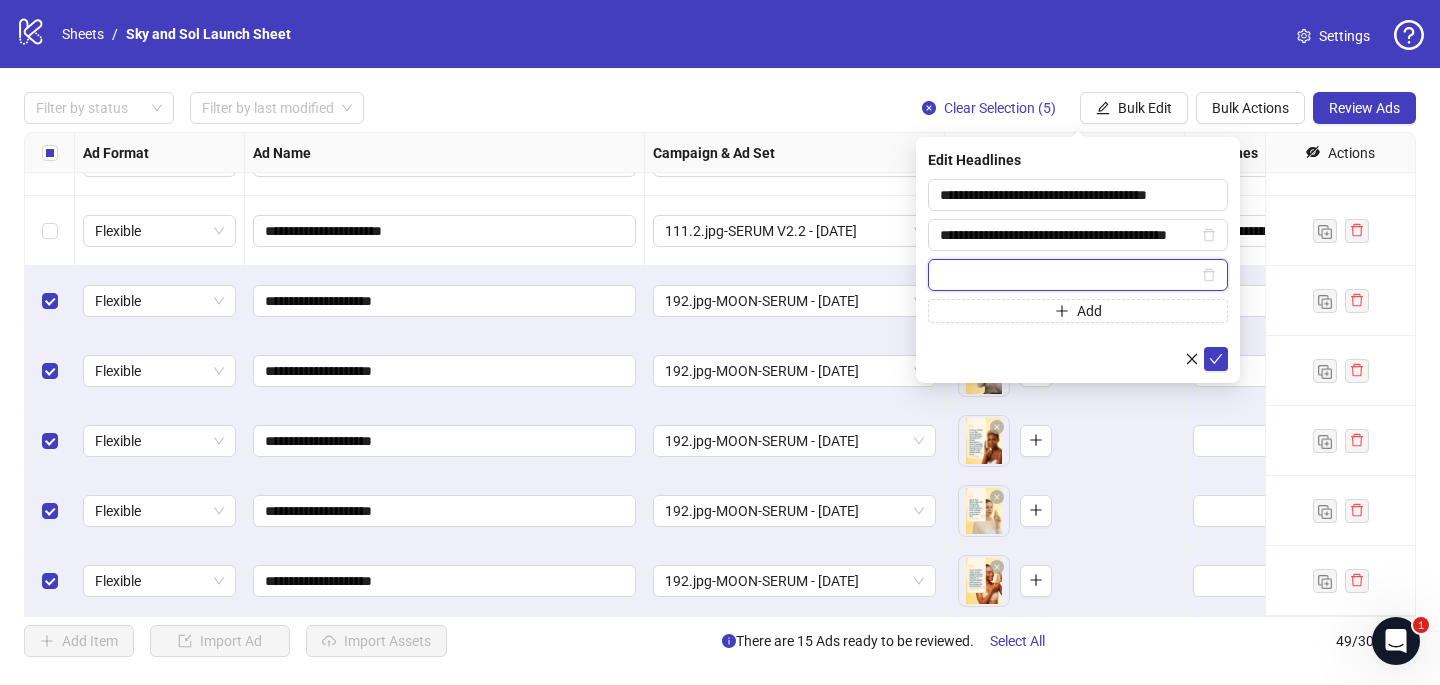 paste on "**********" 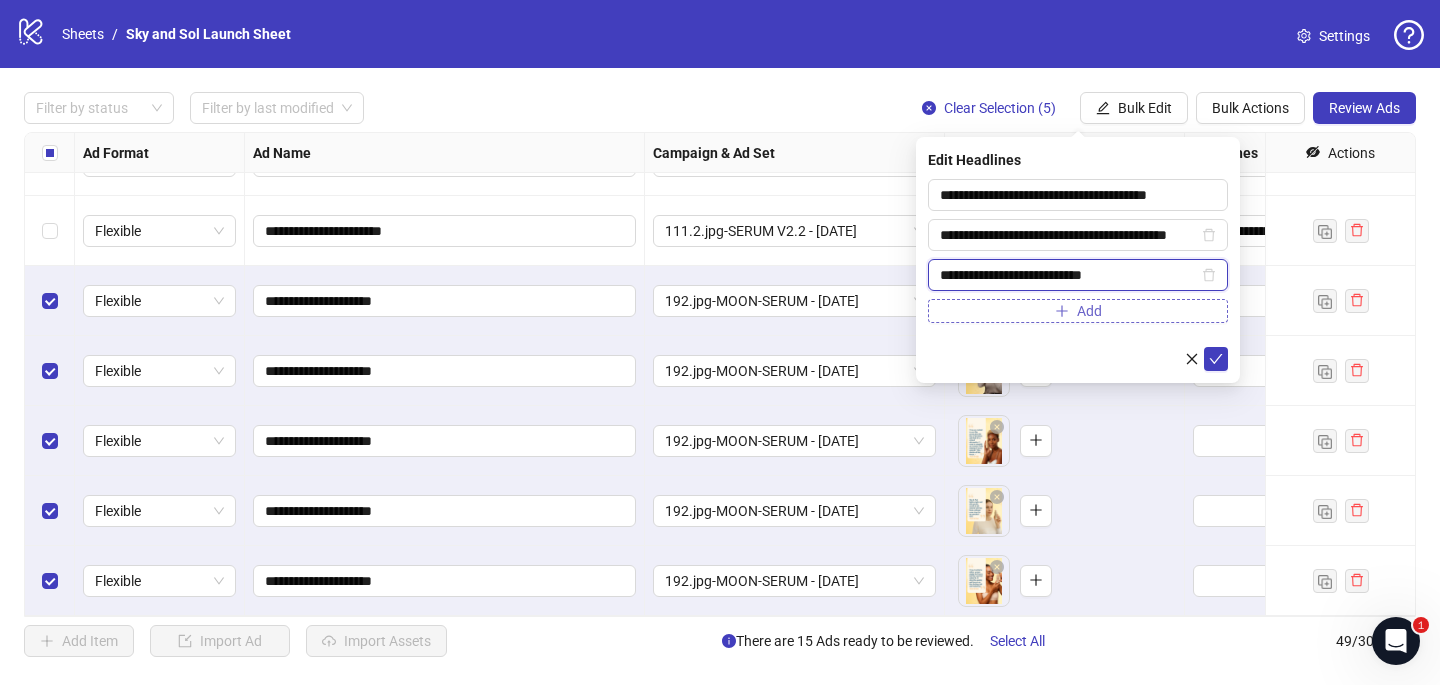 type on "**********" 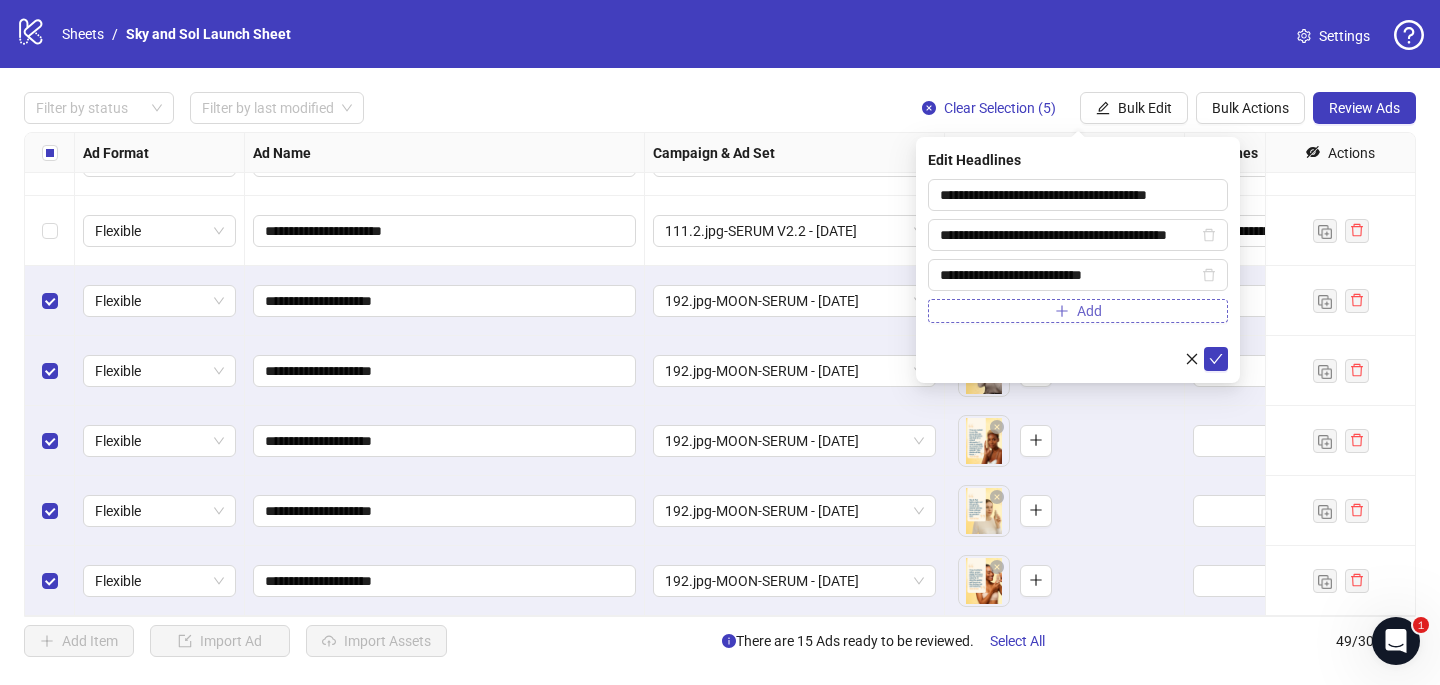 click on "Add" at bounding box center (1078, 311) 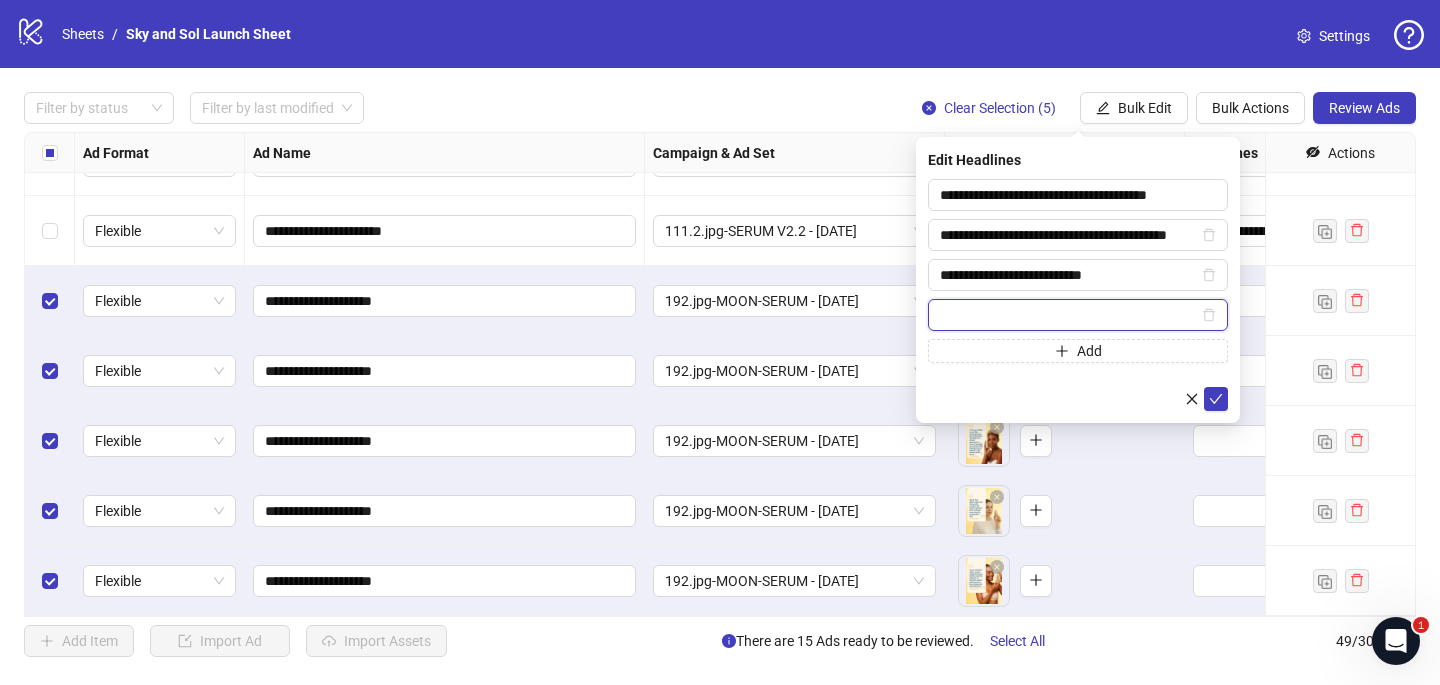 paste on "**********" 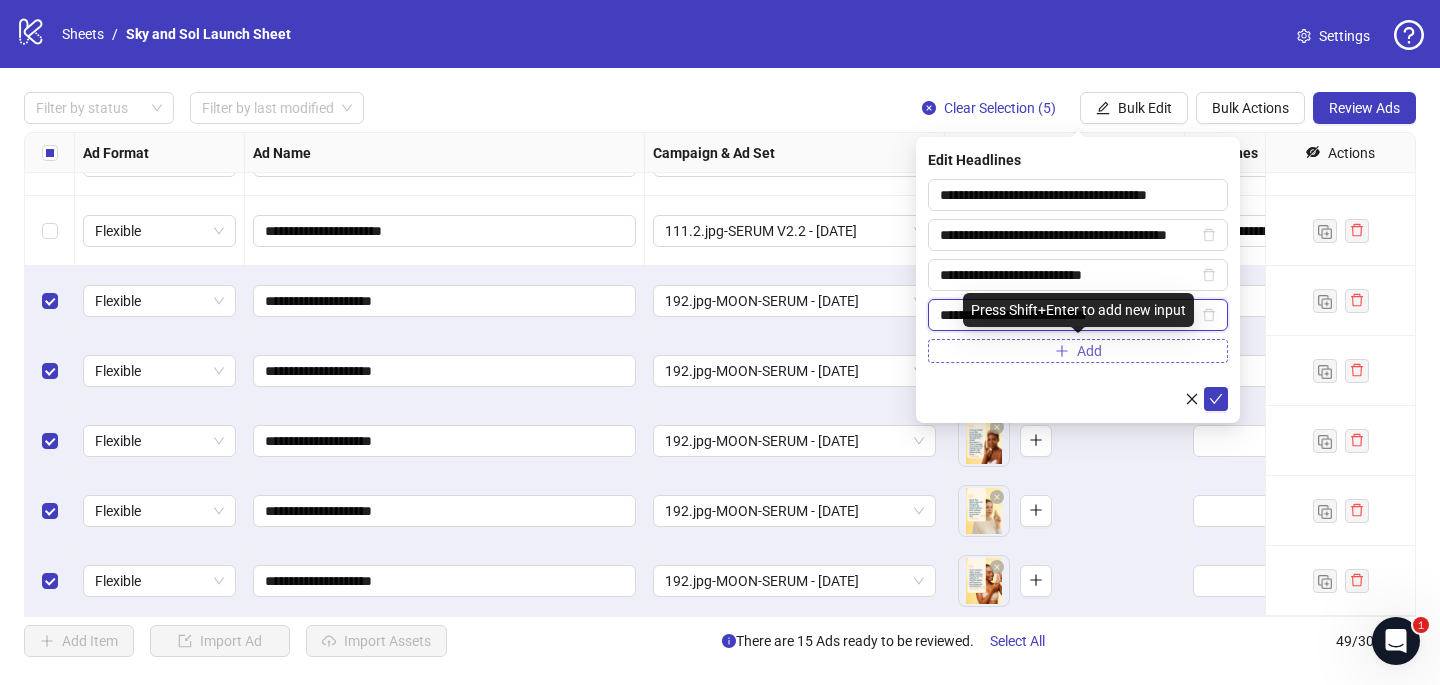 type on "**********" 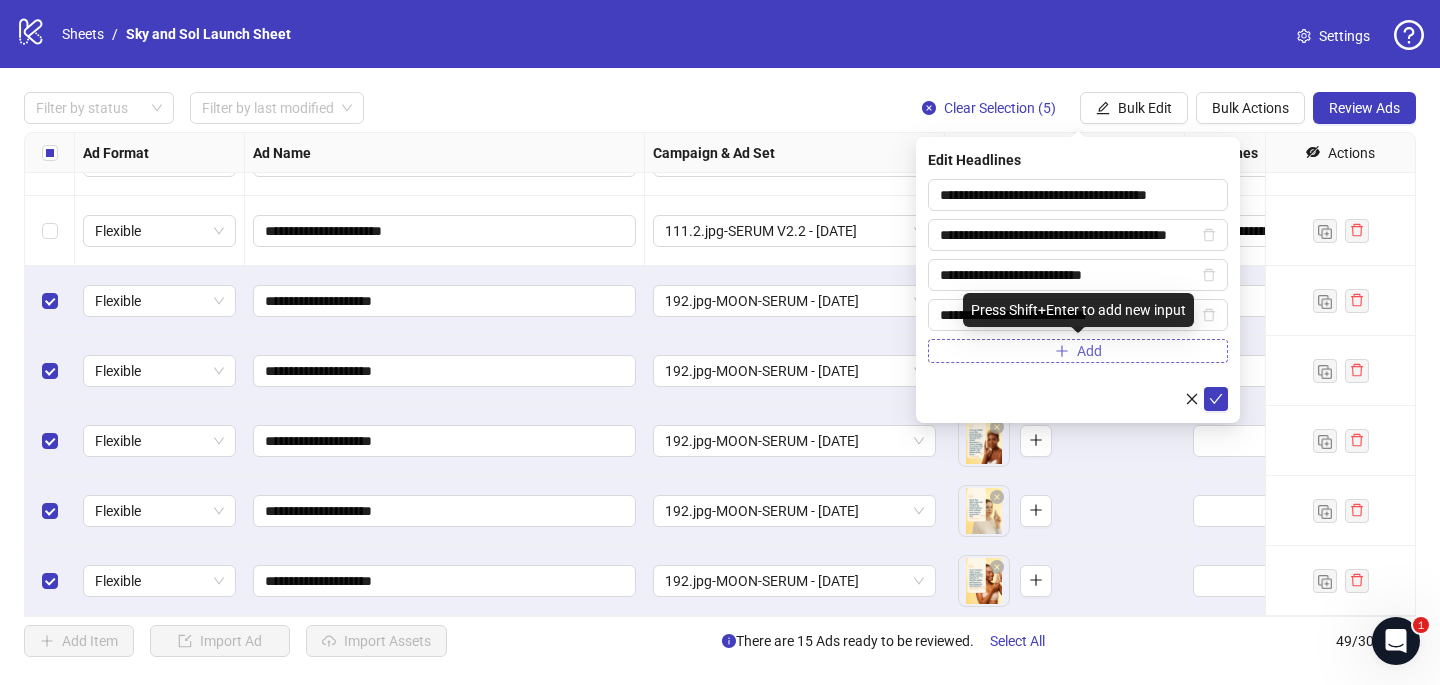 click on "Add" at bounding box center (1078, 351) 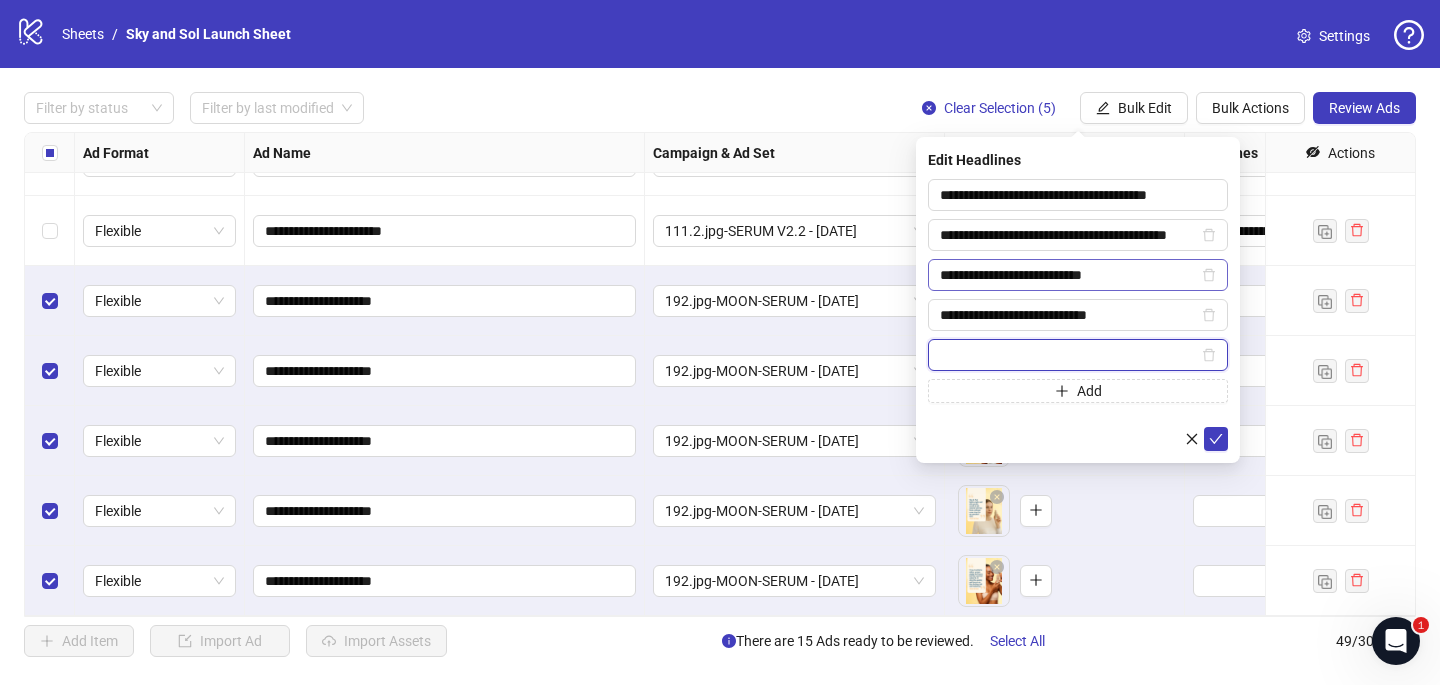 paste on "**********" 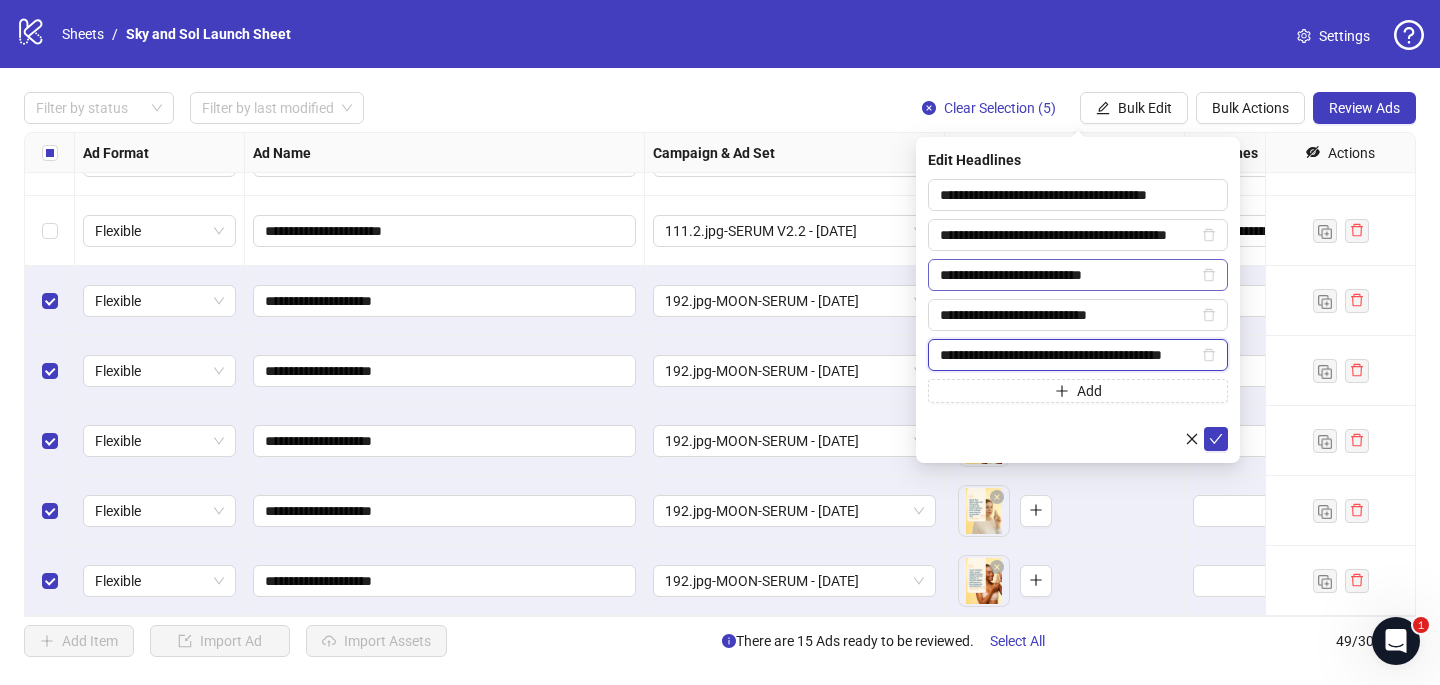 scroll, scrollTop: 0, scrollLeft: 42, axis: horizontal 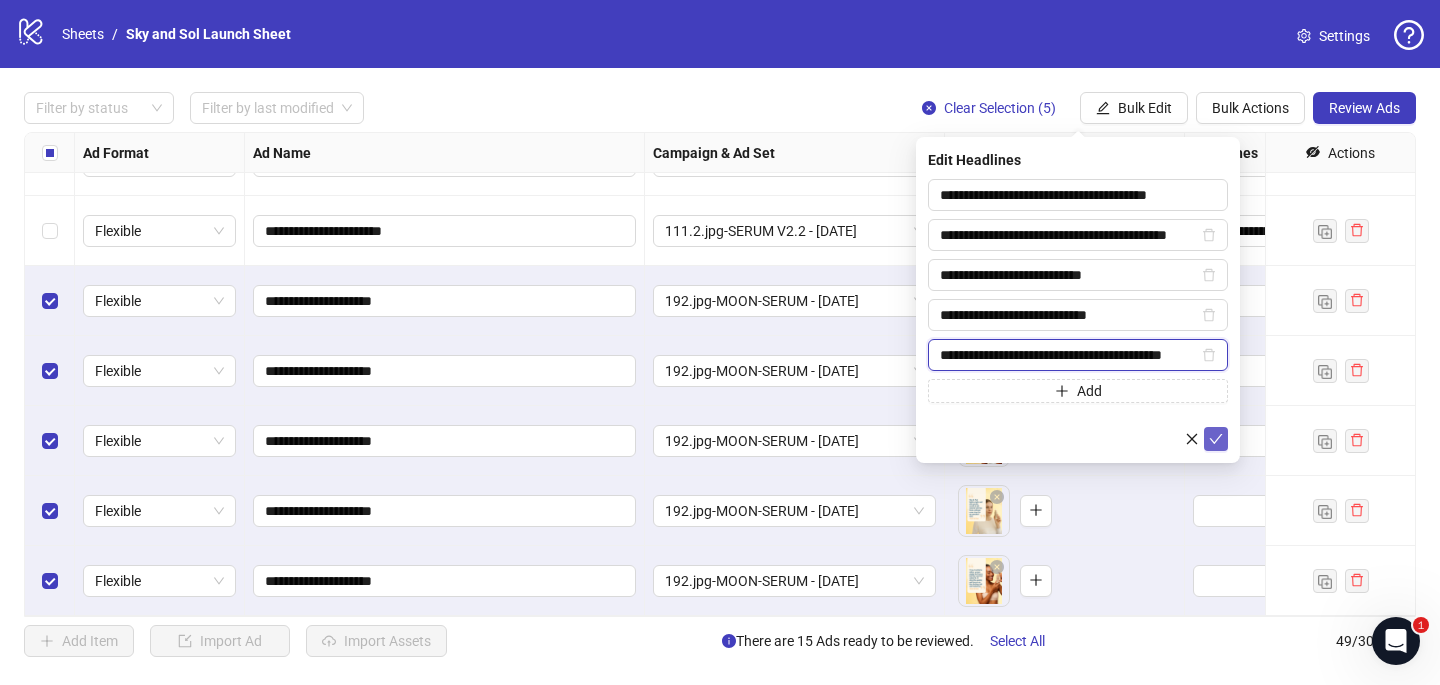 type on "**********" 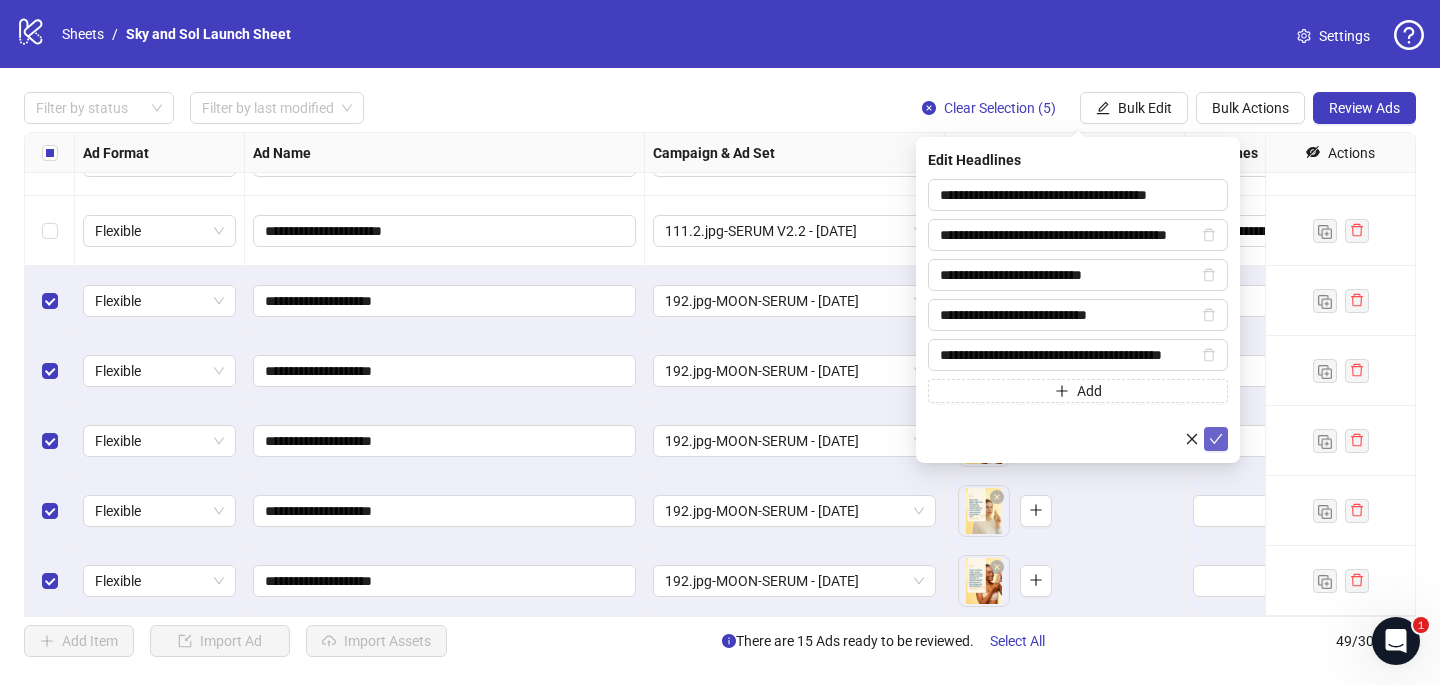 click 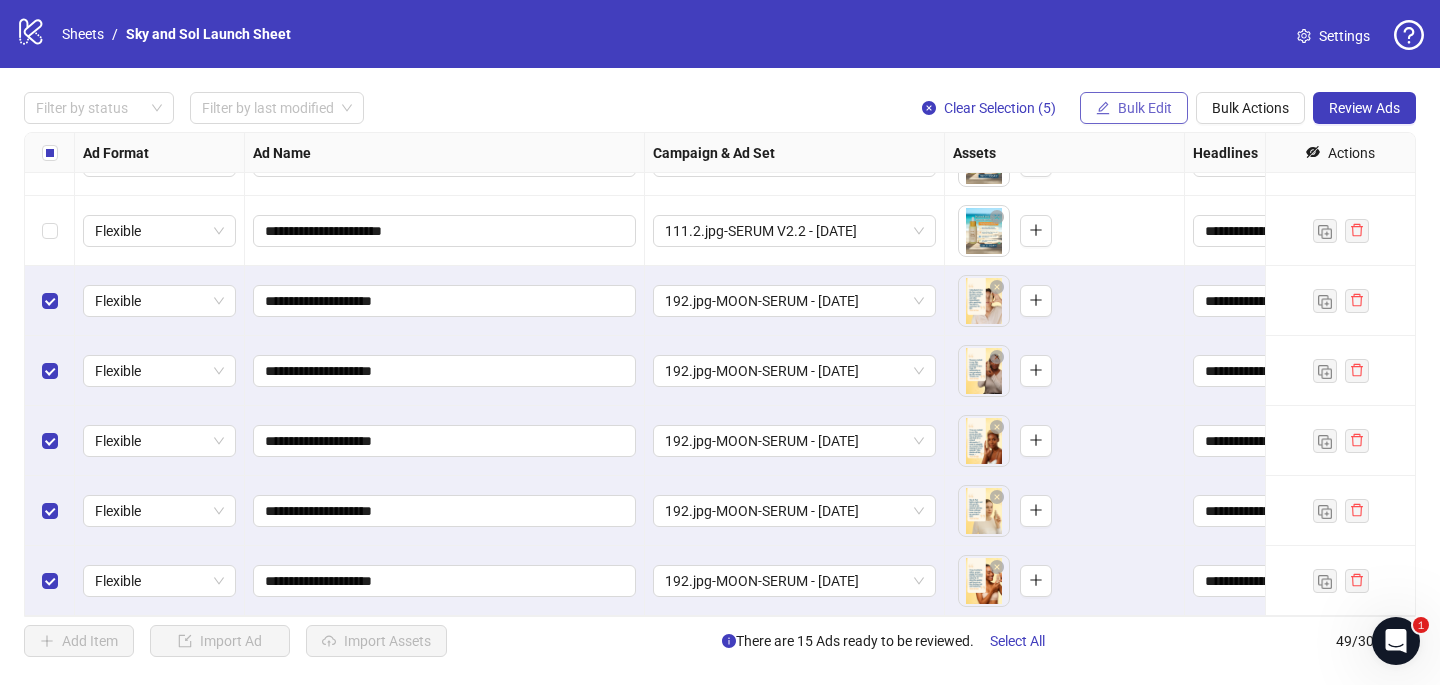 click on "Bulk Edit" at bounding box center (1145, 108) 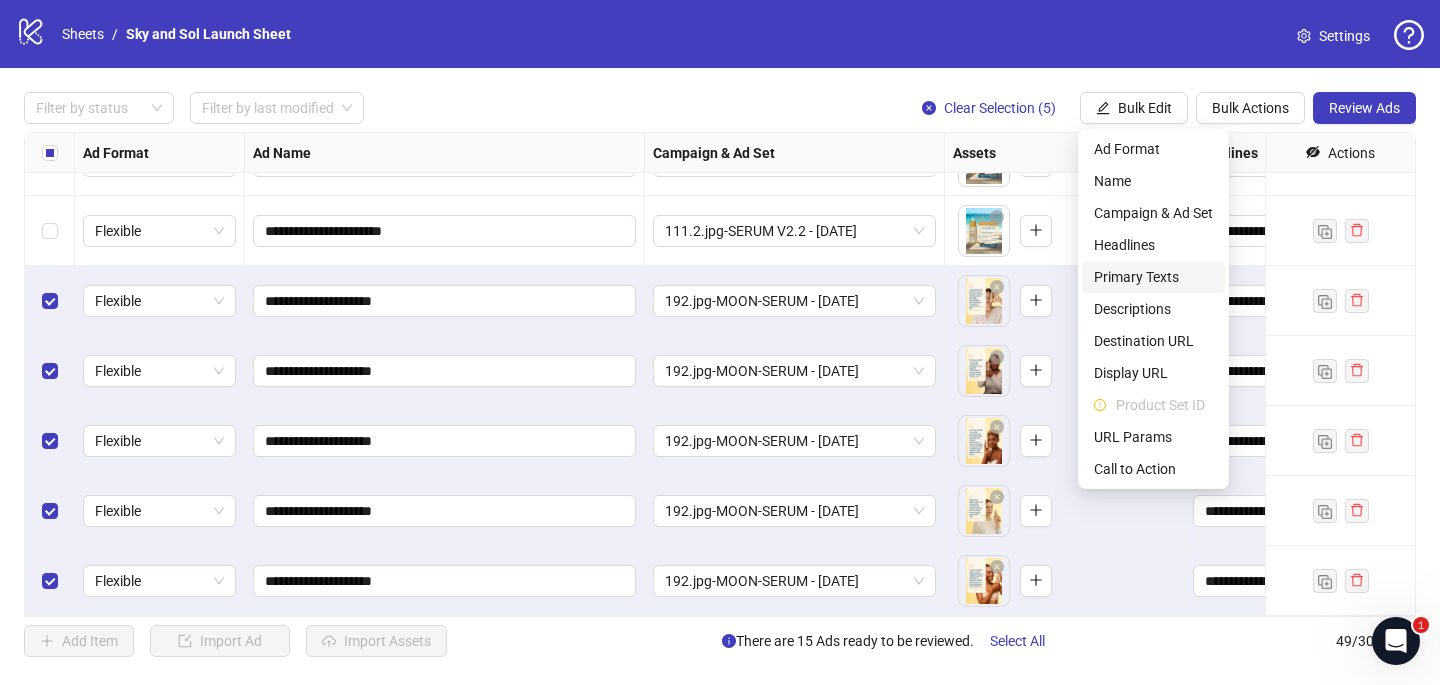 click on "Primary Texts" at bounding box center (1153, 277) 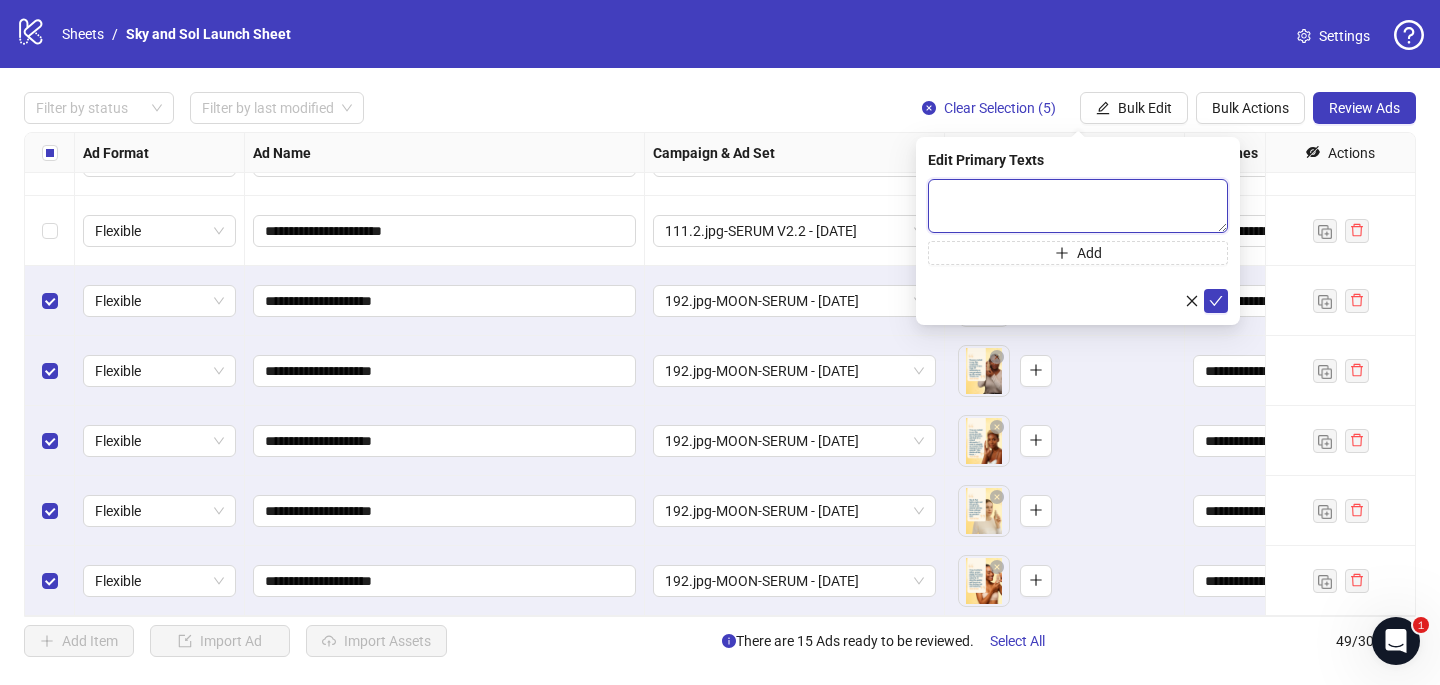 click at bounding box center [1078, 206] 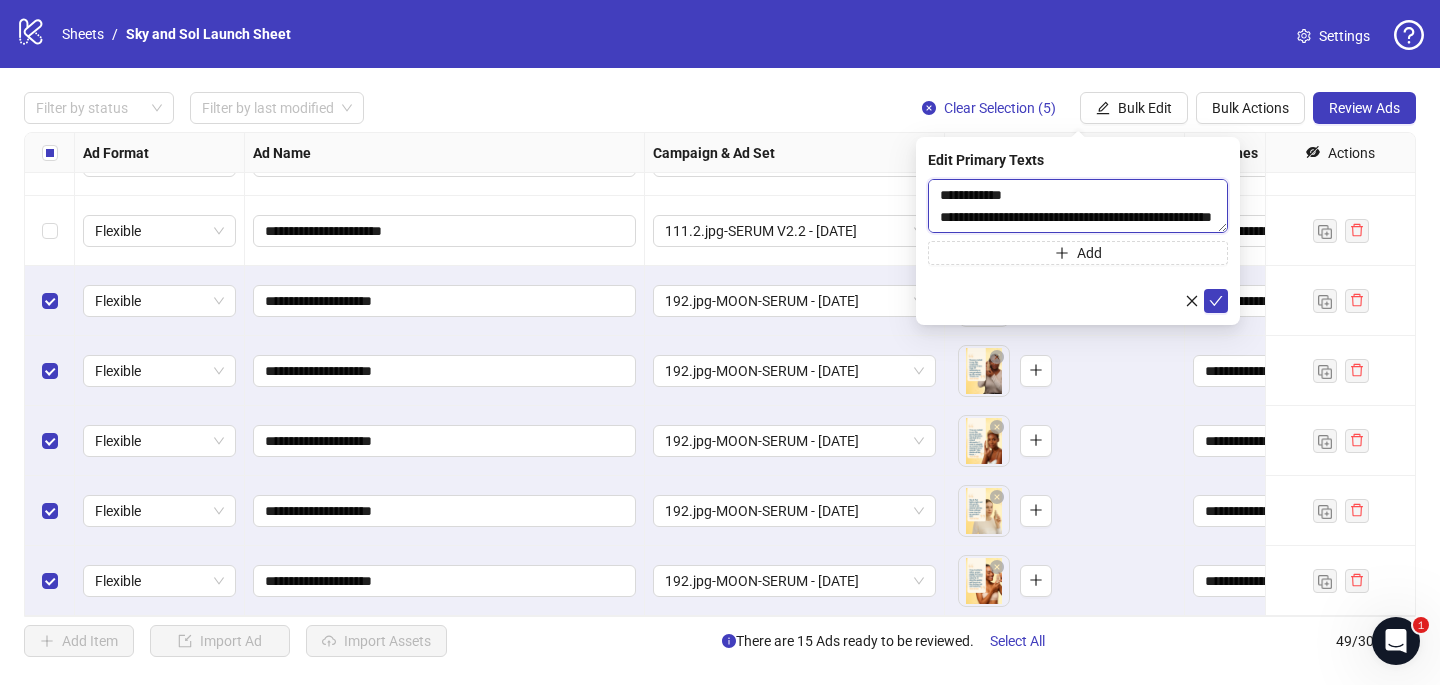 scroll, scrollTop: 770, scrollLeft: 0, axis: vertical 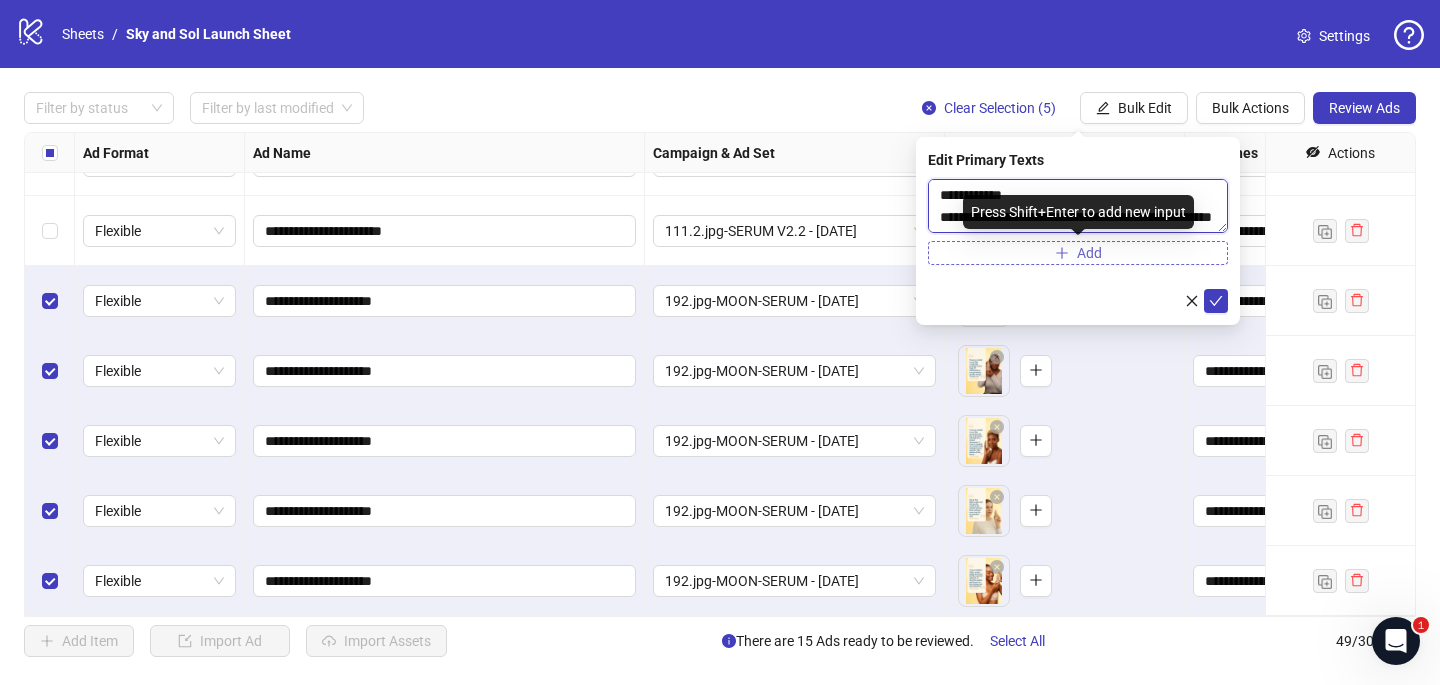 type on "**********" 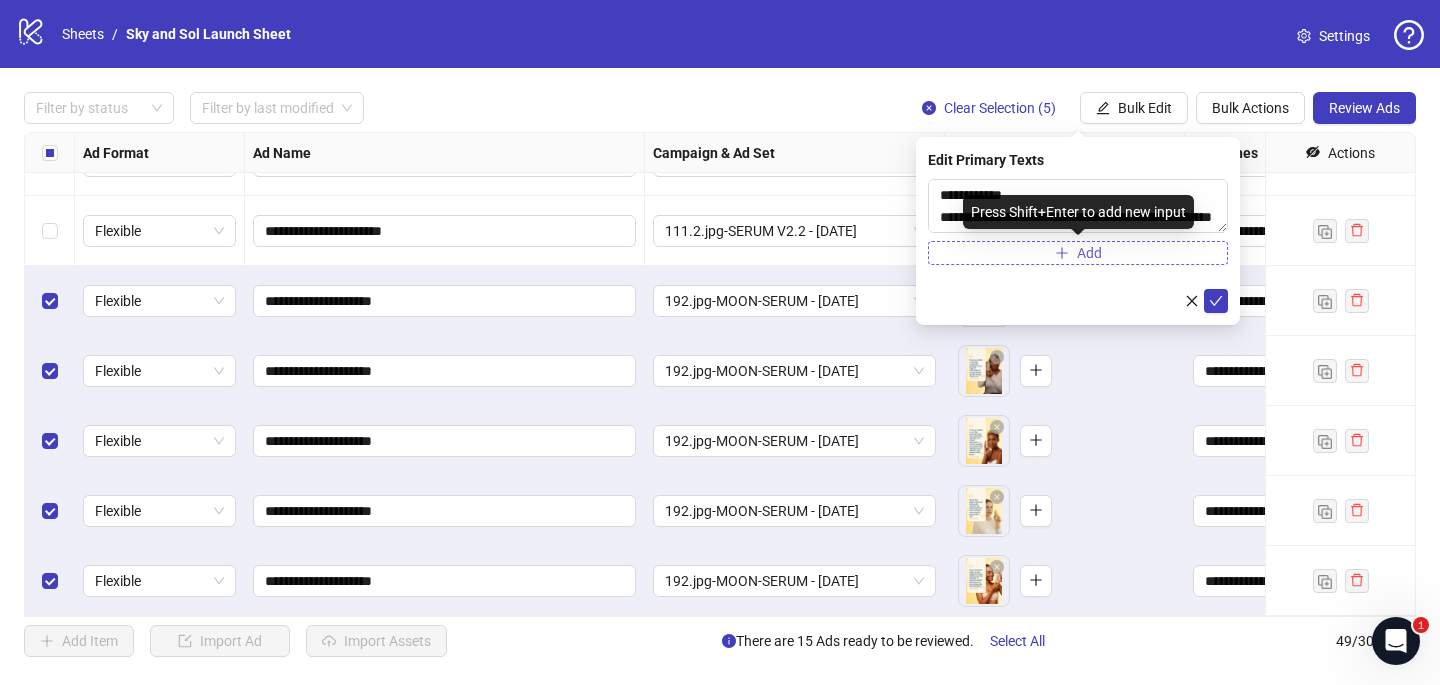 click on "Add" at bounding box center [1078, 253] 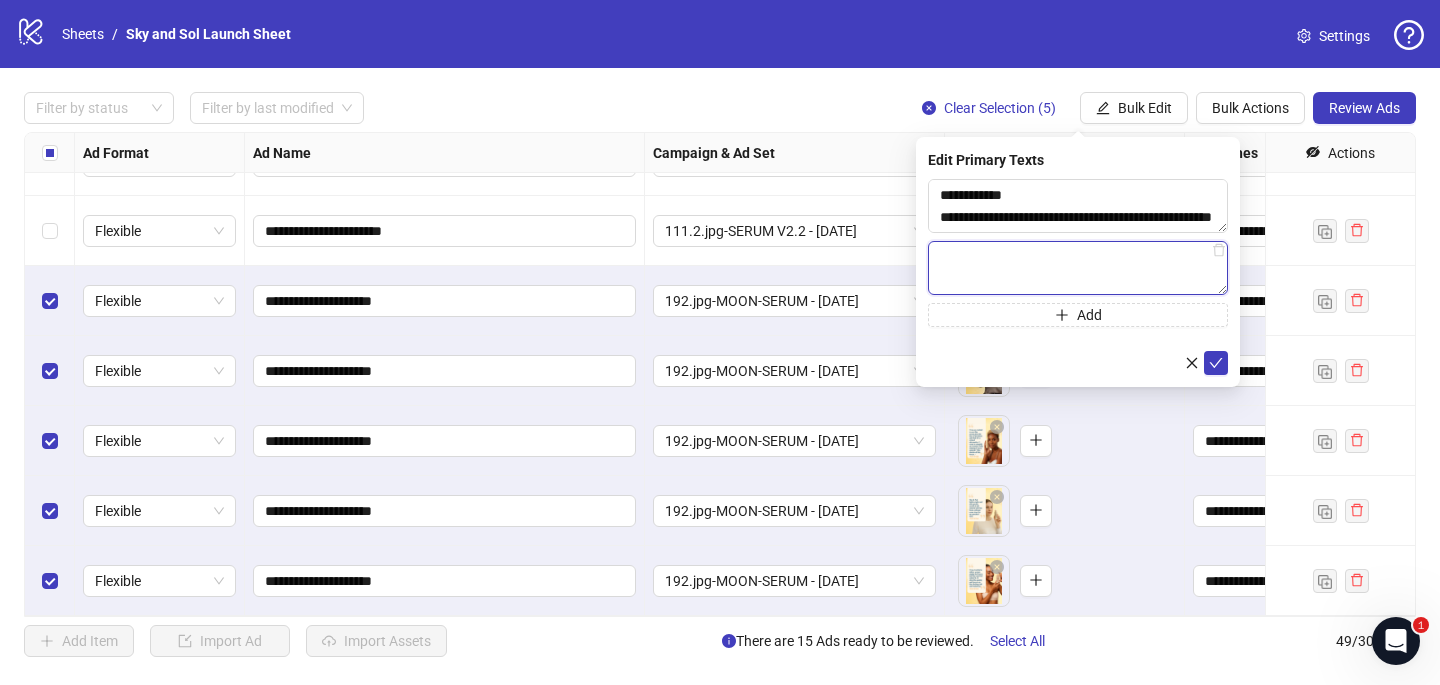 paste on "**********" 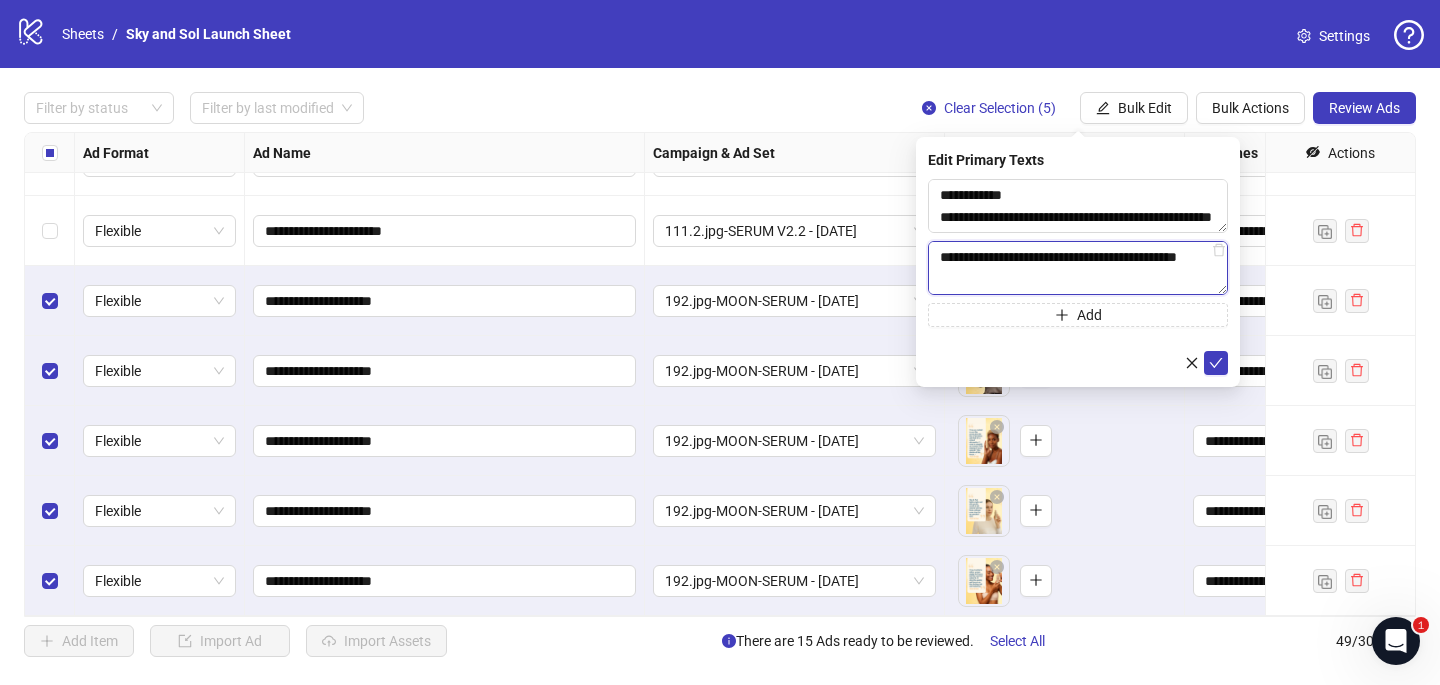 scroll, scrollTop: 631, scrollLeft: 0, axis: vertical 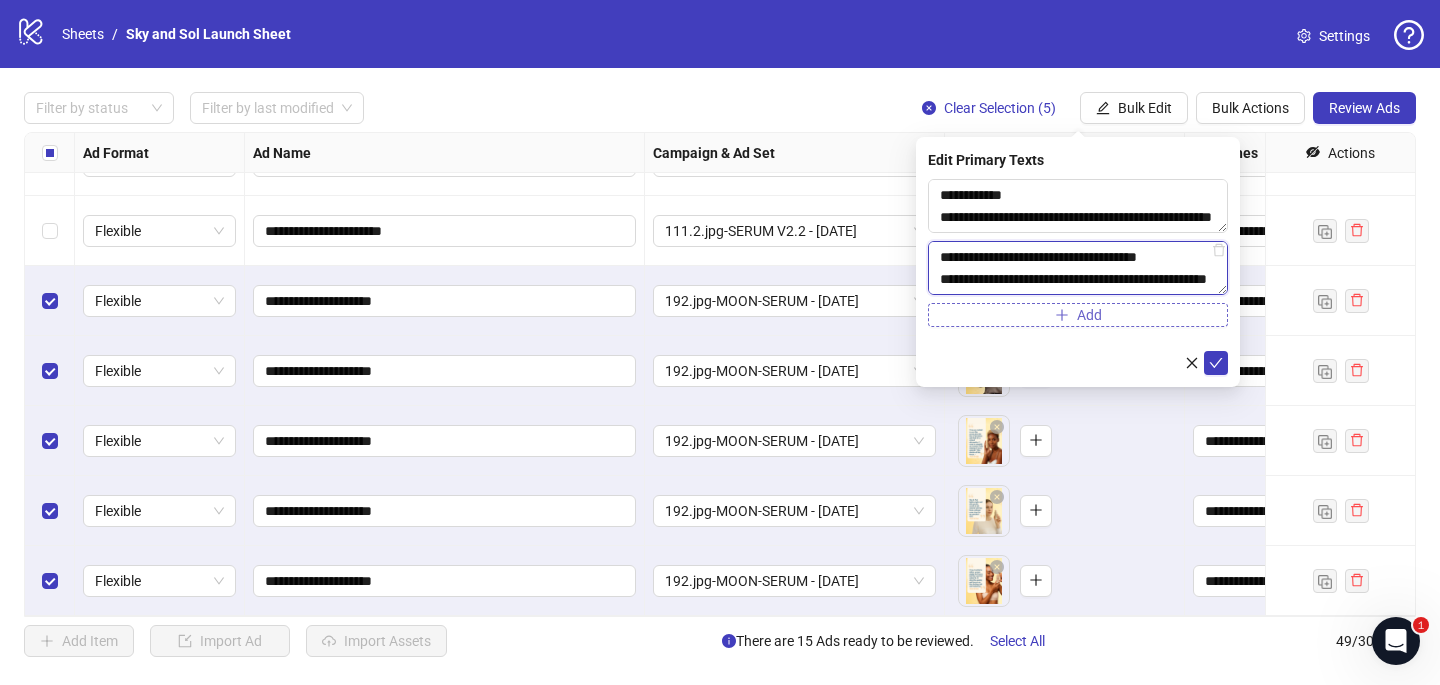 type on "**********" 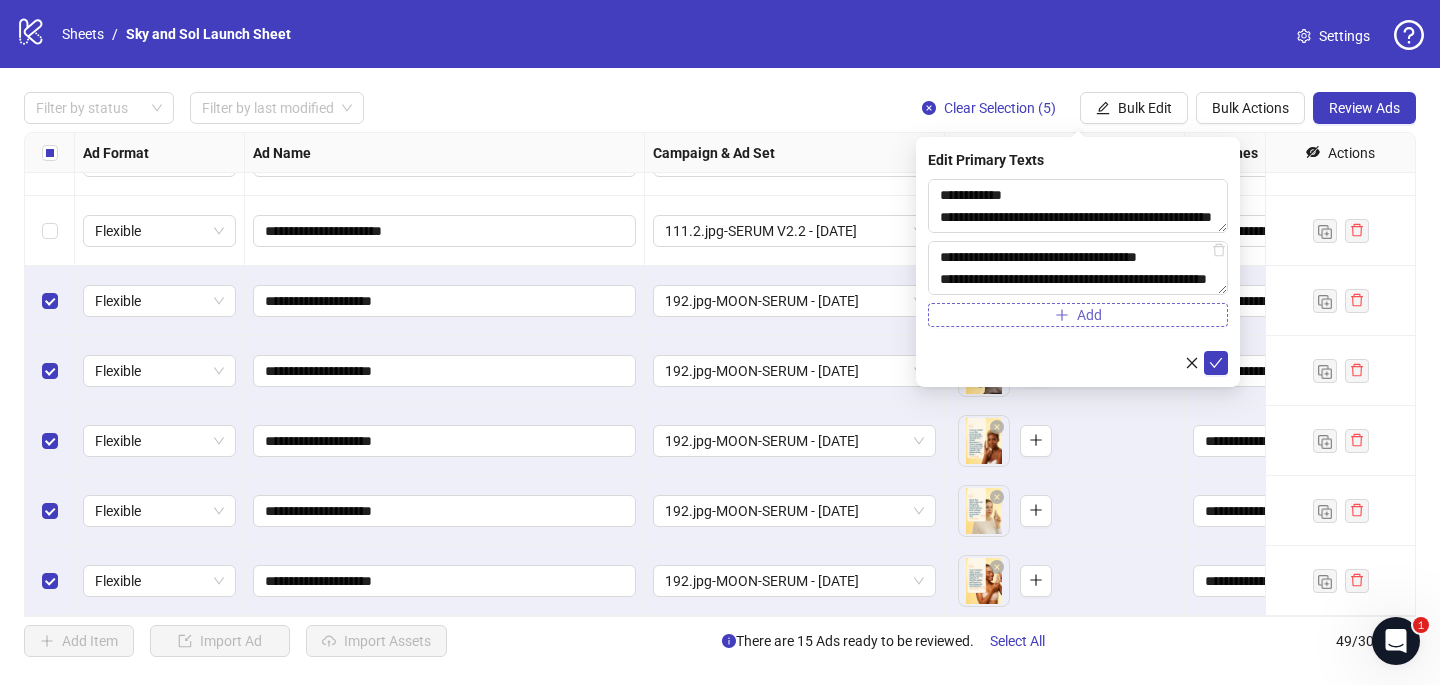 click on "Add" at bounding box center [1078, 315] 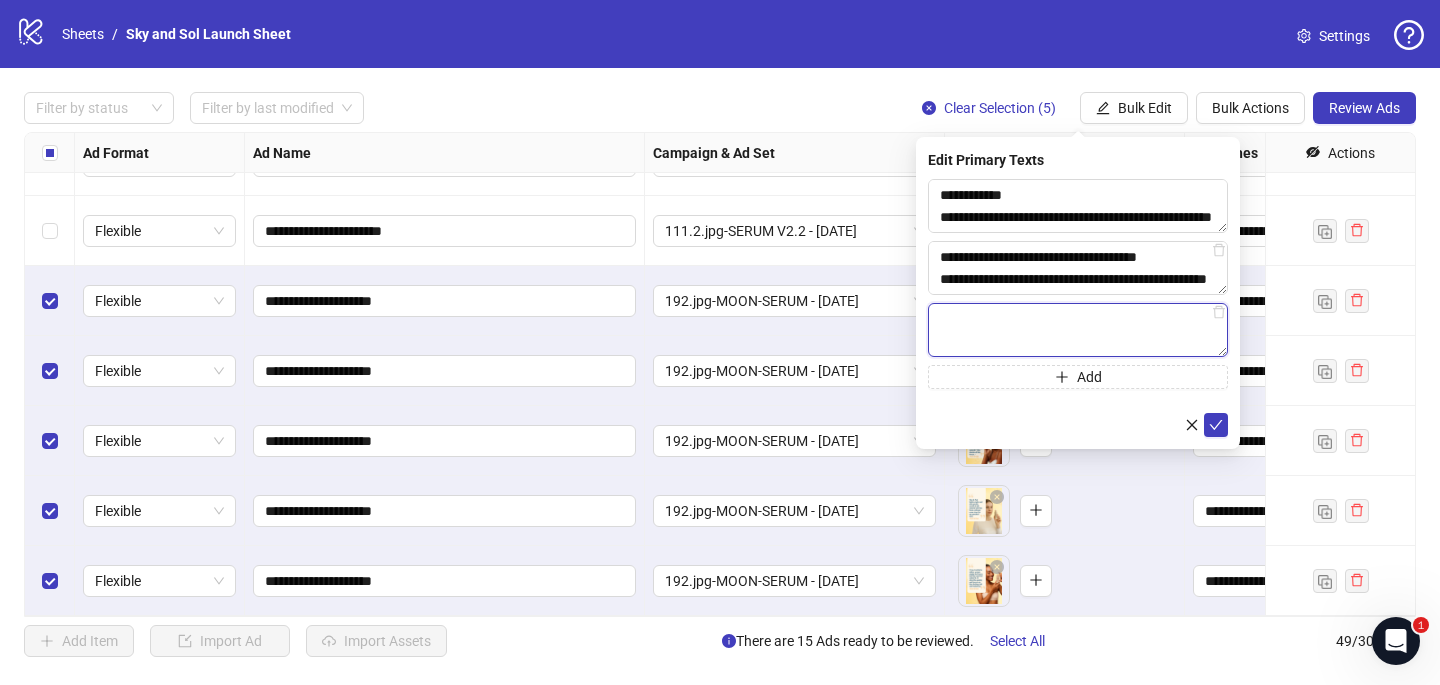 paste on "**********" 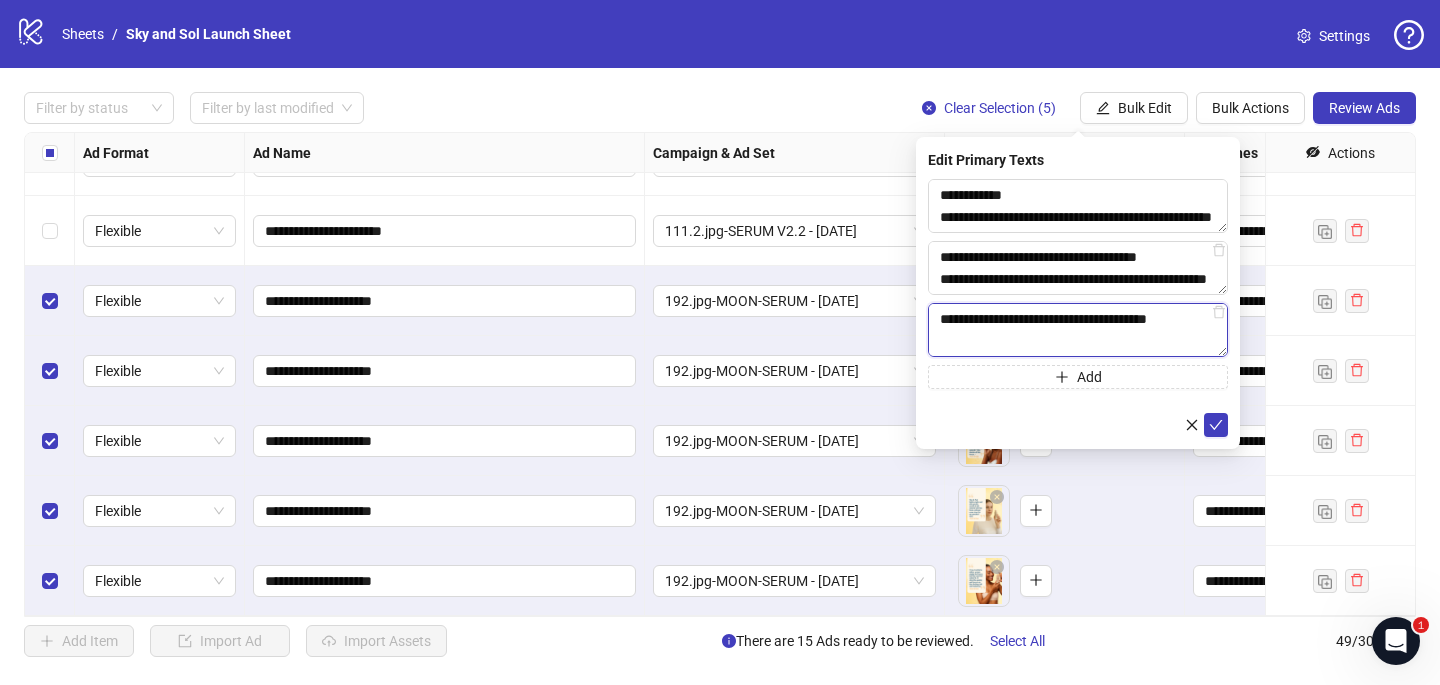 scroll, scrollTop: 697, scrollLeft: 0, axis: vertical 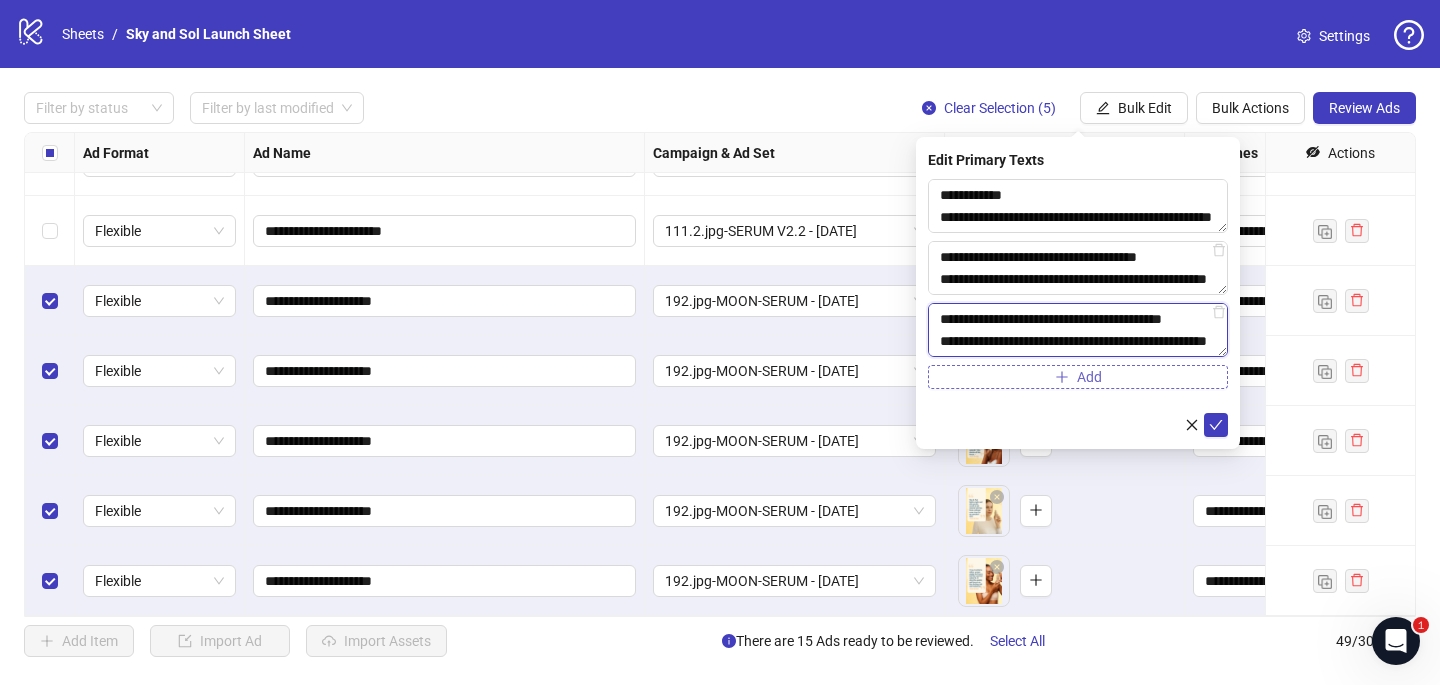 type on "**********" 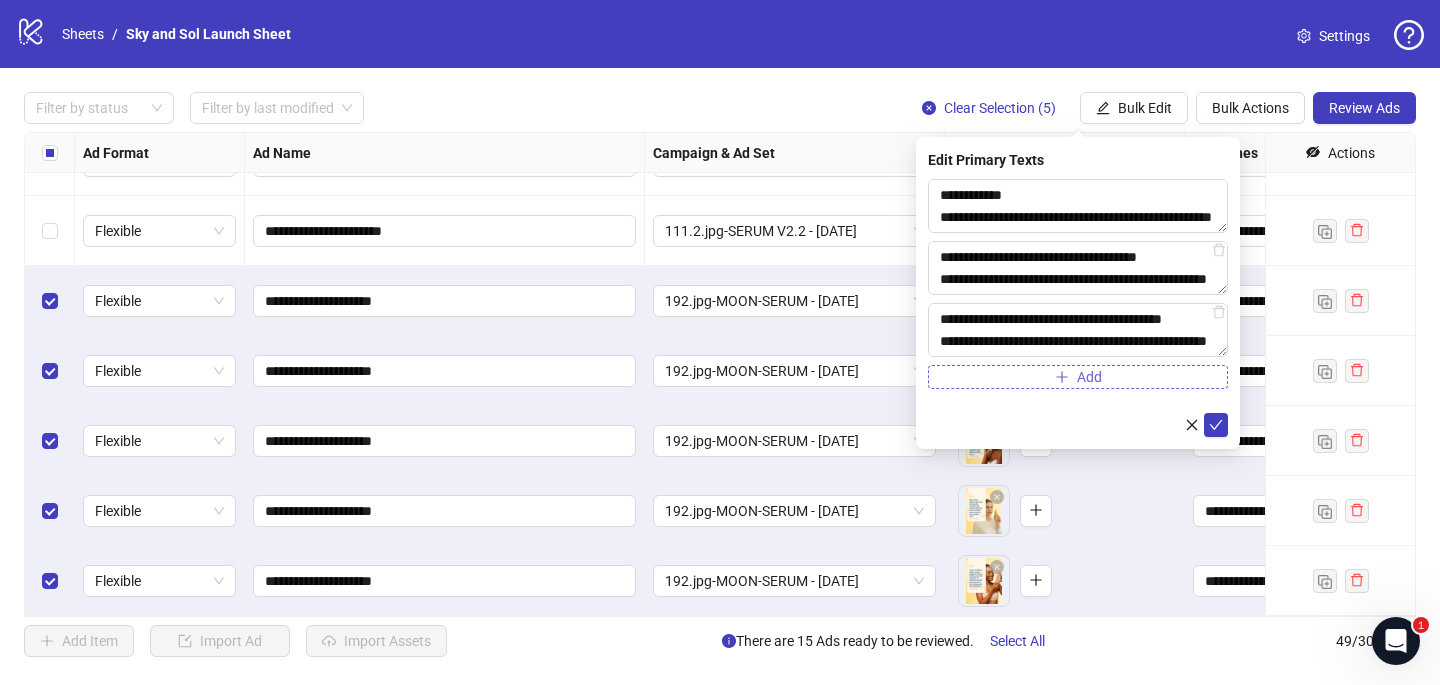 click on "Add" at bounding box center (1078, 377) 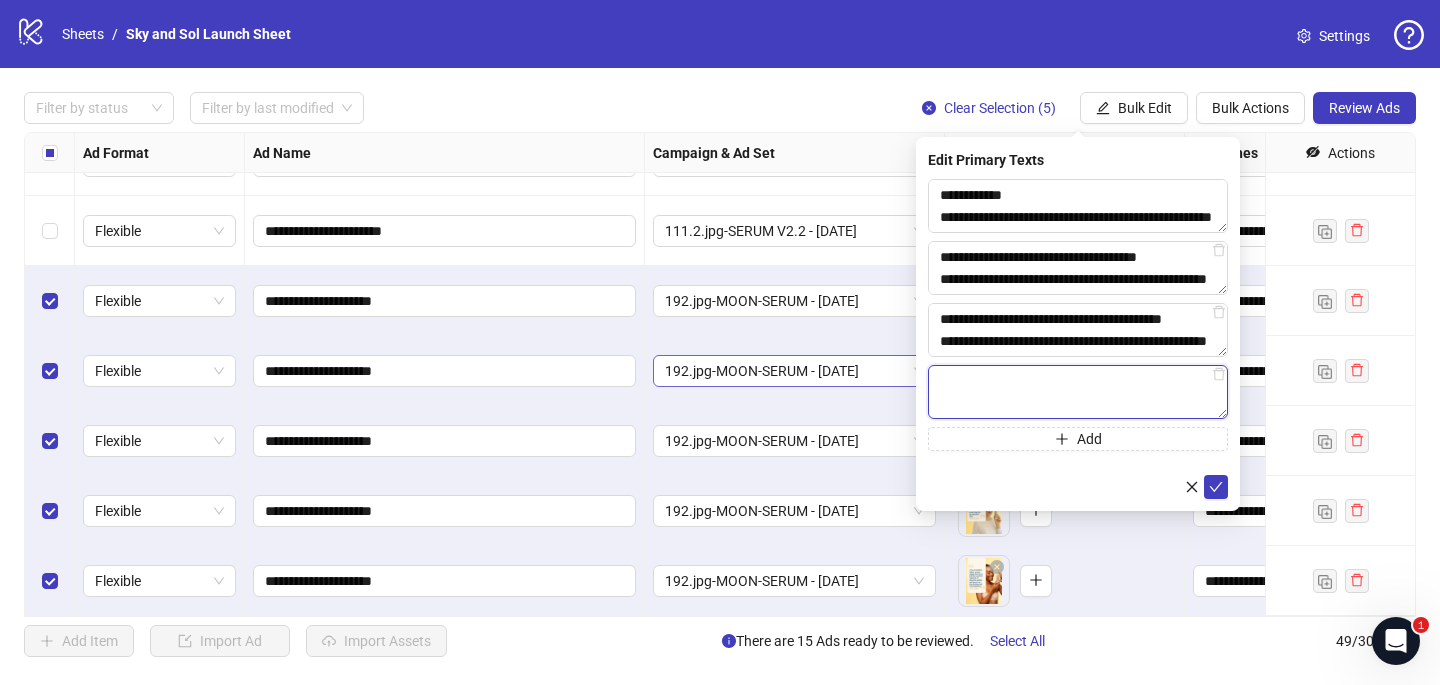 paste on "**********" 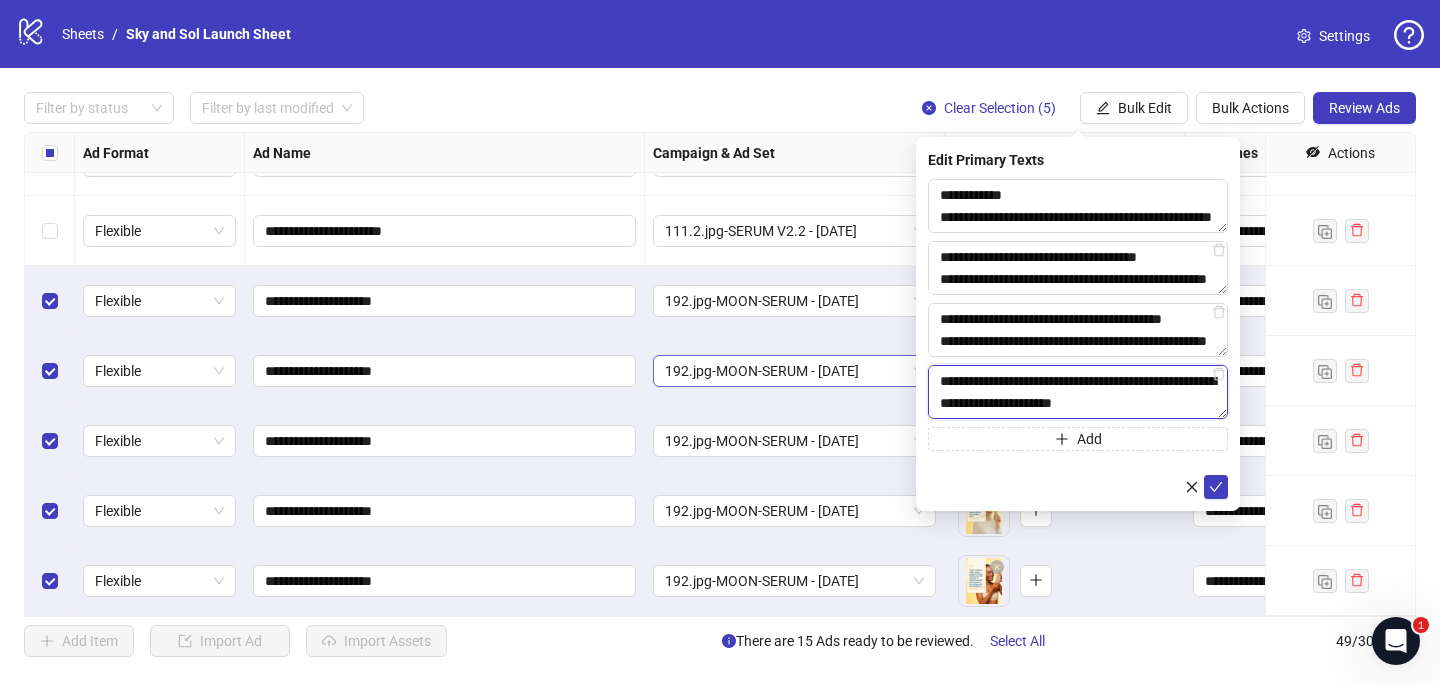 scroll, scrollTop: 242, scrollLeft: 0, axis: vertical 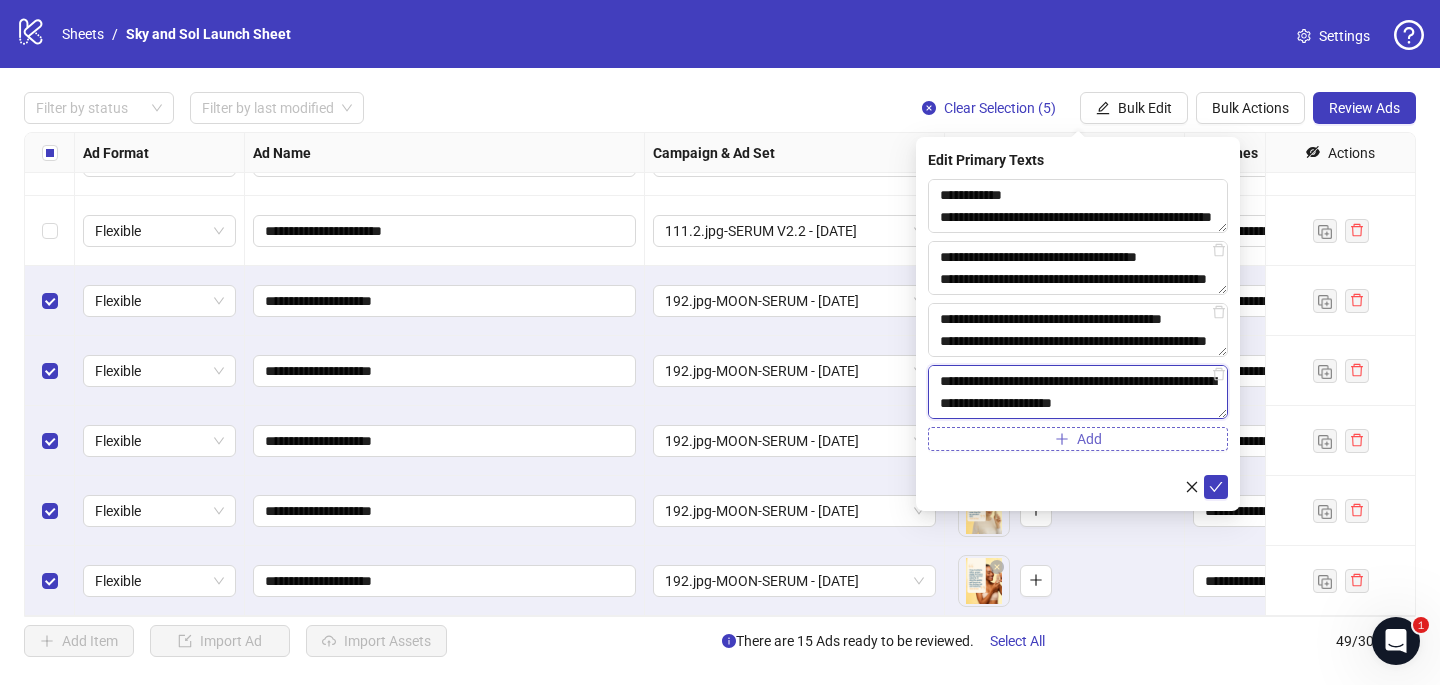 type on "**********" 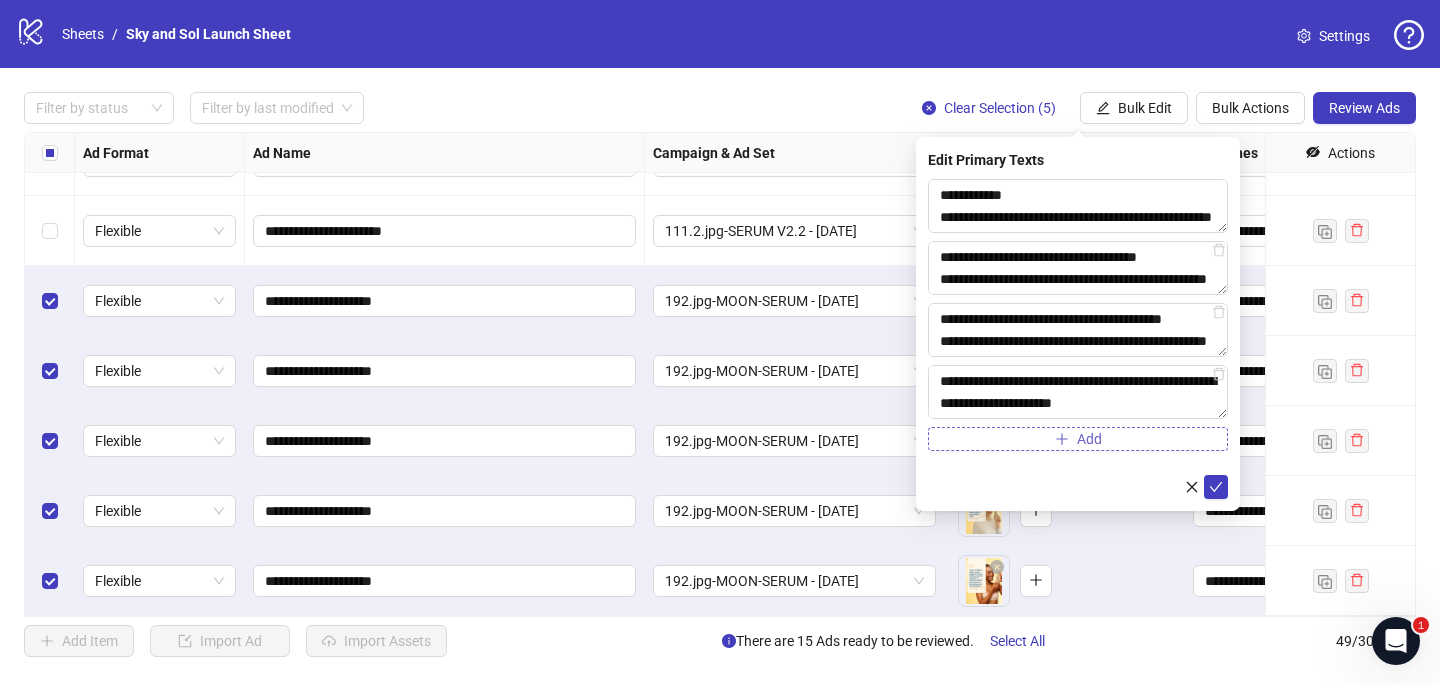 click 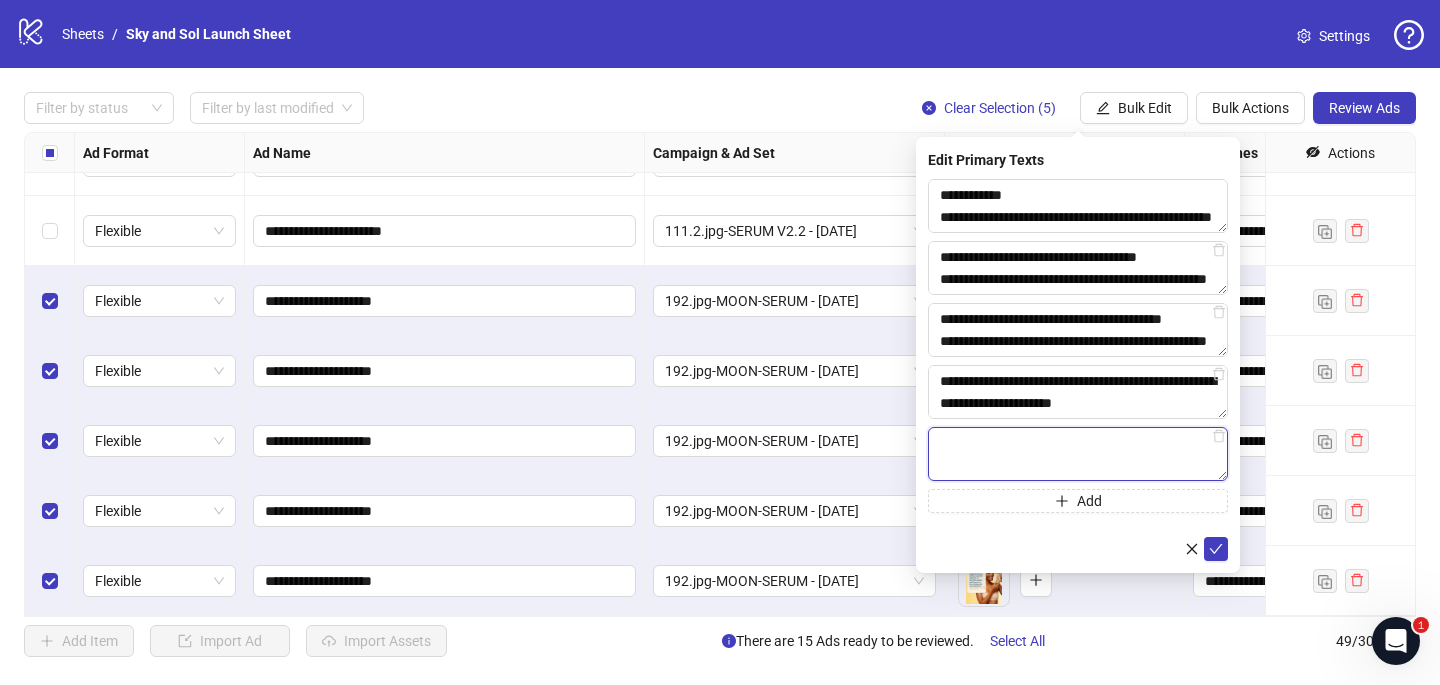 paste on "**********" 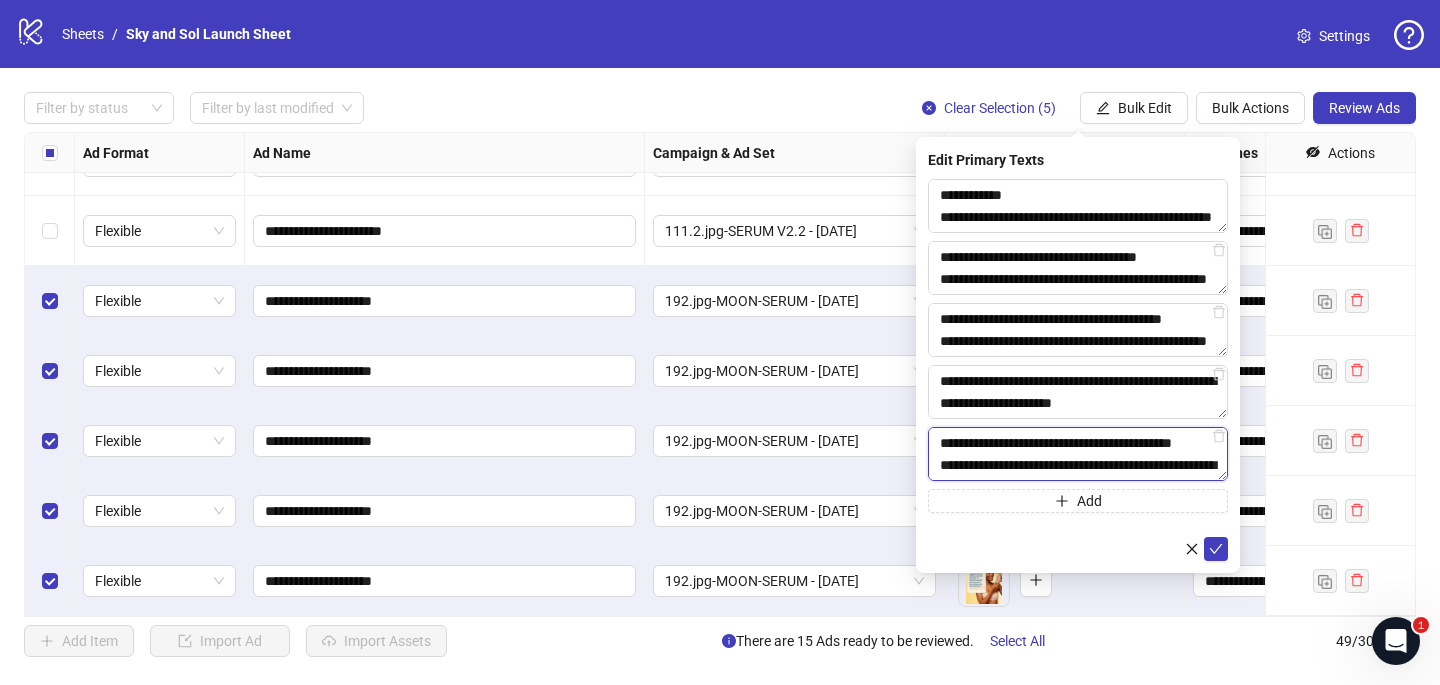 scroll, scrollTop: 477, scrollLeft: 0, axis: vertical 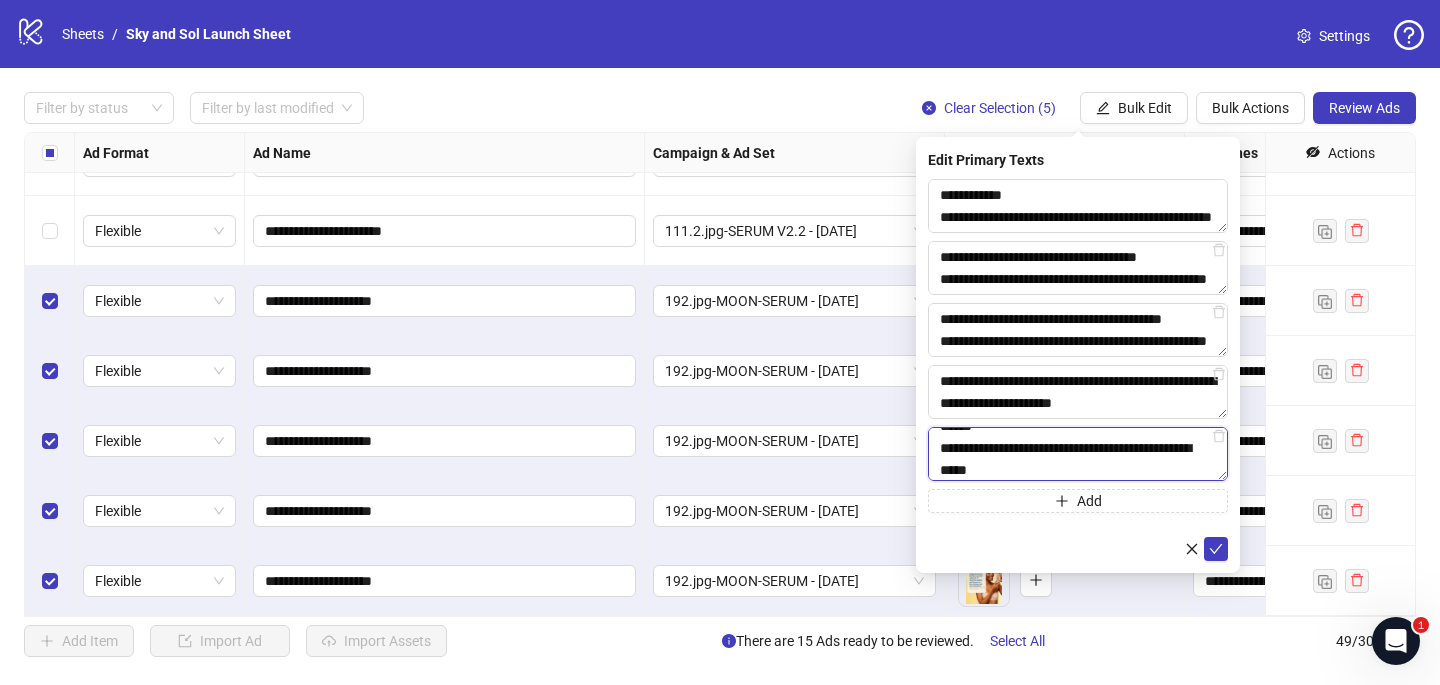 click on "**********" at bounding box center [1078, 454] 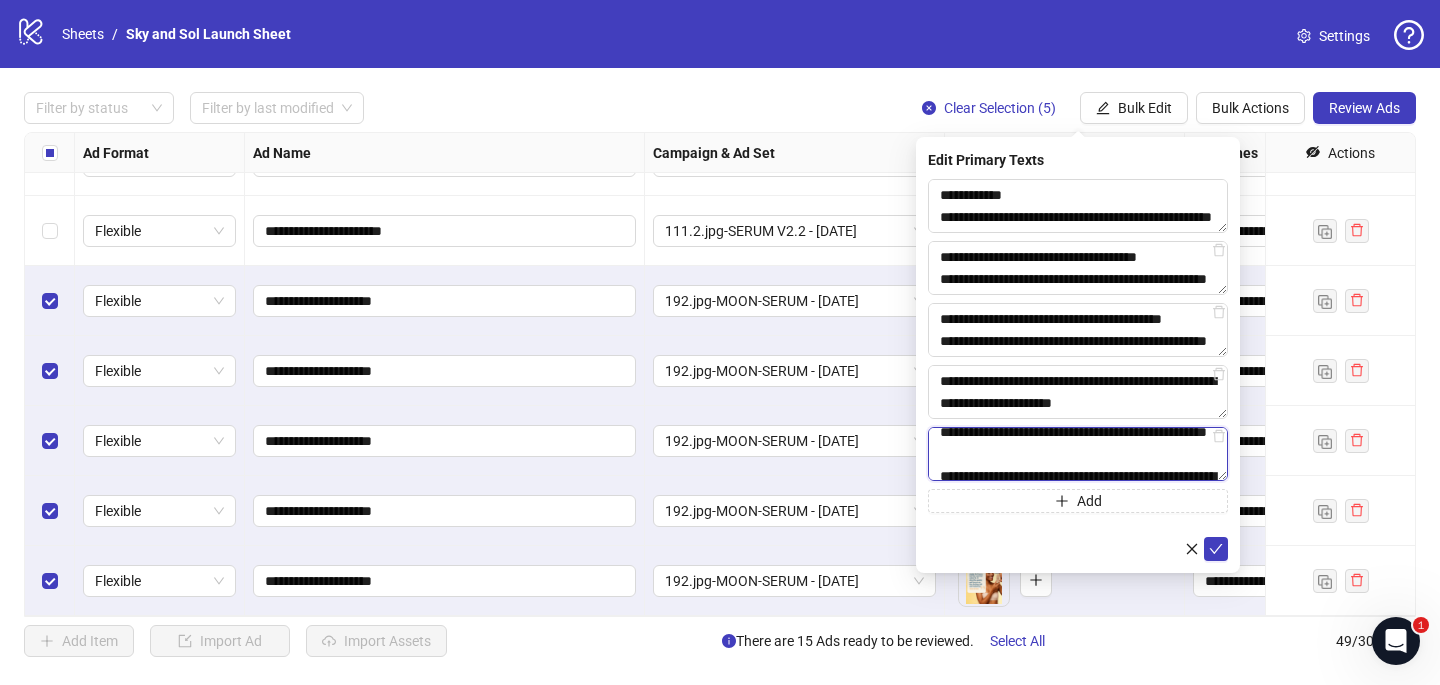 scroll, scrollTop: 246, scrollLeft: 0, axis: vertical 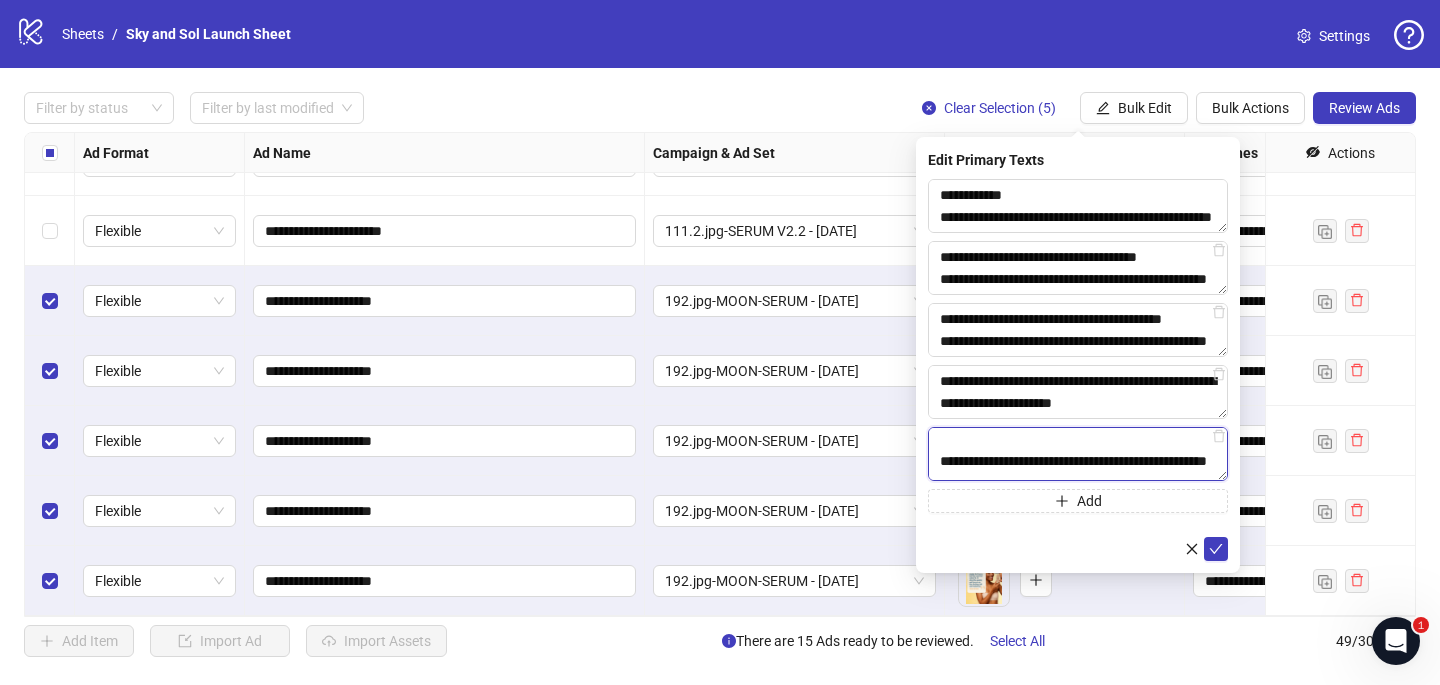 click on "**********" at bounding box center (1078, 454) 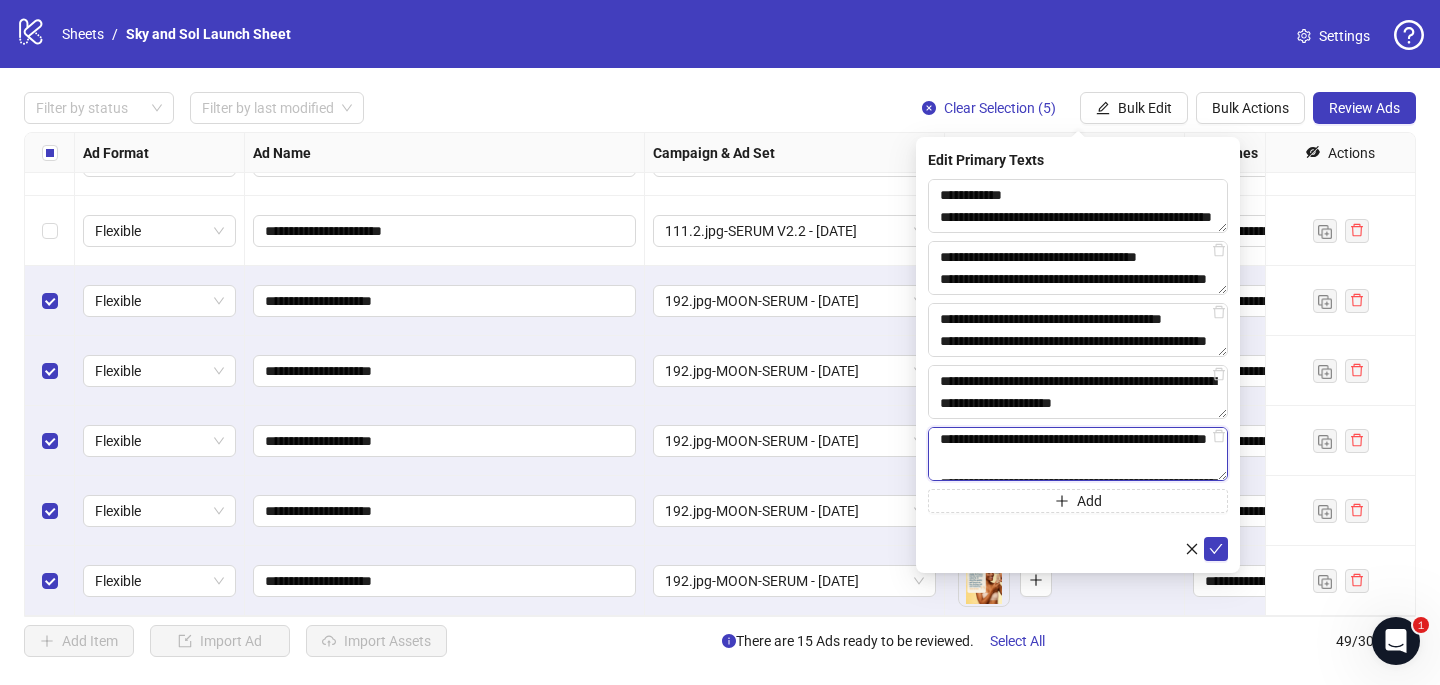 click on "**********" at bounding box center (1078, 454) 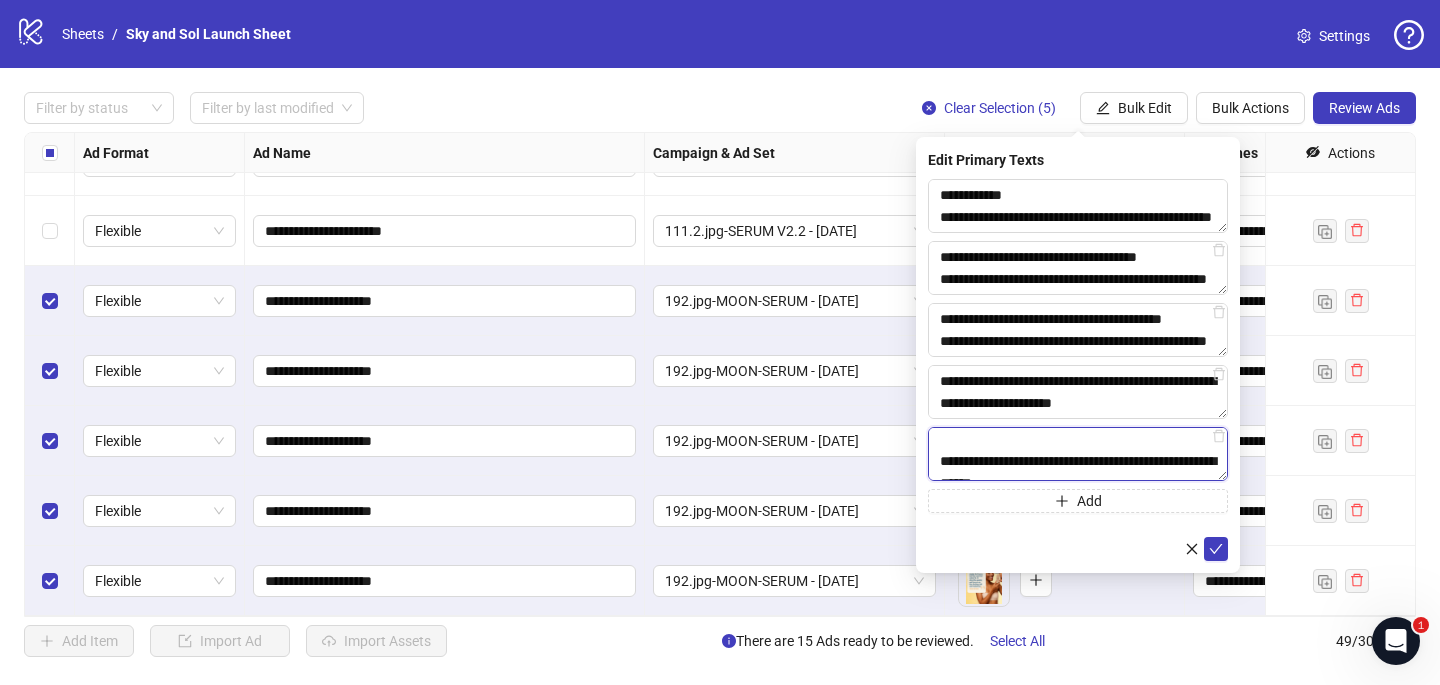 click on "**********" at bounding box center (1078, 454) 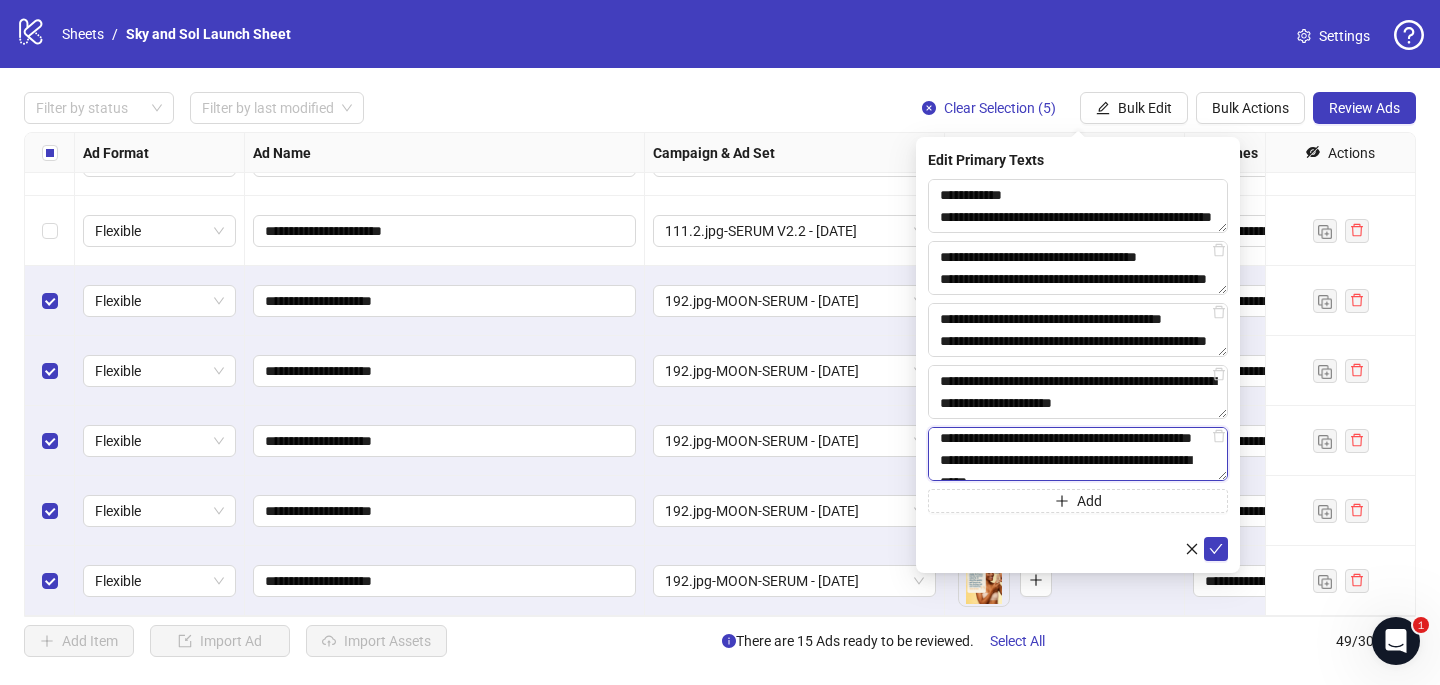 scroll, scrollTop: 204, scrollLeft: 0, axis: vertical 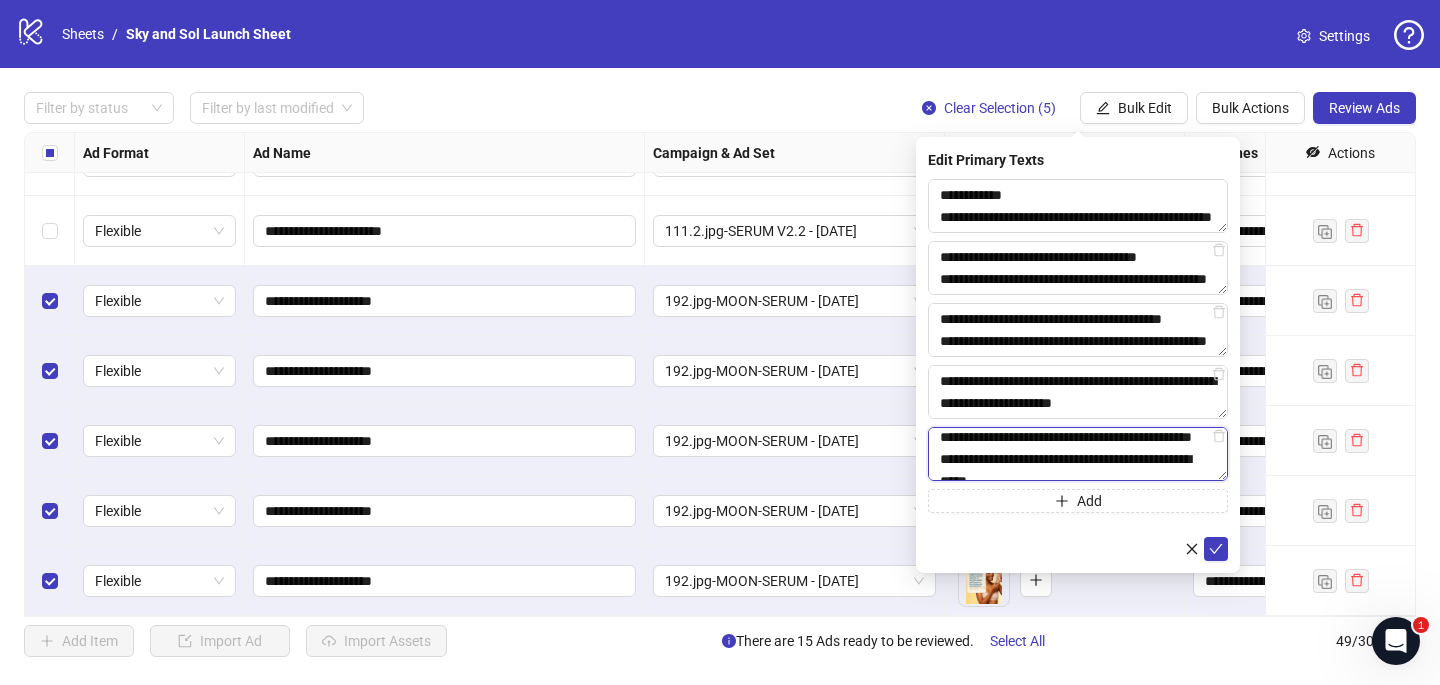 click on "**********" at bounding box center (1078, 454) 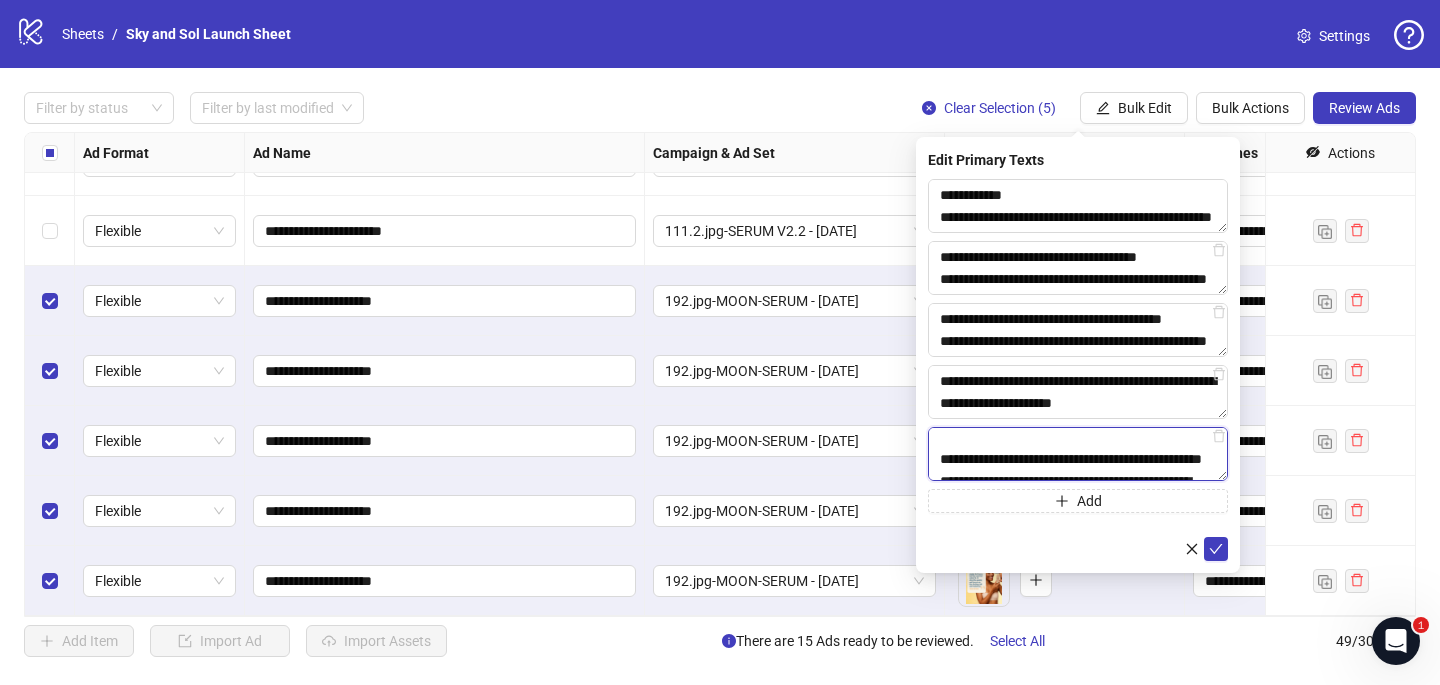 click on "**********" at bounding box center (1078, 454) 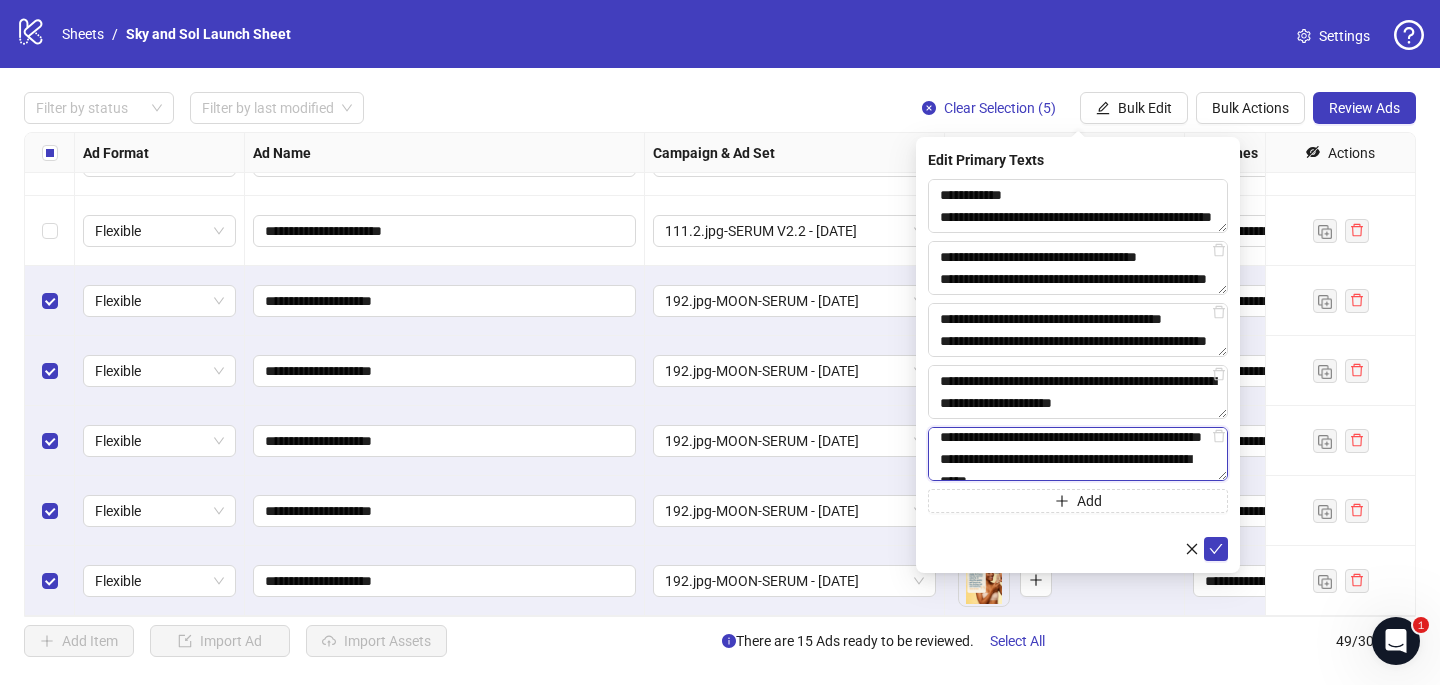 scroll, scrollTop: 138, scrollLeft: 0, axis: vertical 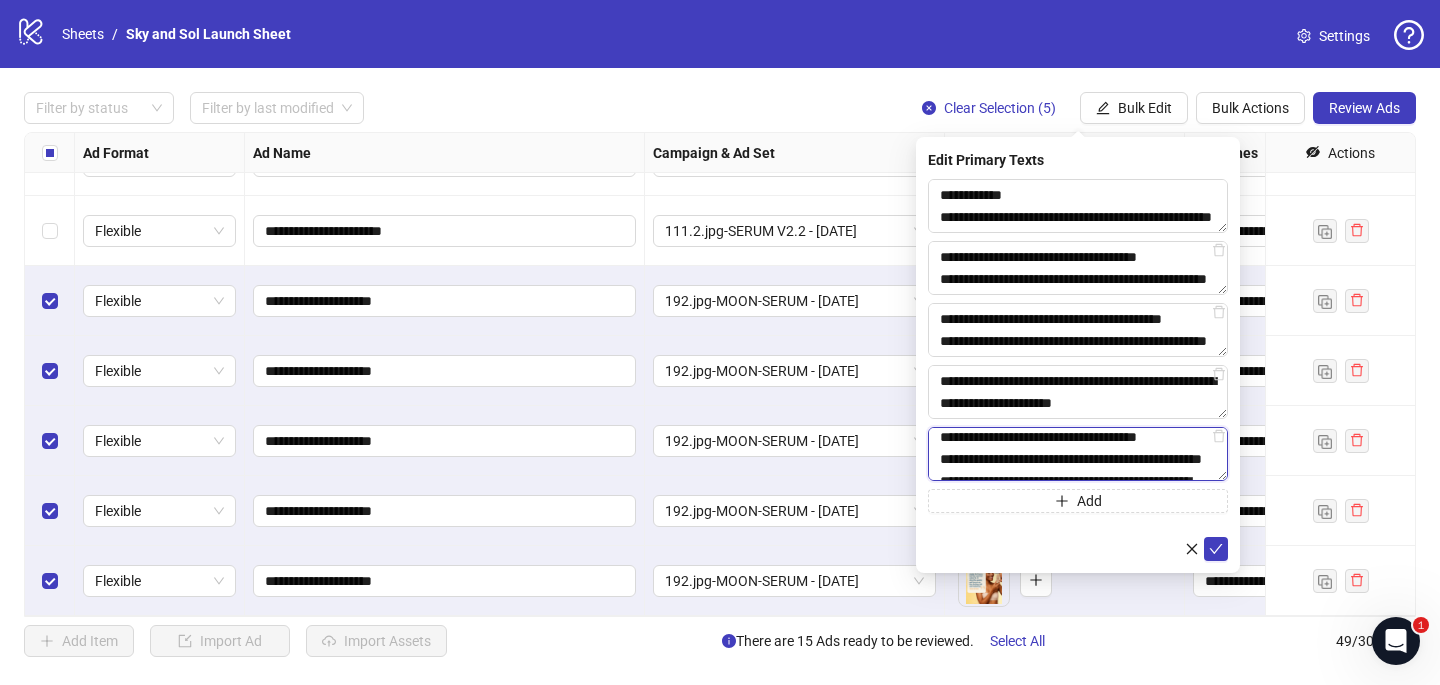 click on "**********" at bounding box center (1078, 454) 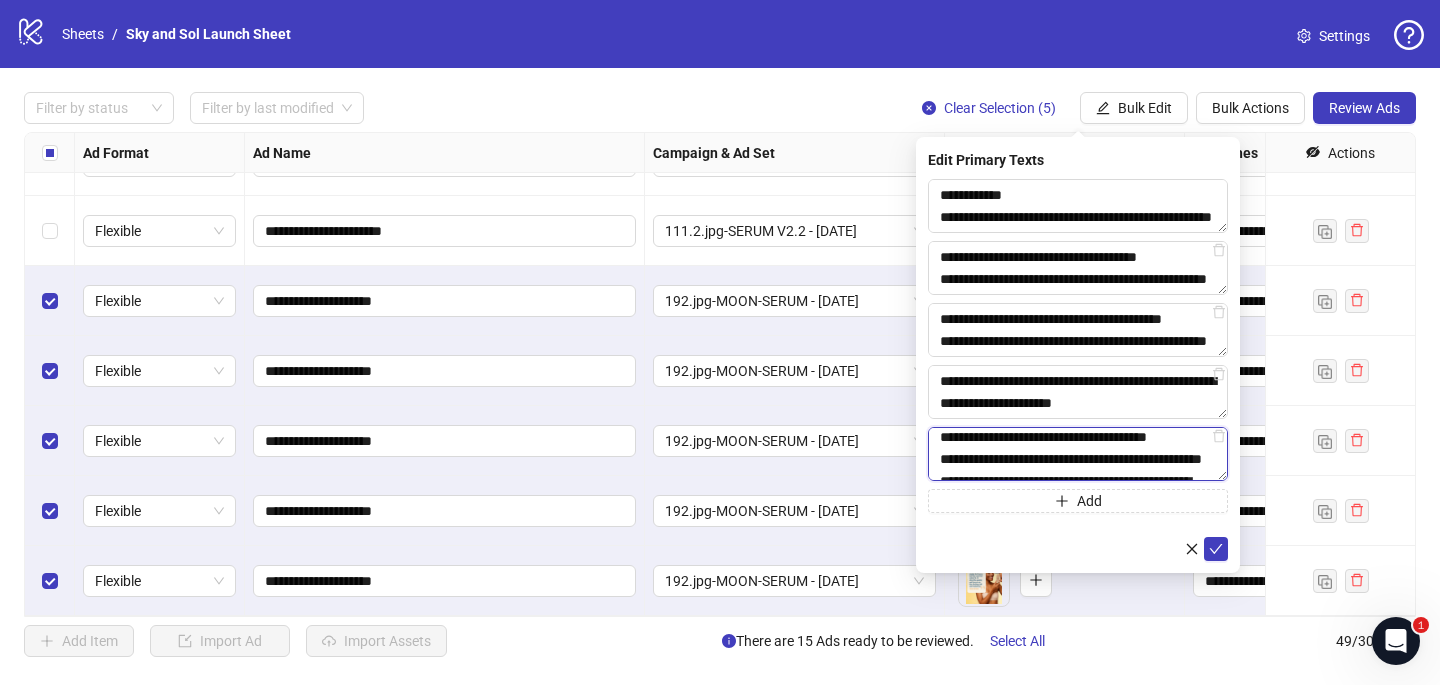 type on "**********" 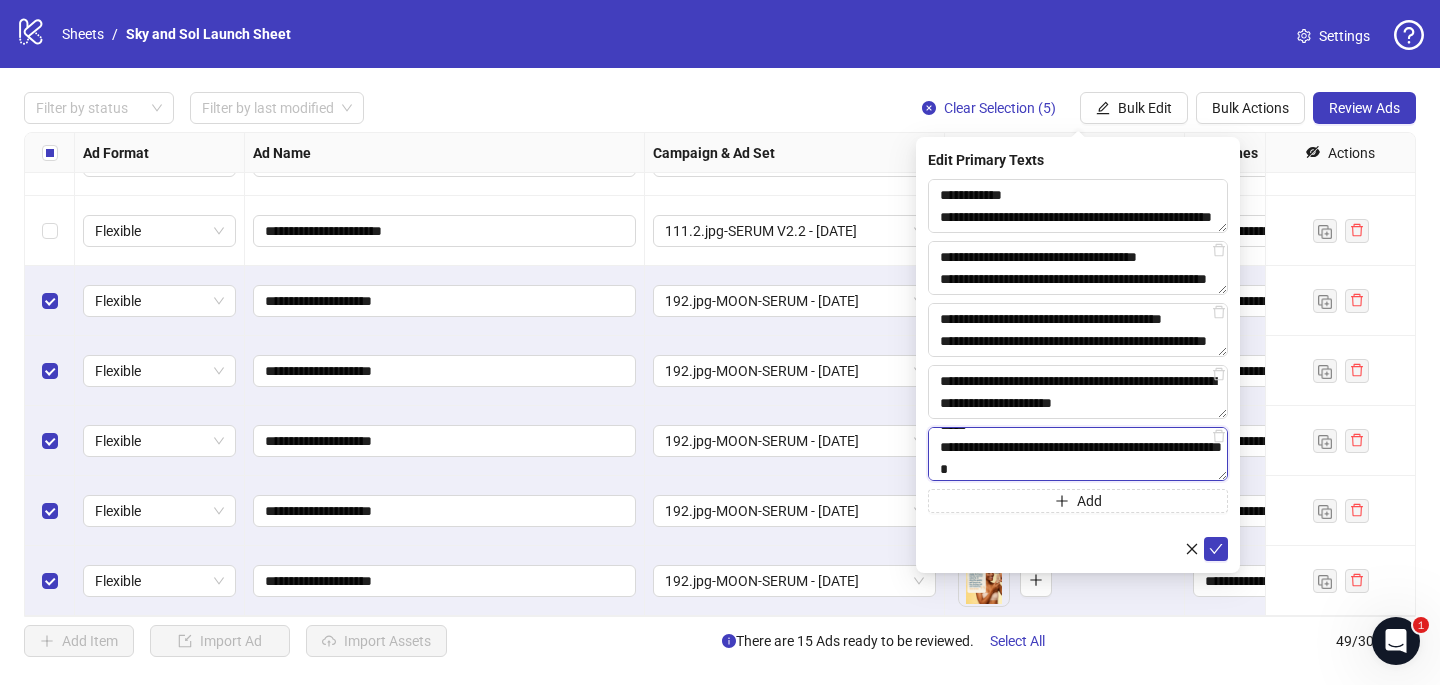 scroll, scrollTop: 374, scrollLeft: 0, axis: vertical 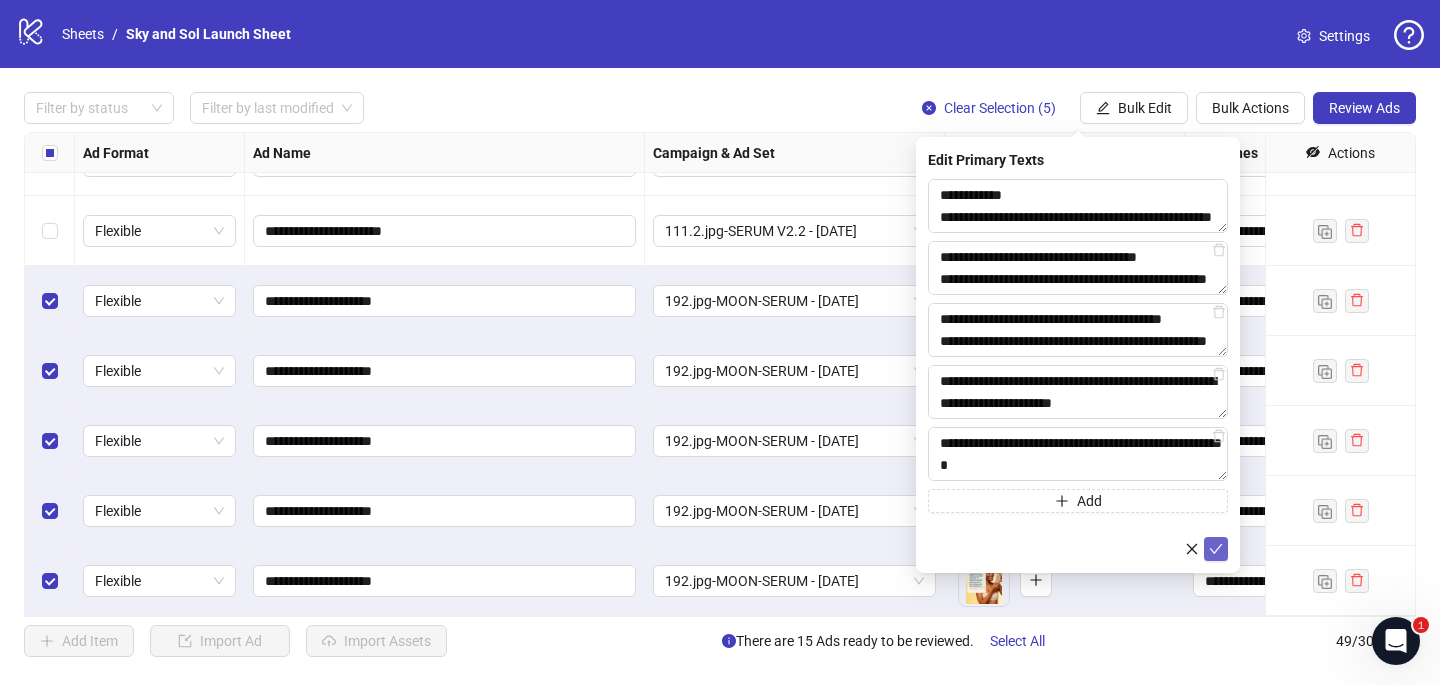 click 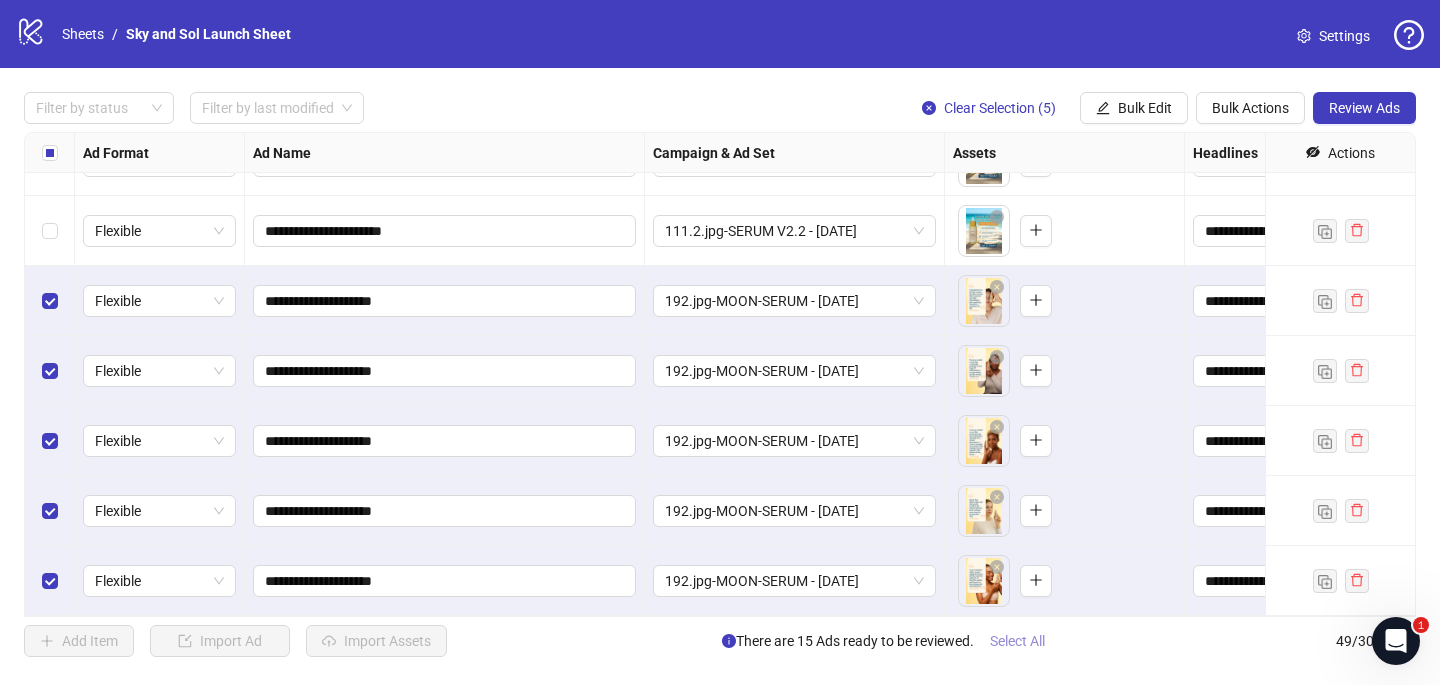 click on "Select All" at bounding box center [1017, 641] 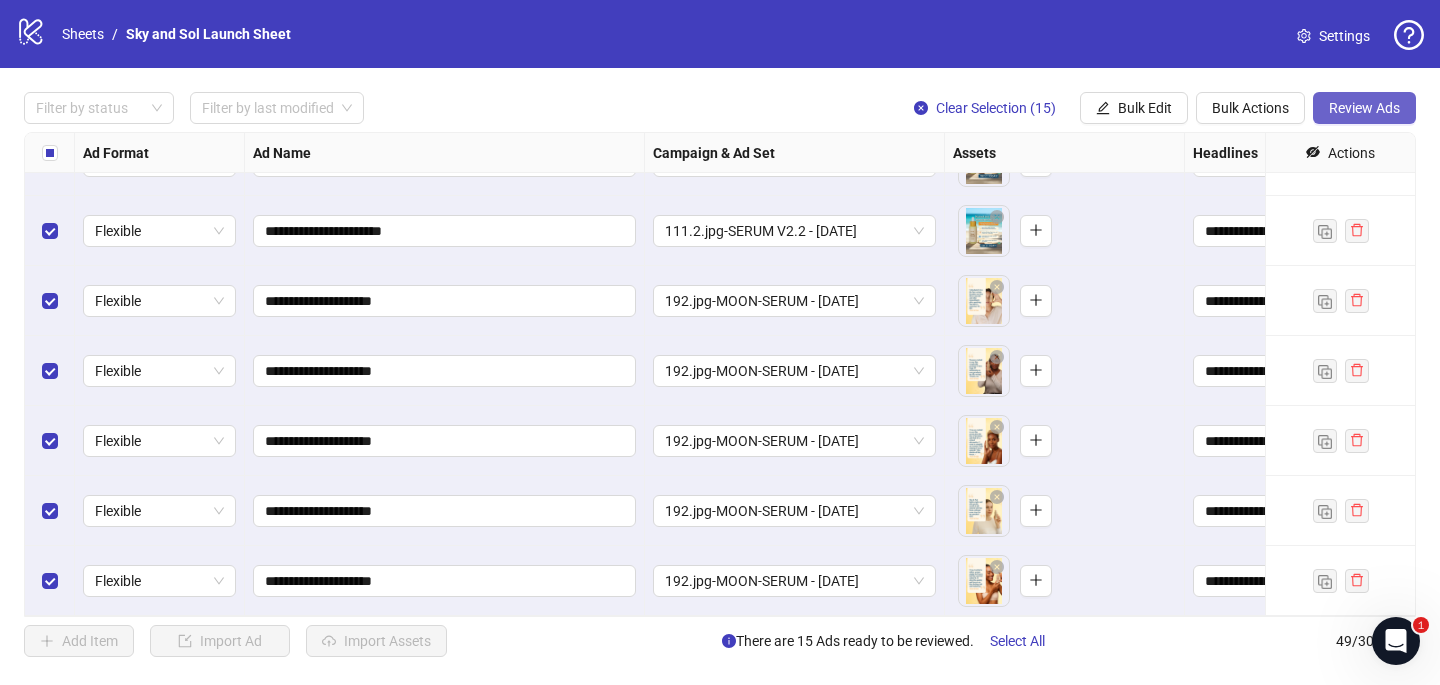 click on "Review Ads" at bounding box center (1364, 108) 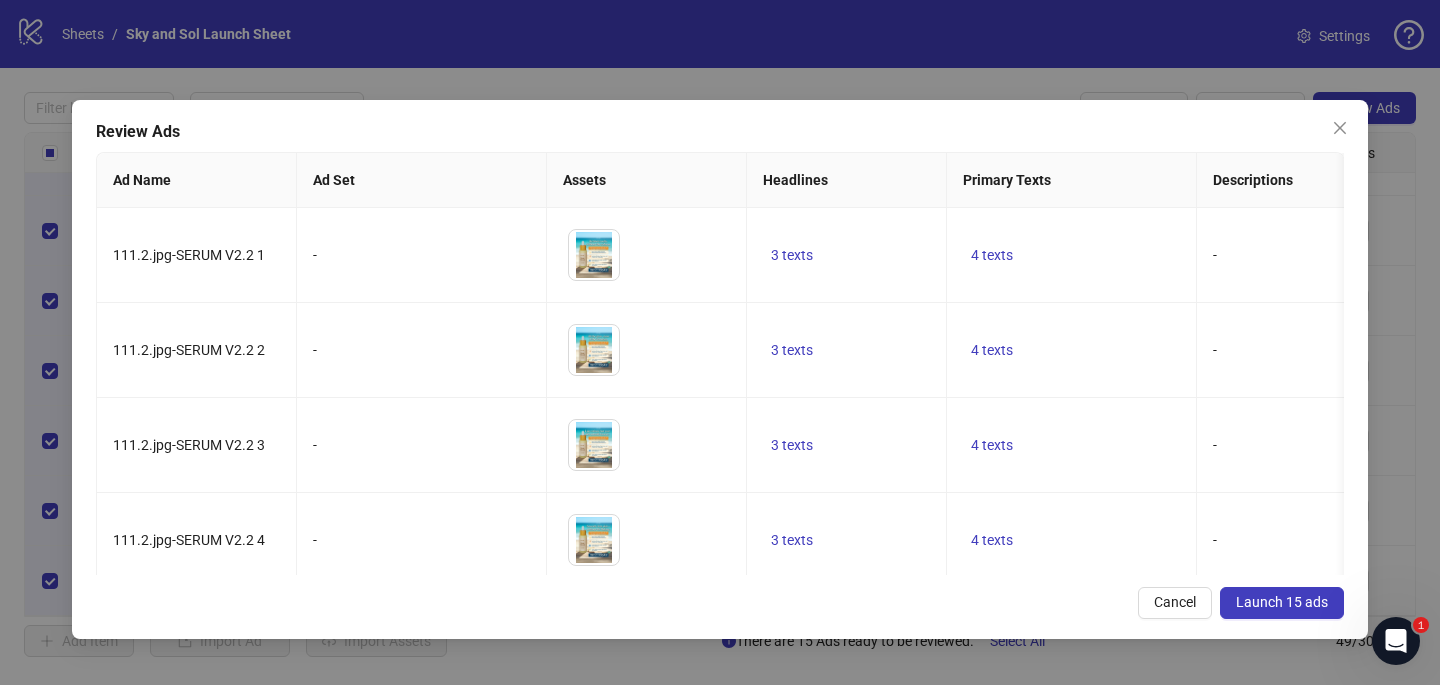 click on "Launch 15 ads" at bounding box center [1282, 602] 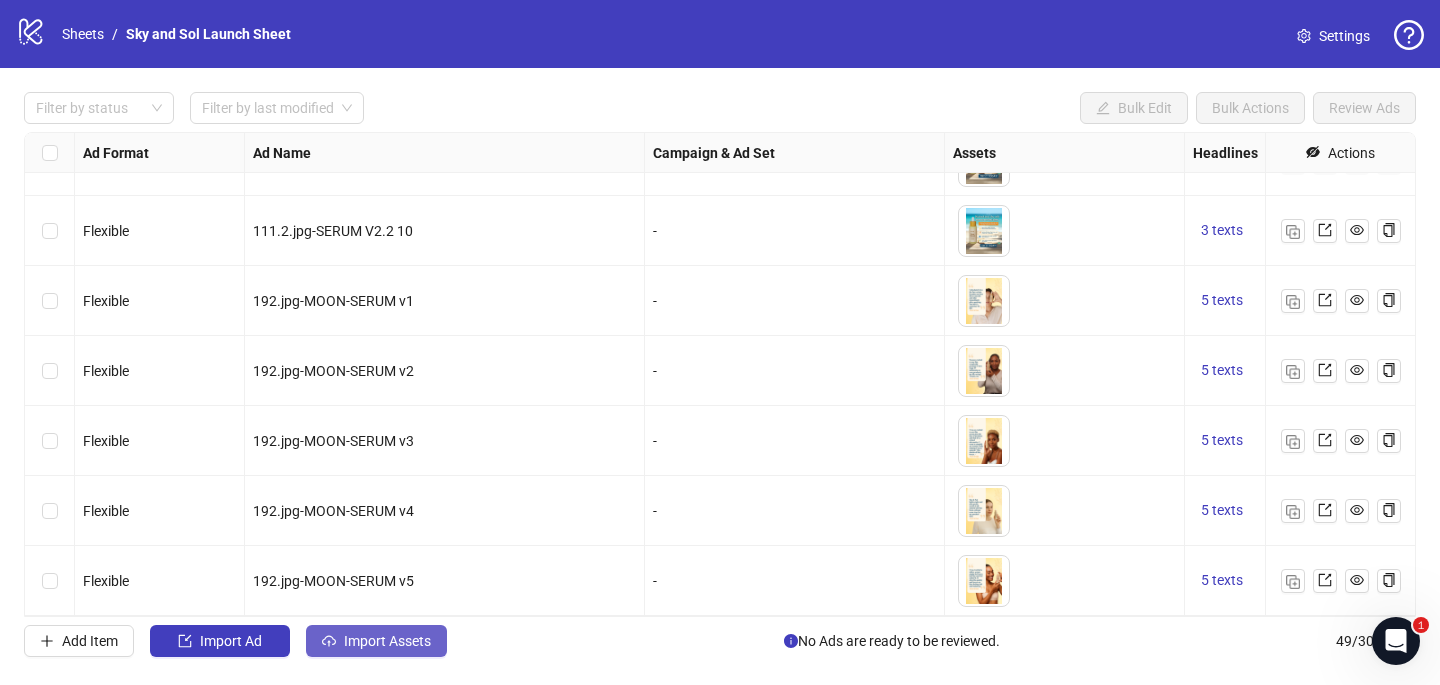 click on "Import Assets" at bounding box center [387, 641] 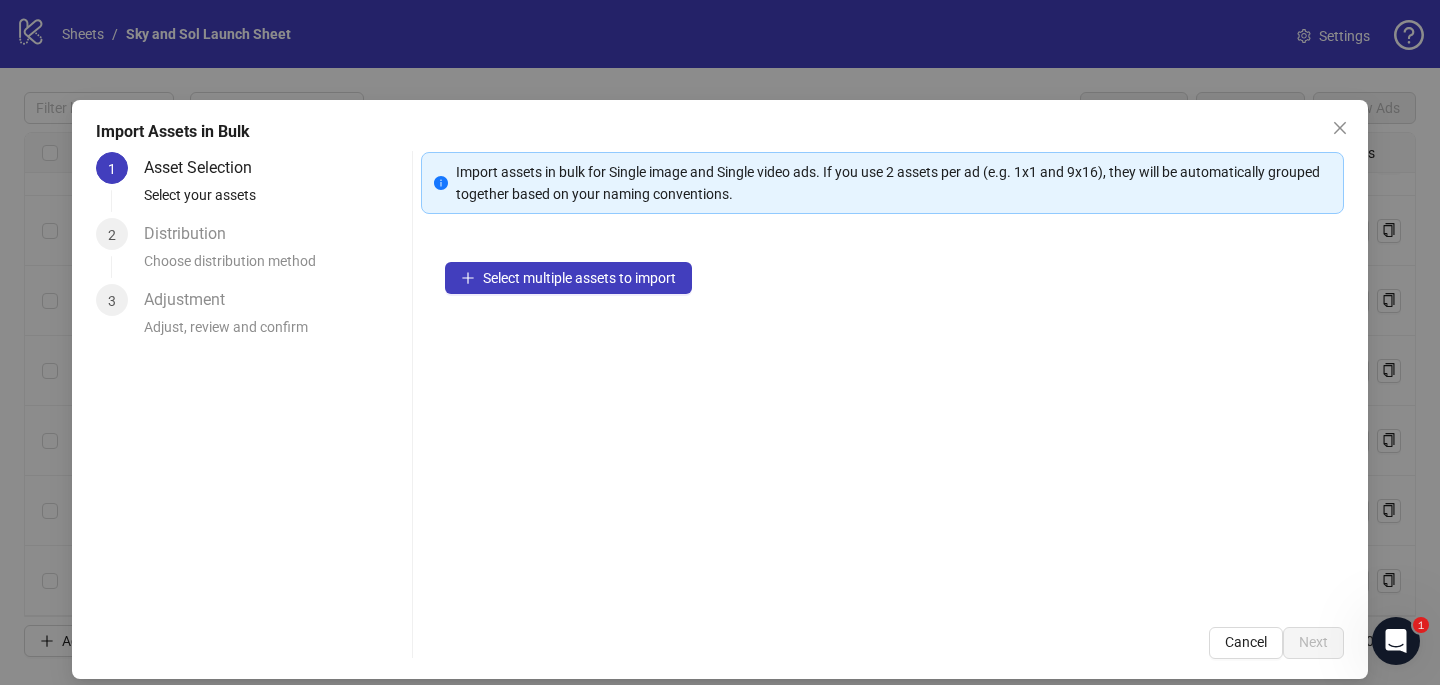 click on "Select multiple assets to import" at bounding box center (882, 420) 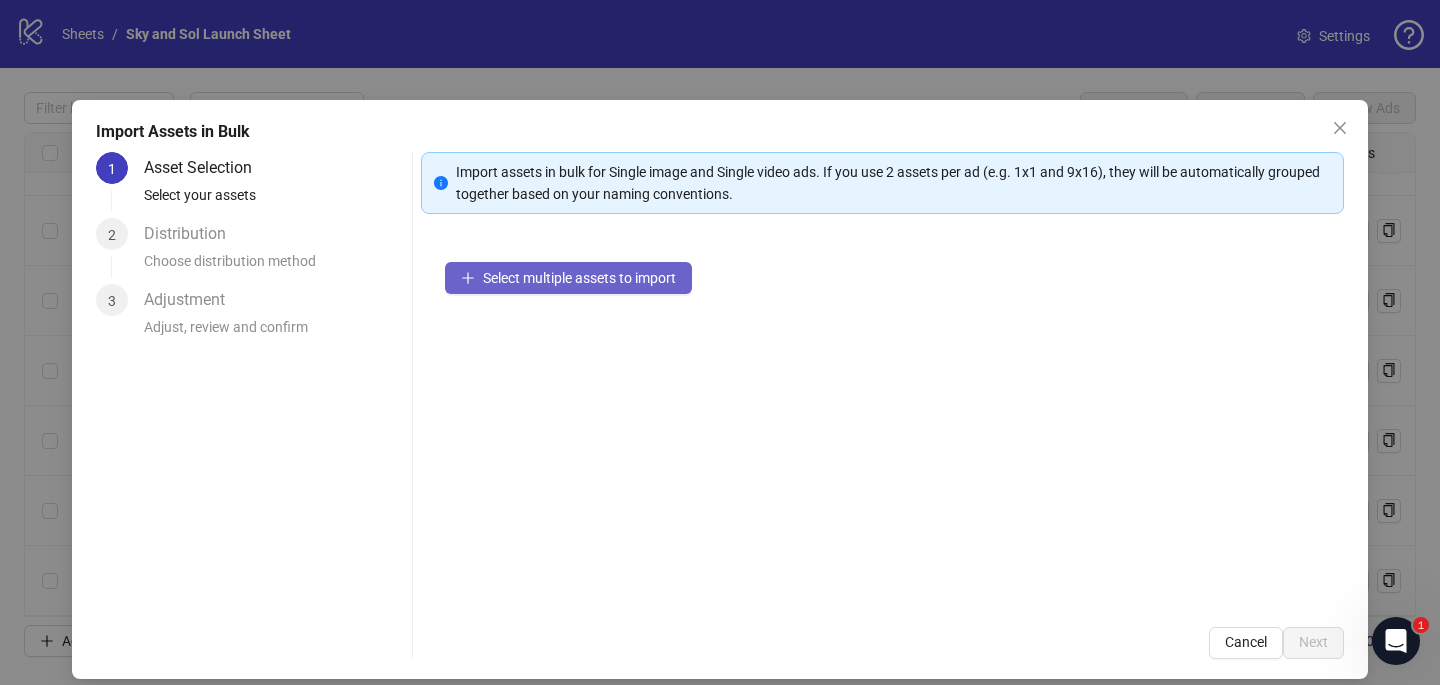 click on "Select multiple assets to import" at bounding box center [579, 278] 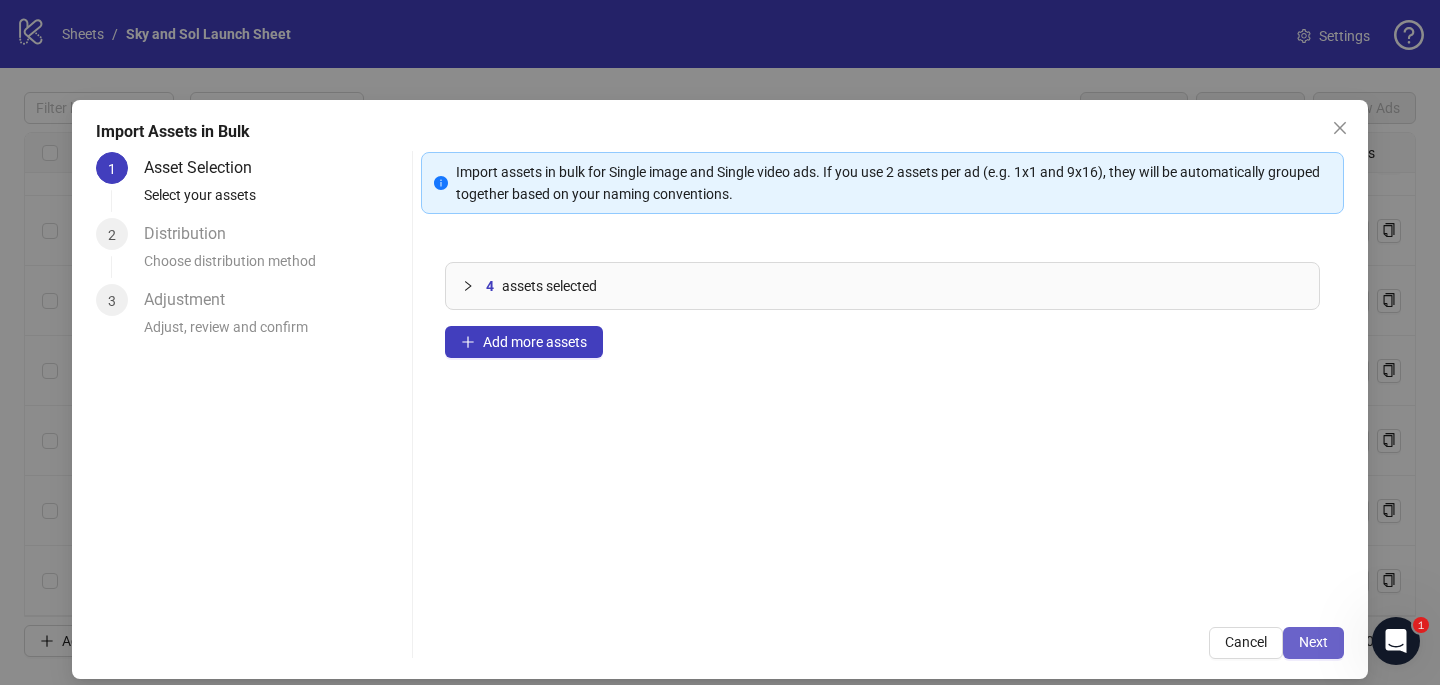 click on "Next" at bounding box center [1313, 642] 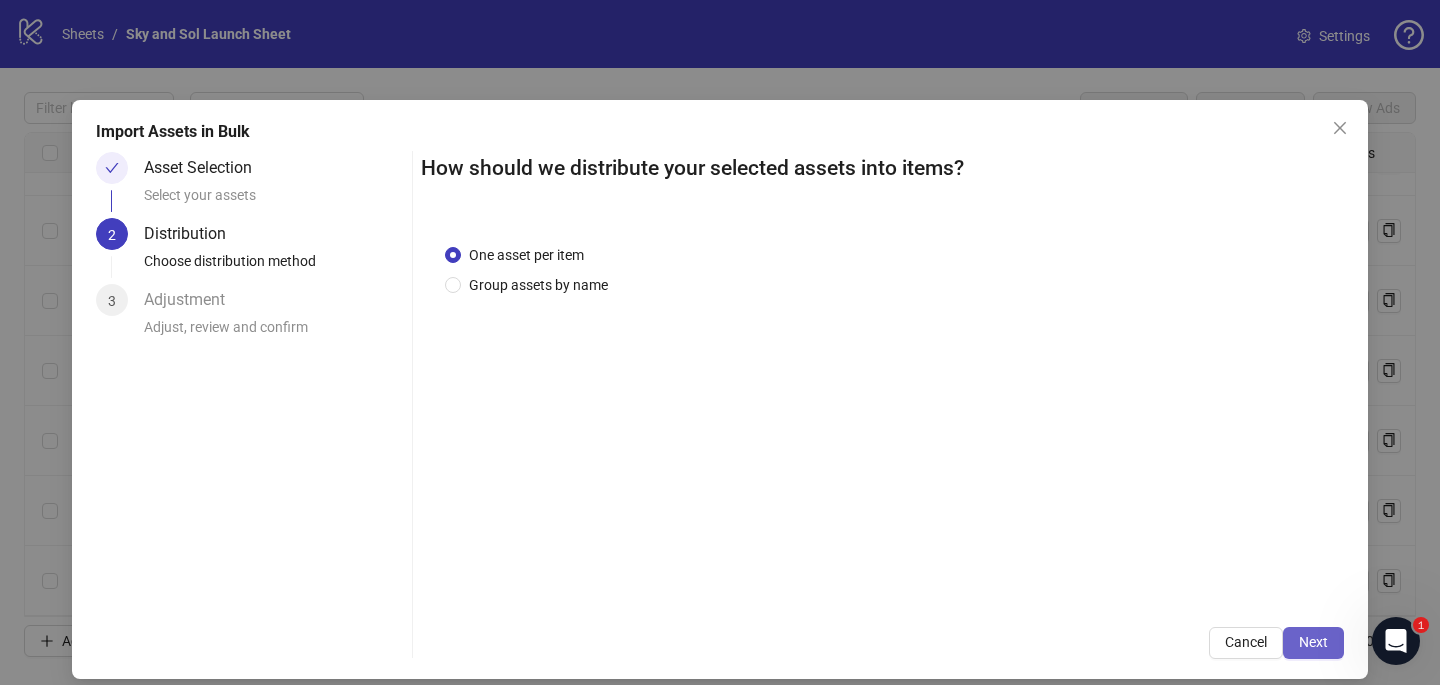 click on "Next" at bounding box center [1313, 642] 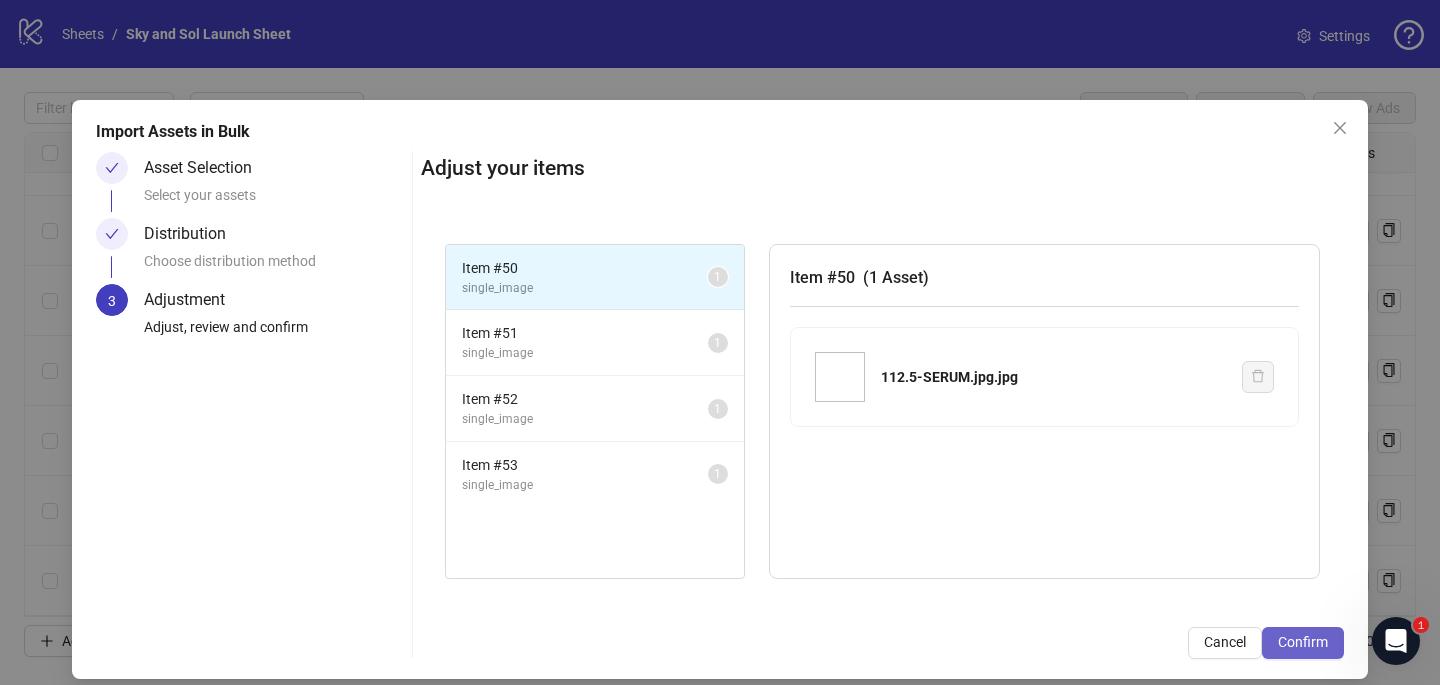 click on "Confirm" at bounding box center (1303, 642) 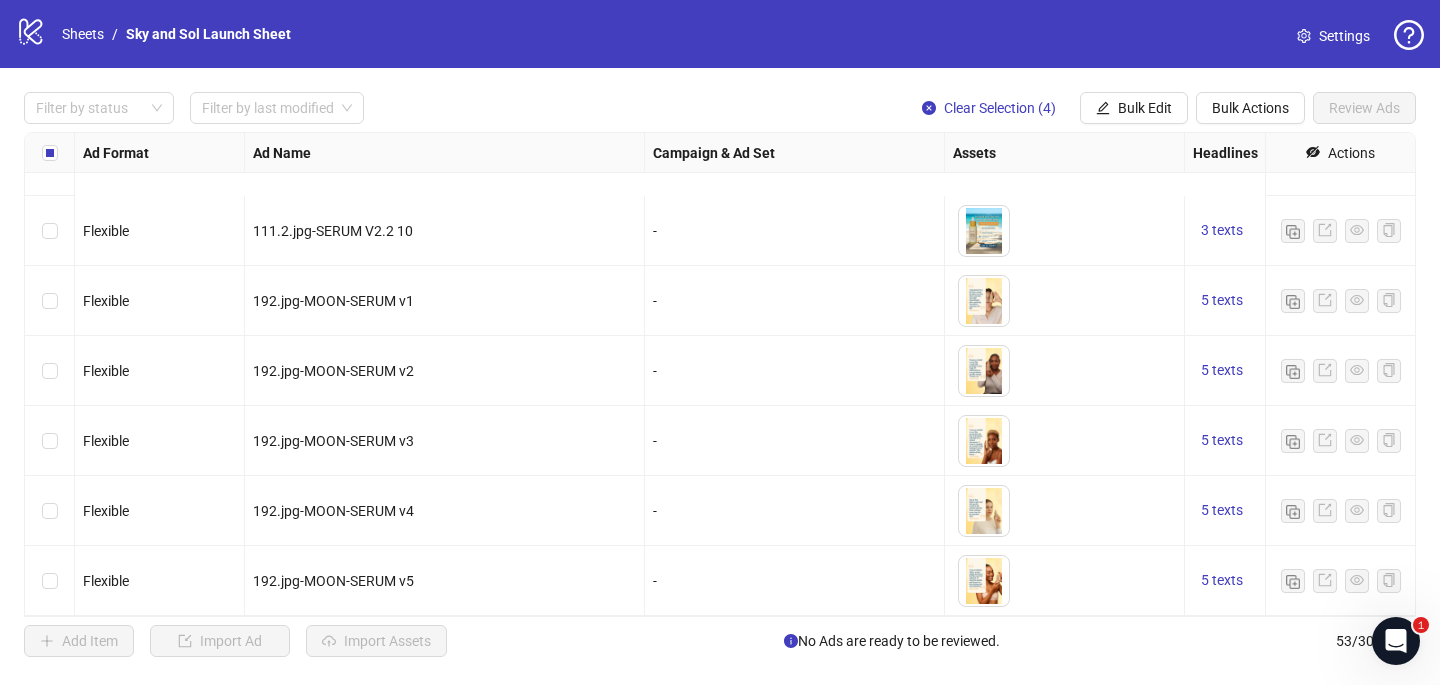 scroll, scrollTop: 3267, scrollLeft: 0, axis: vertical 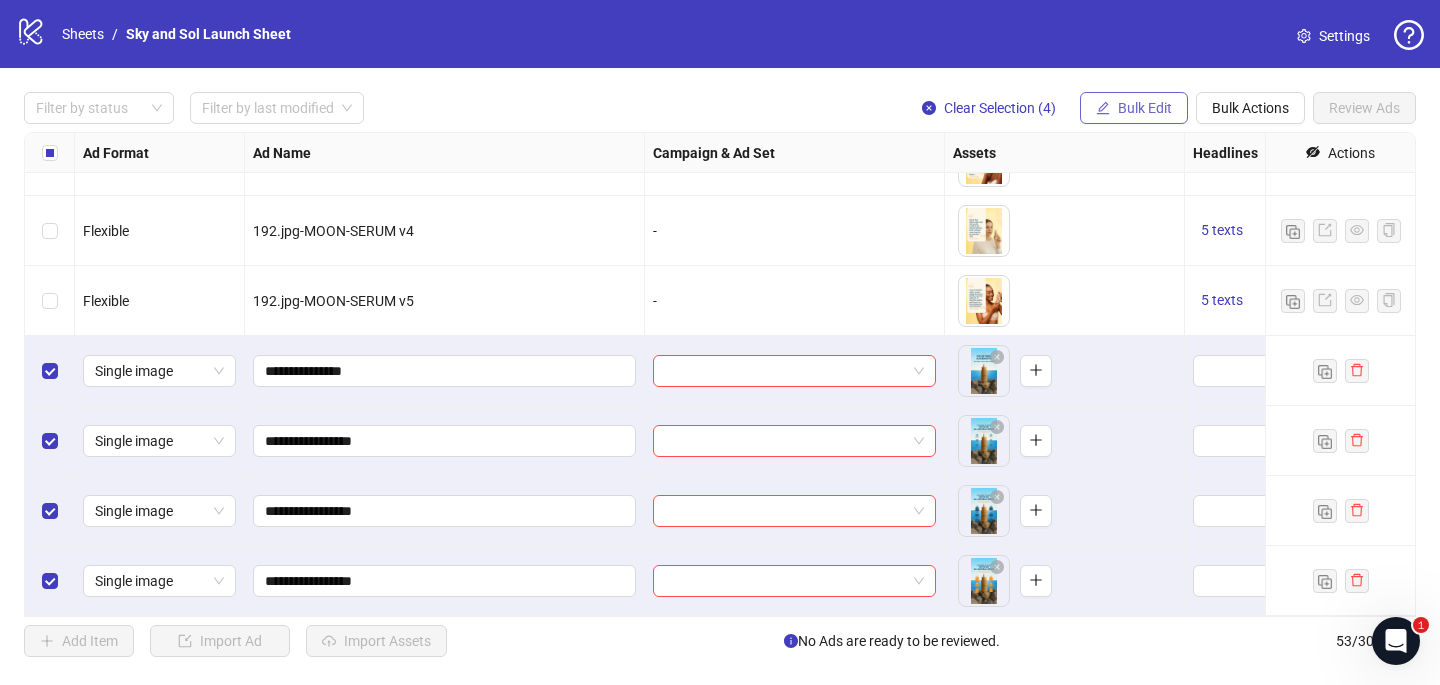 click on "Bulk Edit" at bounding box center (1145, 108) 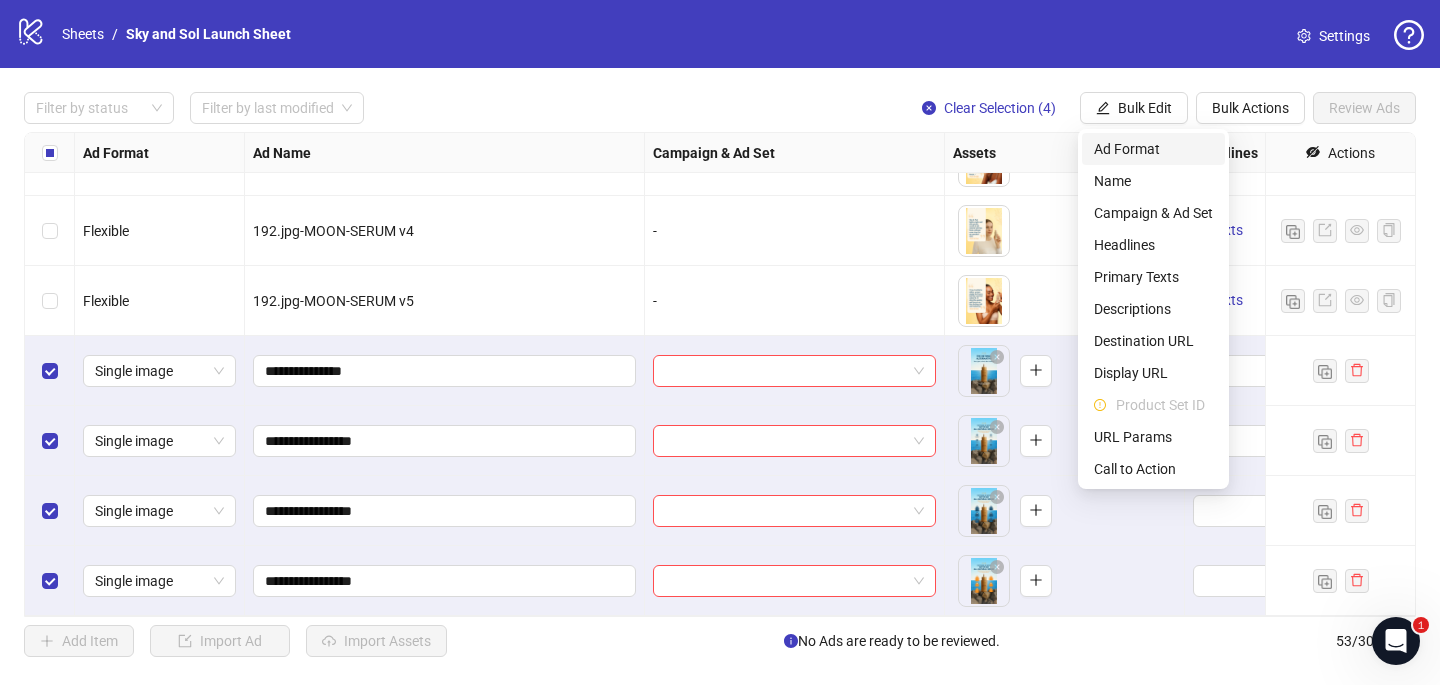 click on "Ad Format" at bounding box center (1153, 149) 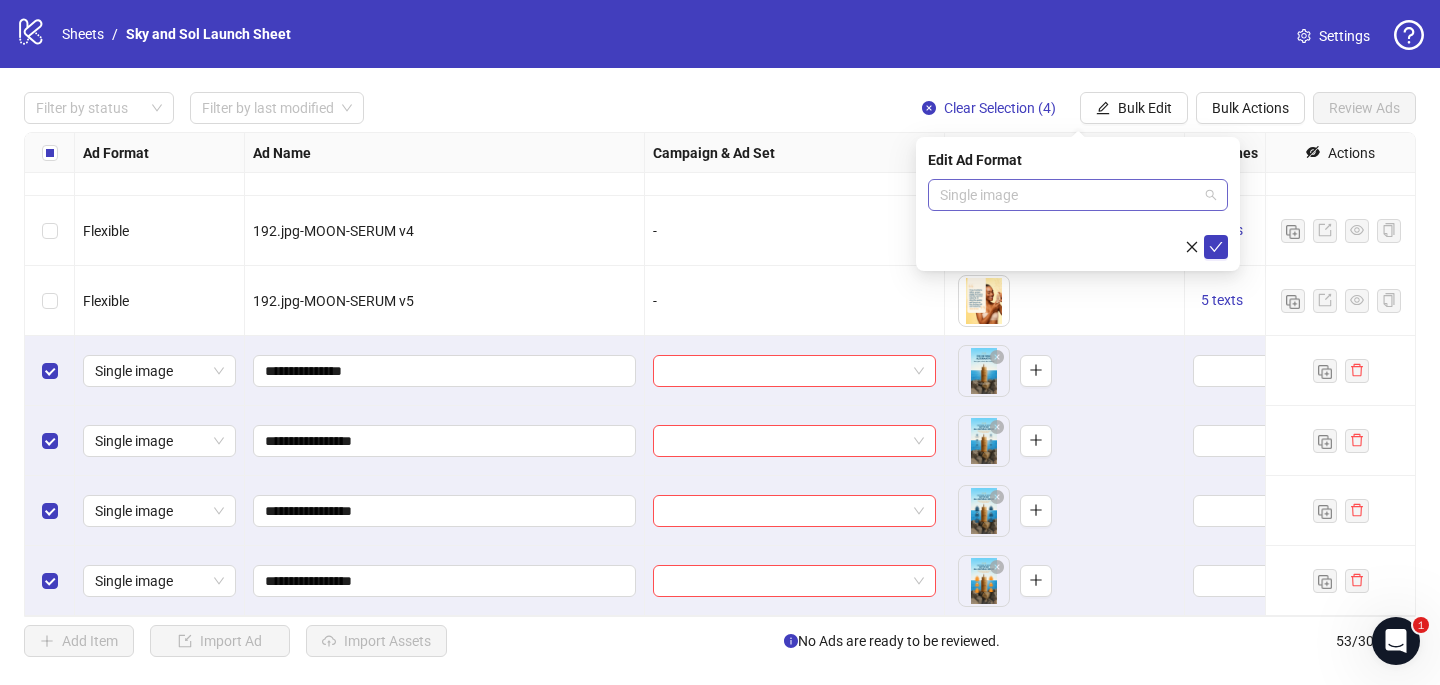 click on "Single image" at bounding box center [1078, 195] 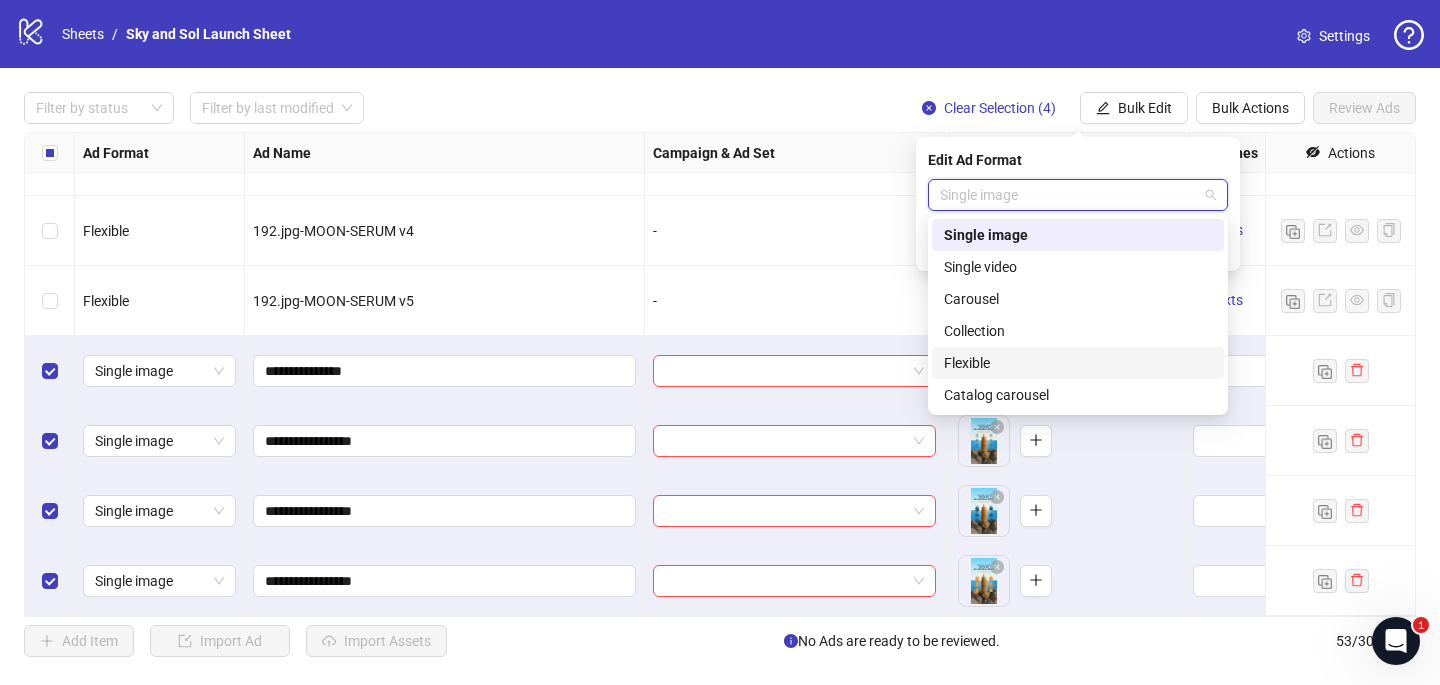click on "Flexible" at bounding box center [1078, 363] 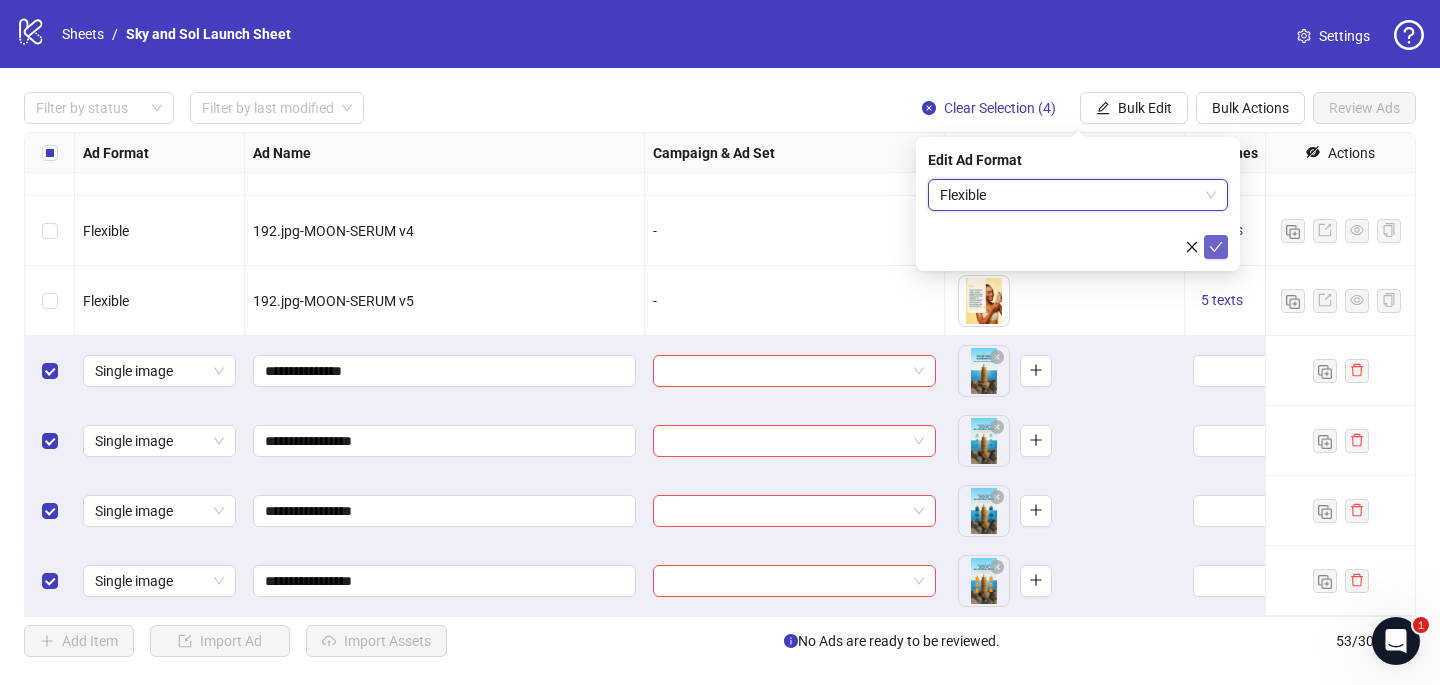 click 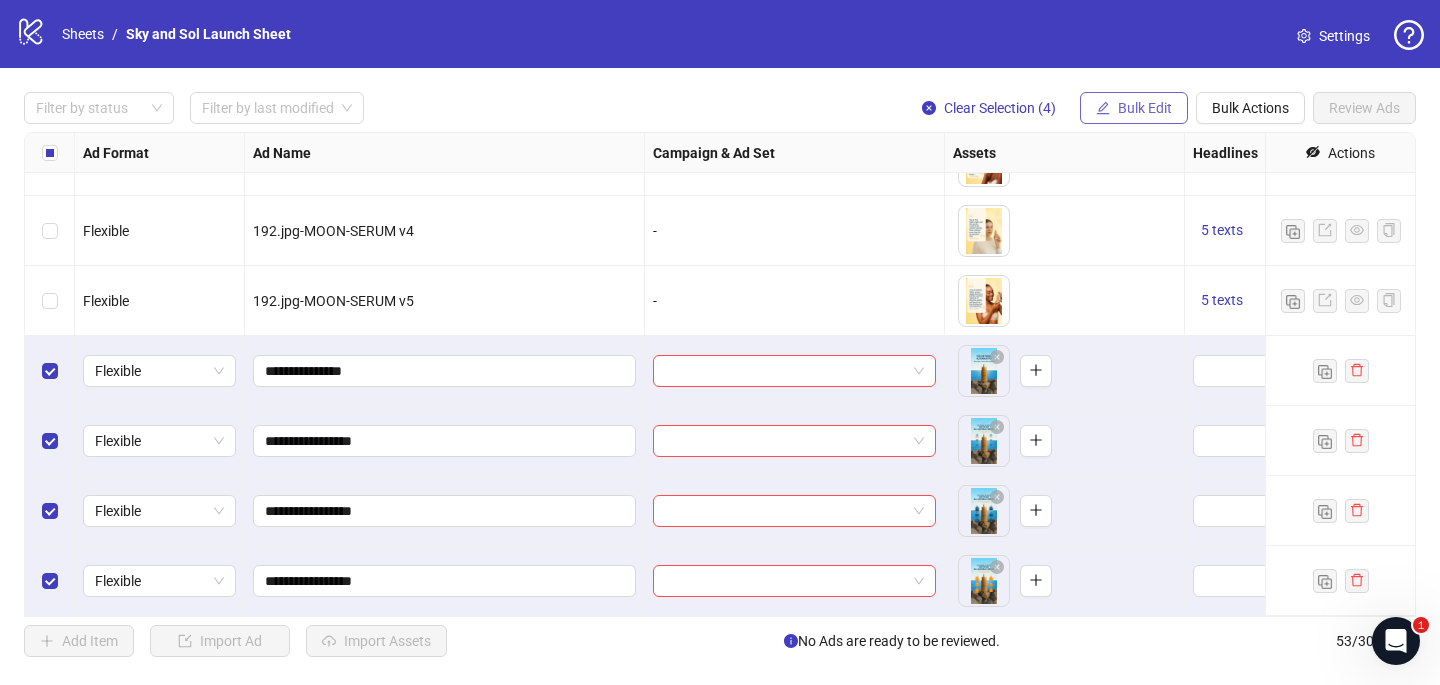 click on "Bulk Edit" at bounding box center (1145, 108) 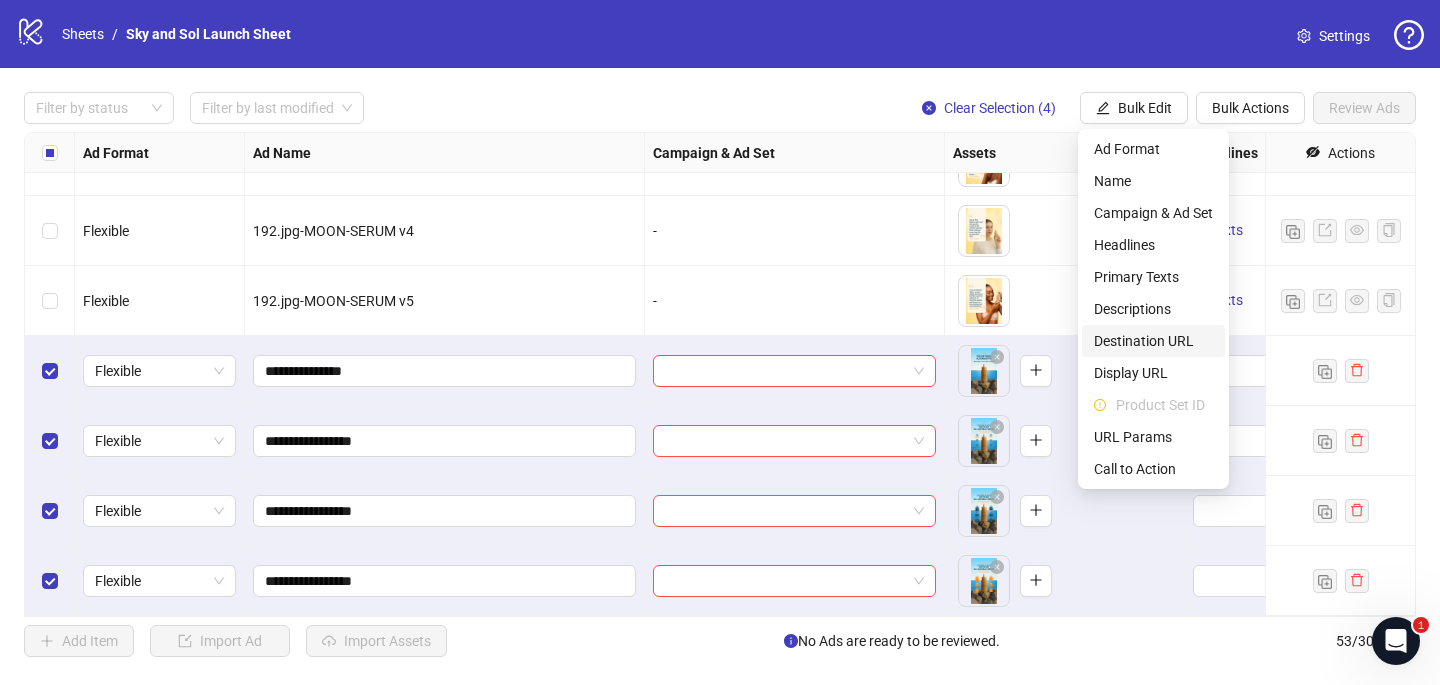 click on "Destination URL" at bounding box center (1153, 341) 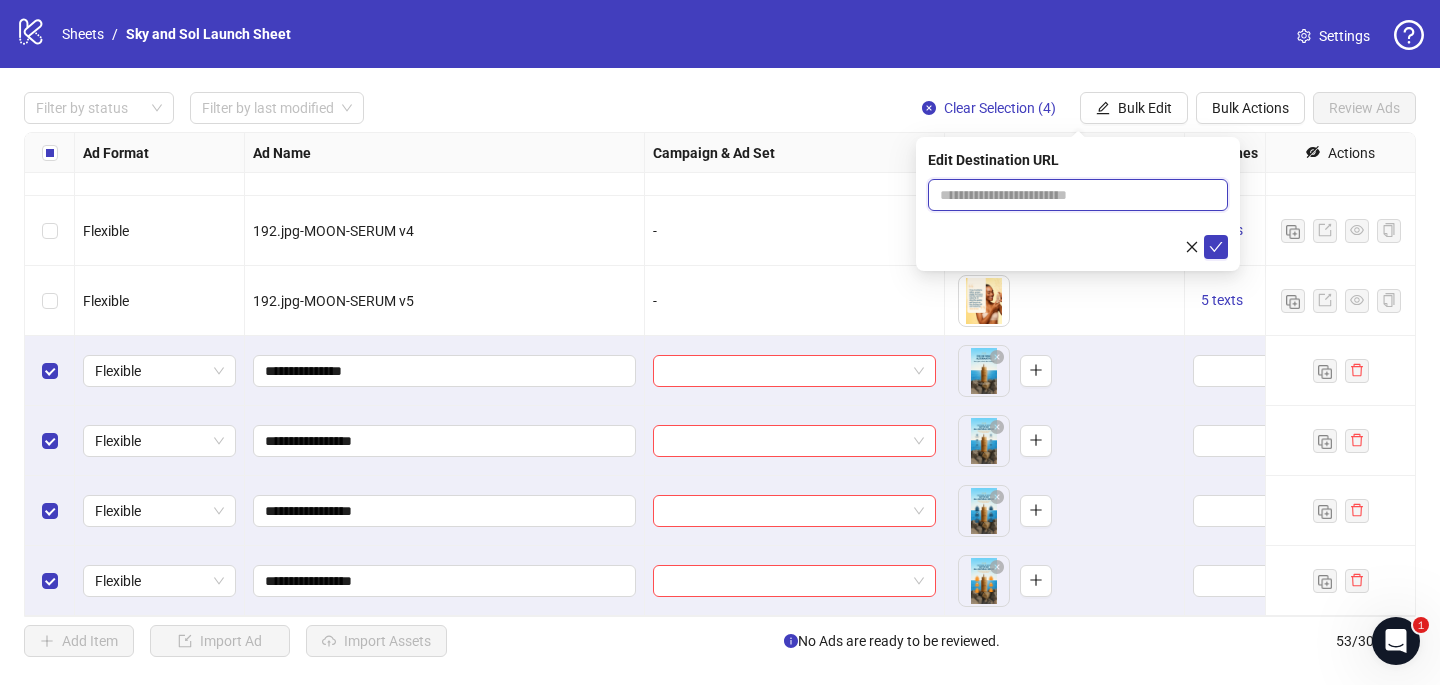 click at bounding box center (1070, 195) 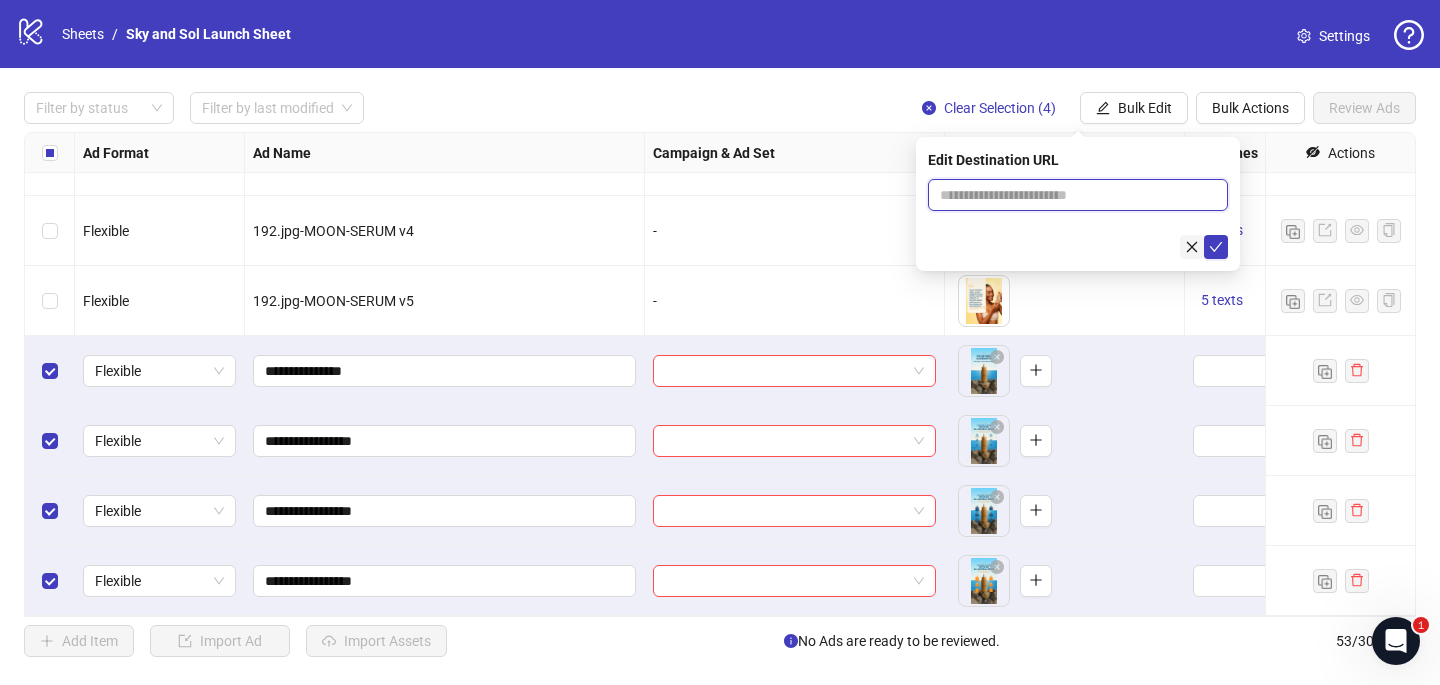 paste on "**********" 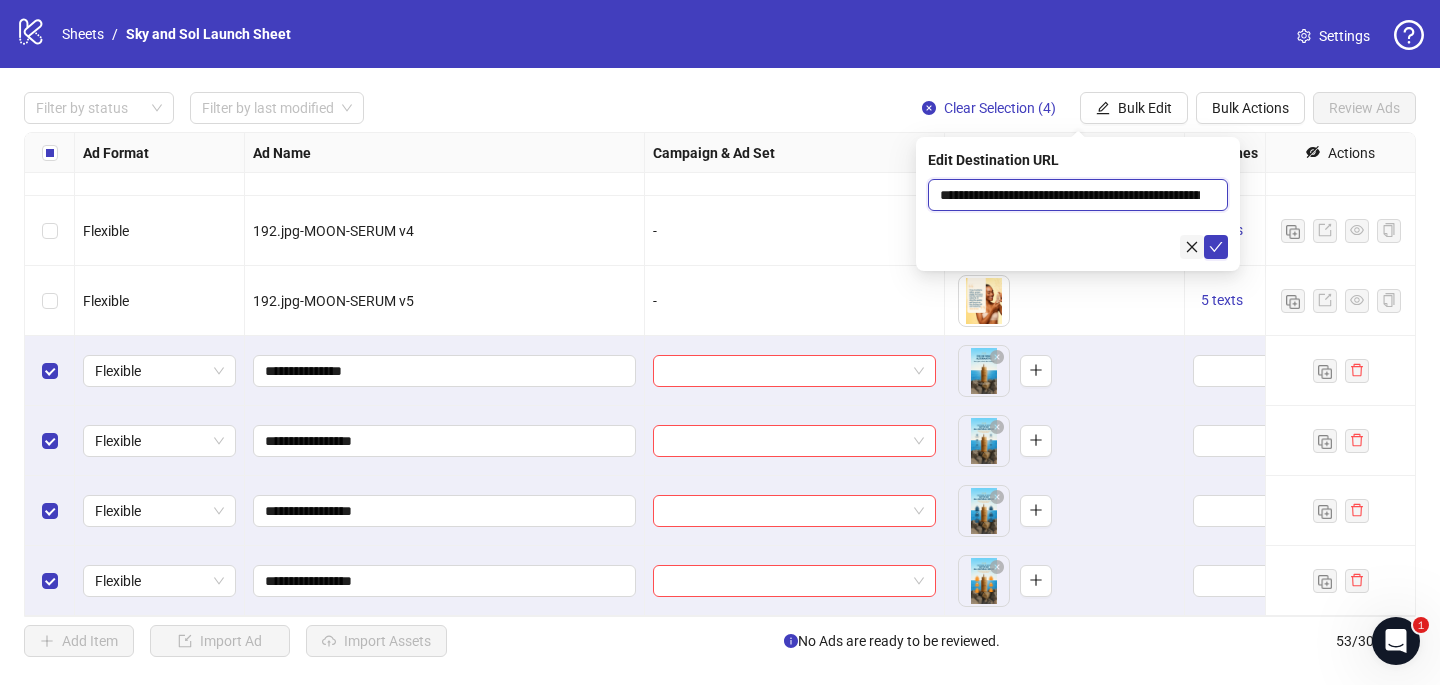 scroll, scrollTop: 0, scrollLeft: 80, axis: horizontal 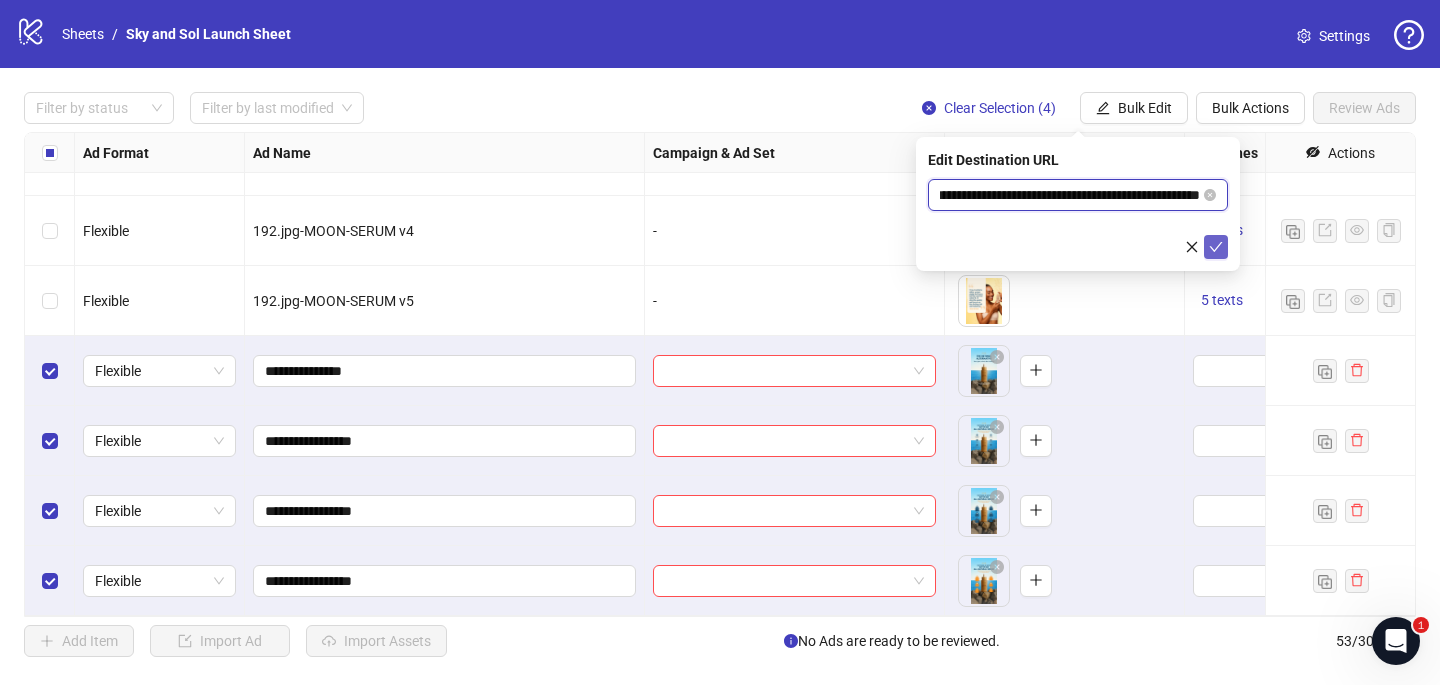 type on "**********" 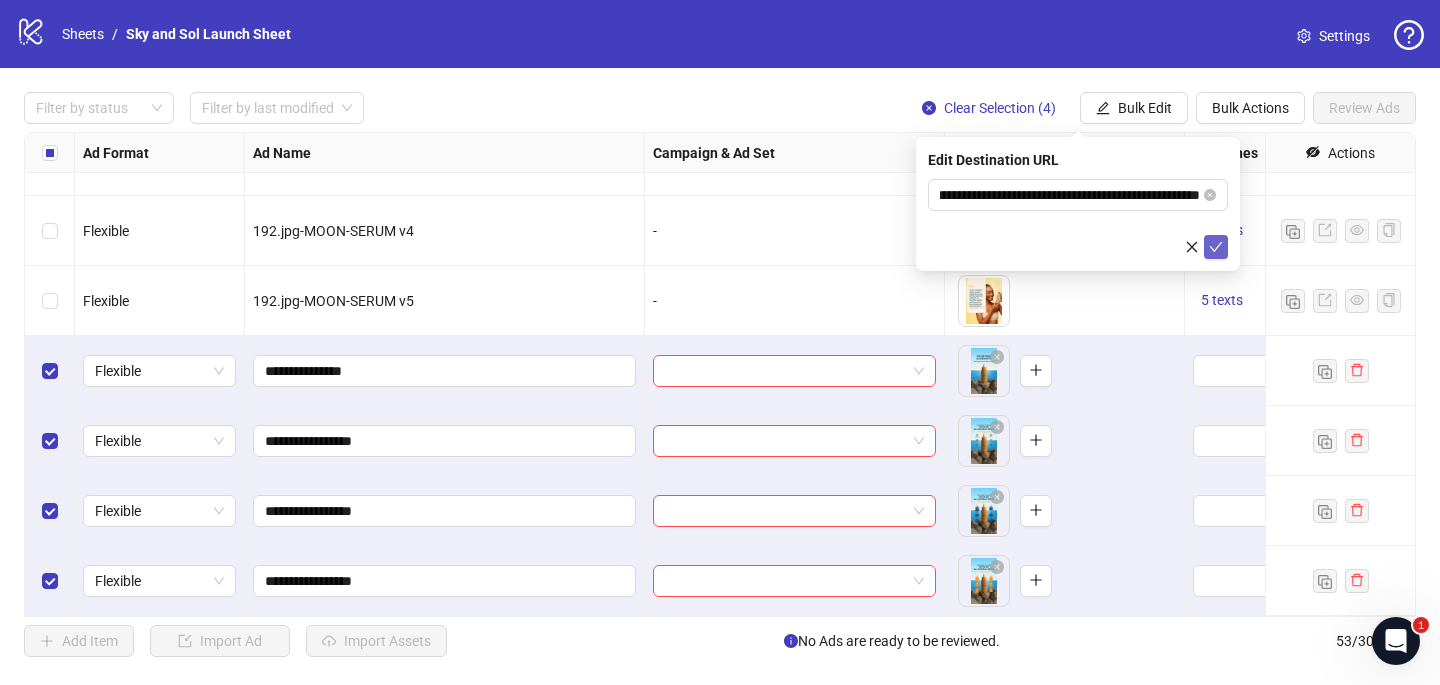 click 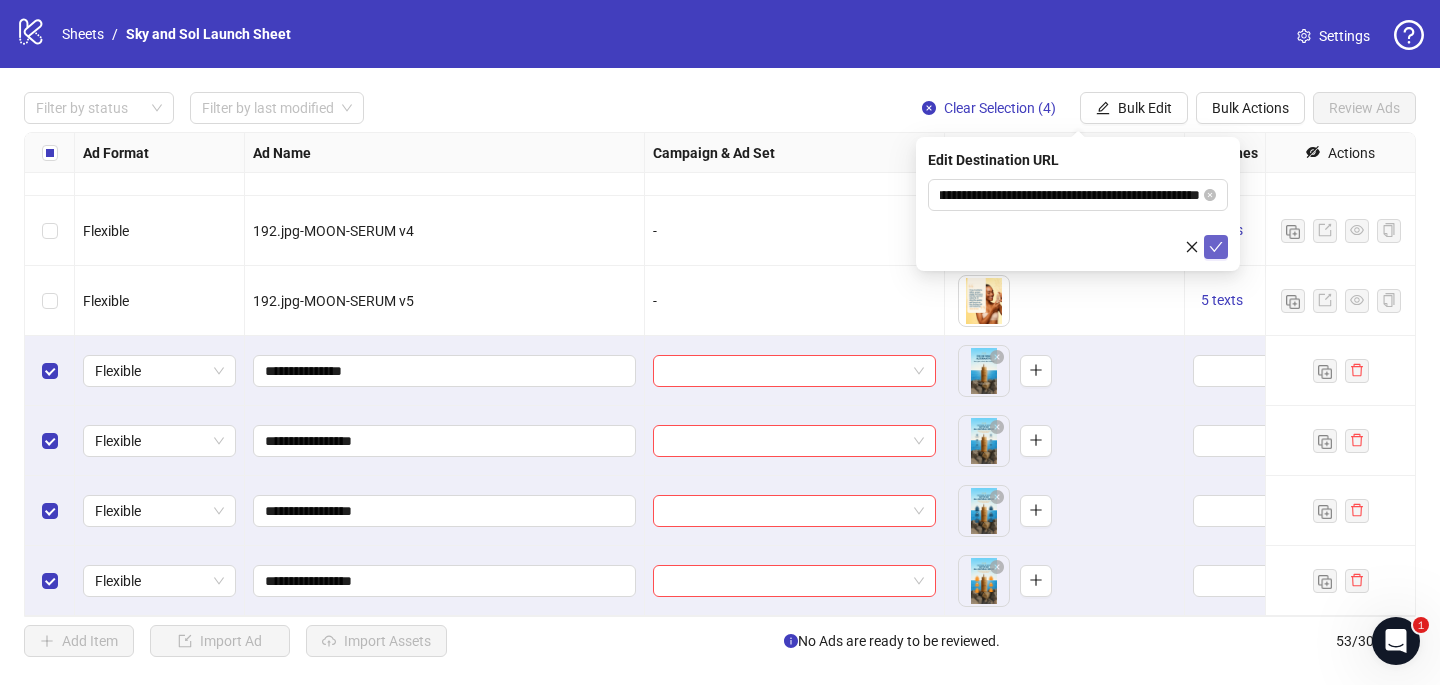 scroll, scrollTop: 0, scrollLeft: 0, axis: both 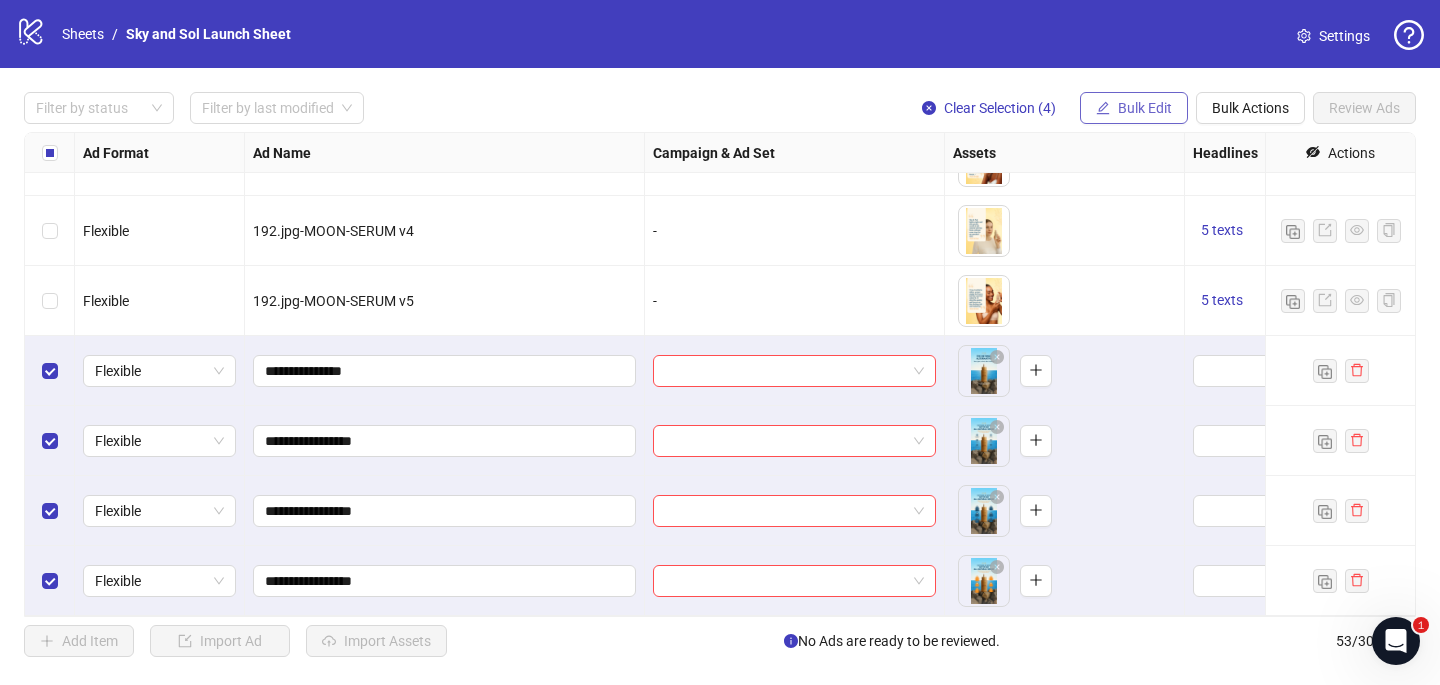click on "Bulk Edit" at bounding box center [1145, 108] 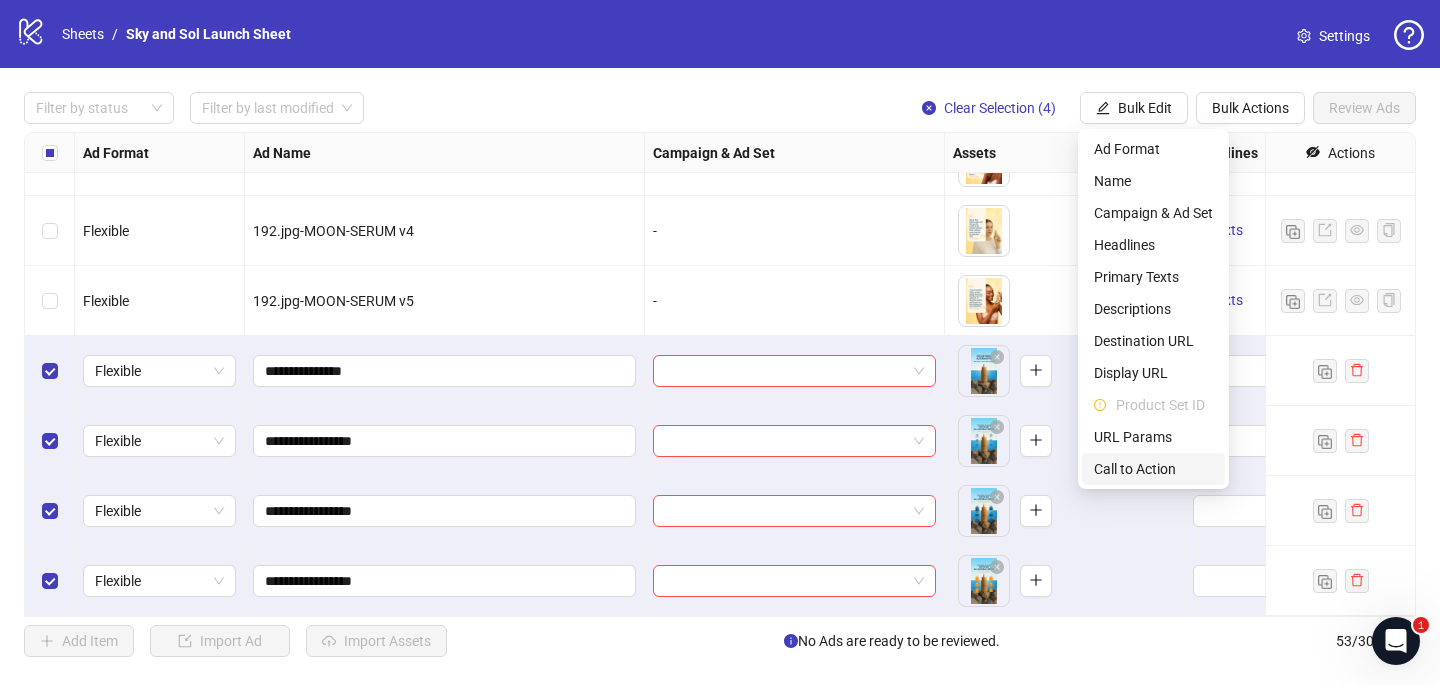 click on "Call to Action" at bounding box center [1153, 469] 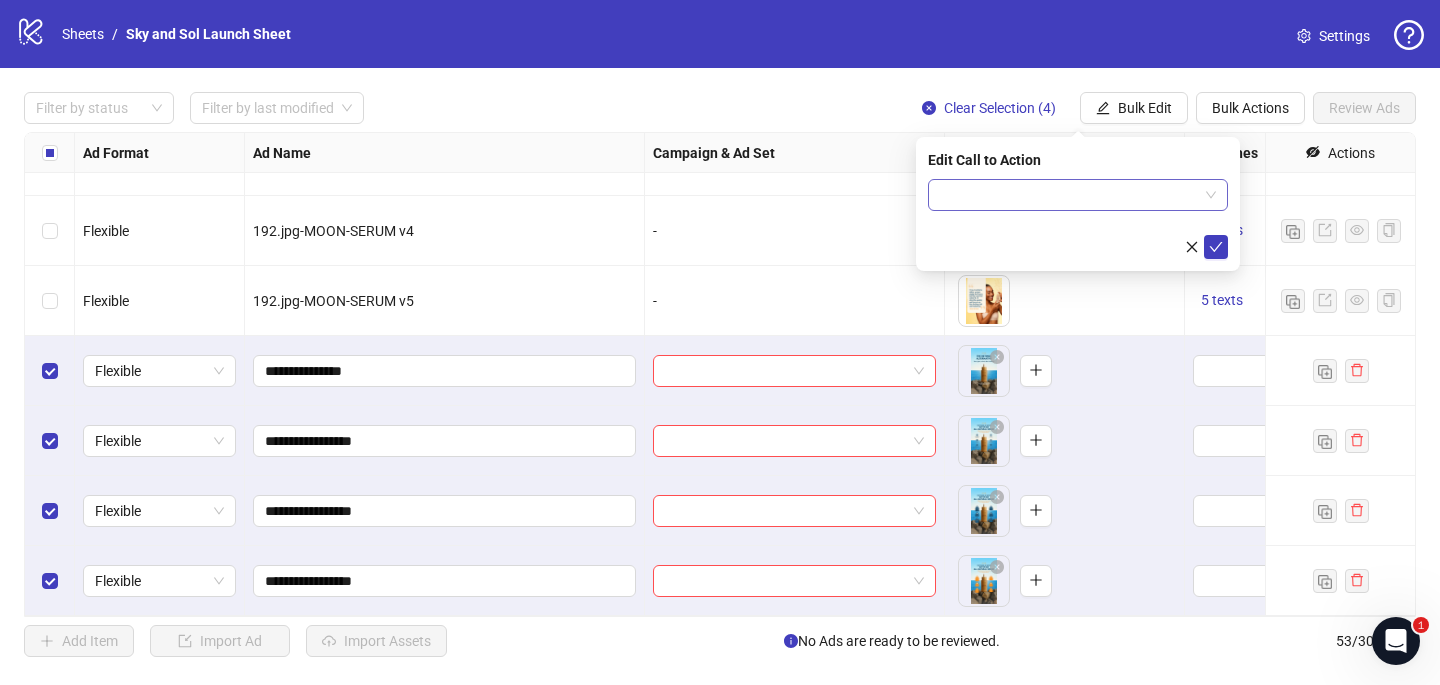 click at bounding box center (1069, 195) 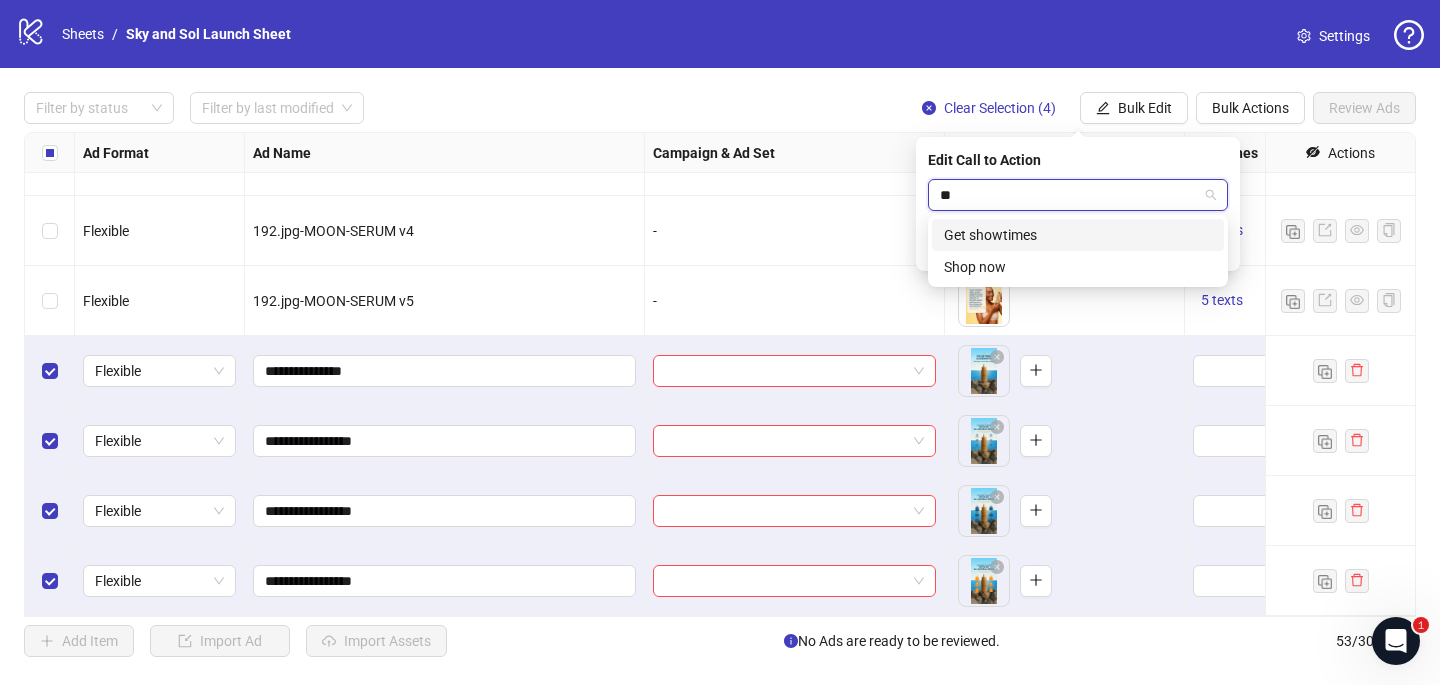 type on "***" 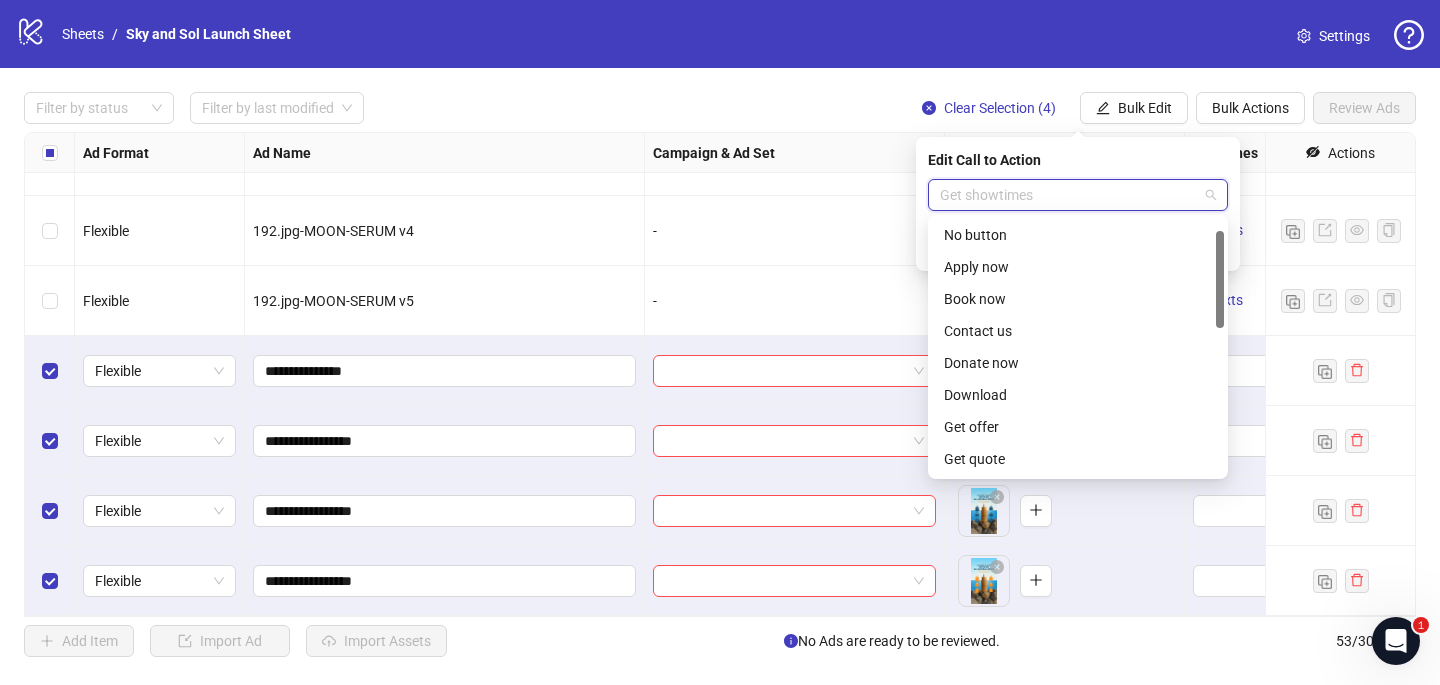 scroll, scrollTop: 32, scrollLeft: 0, axis: vertical 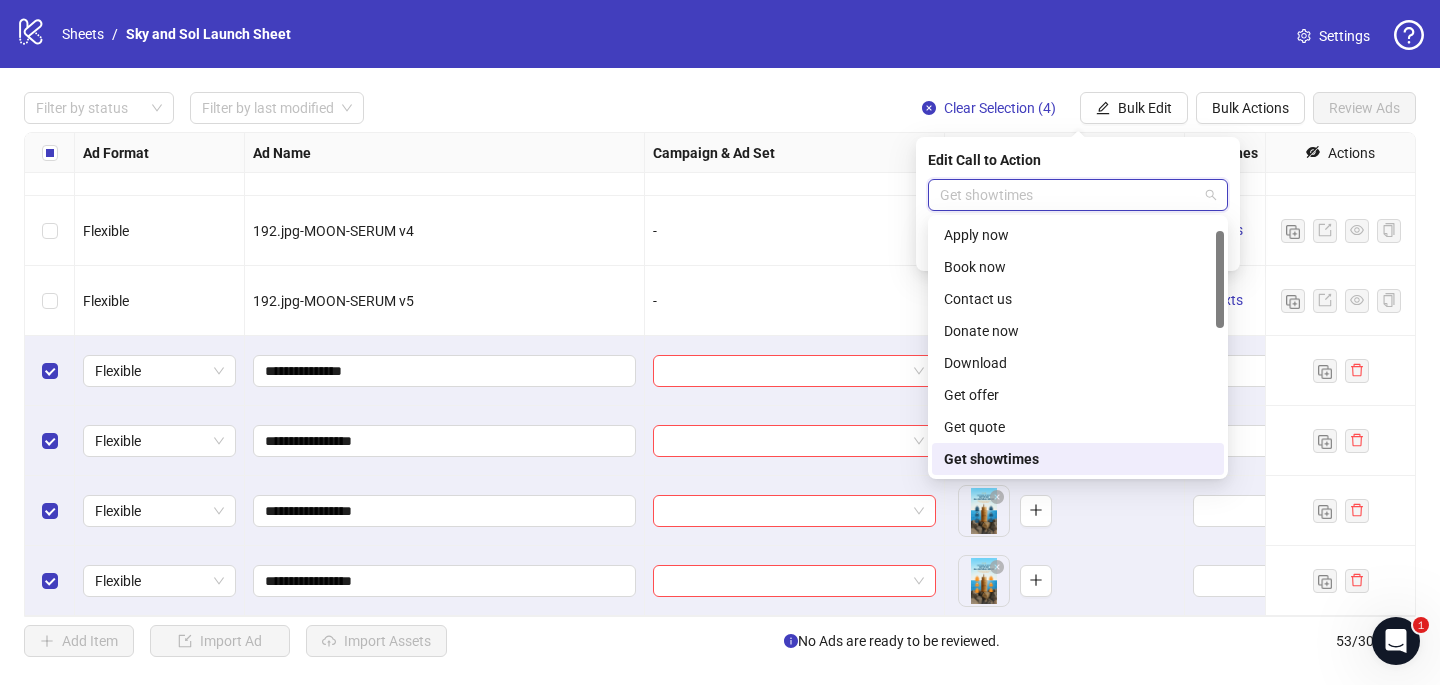 click on "Get showtimes" at bounding box center [1078, 195] 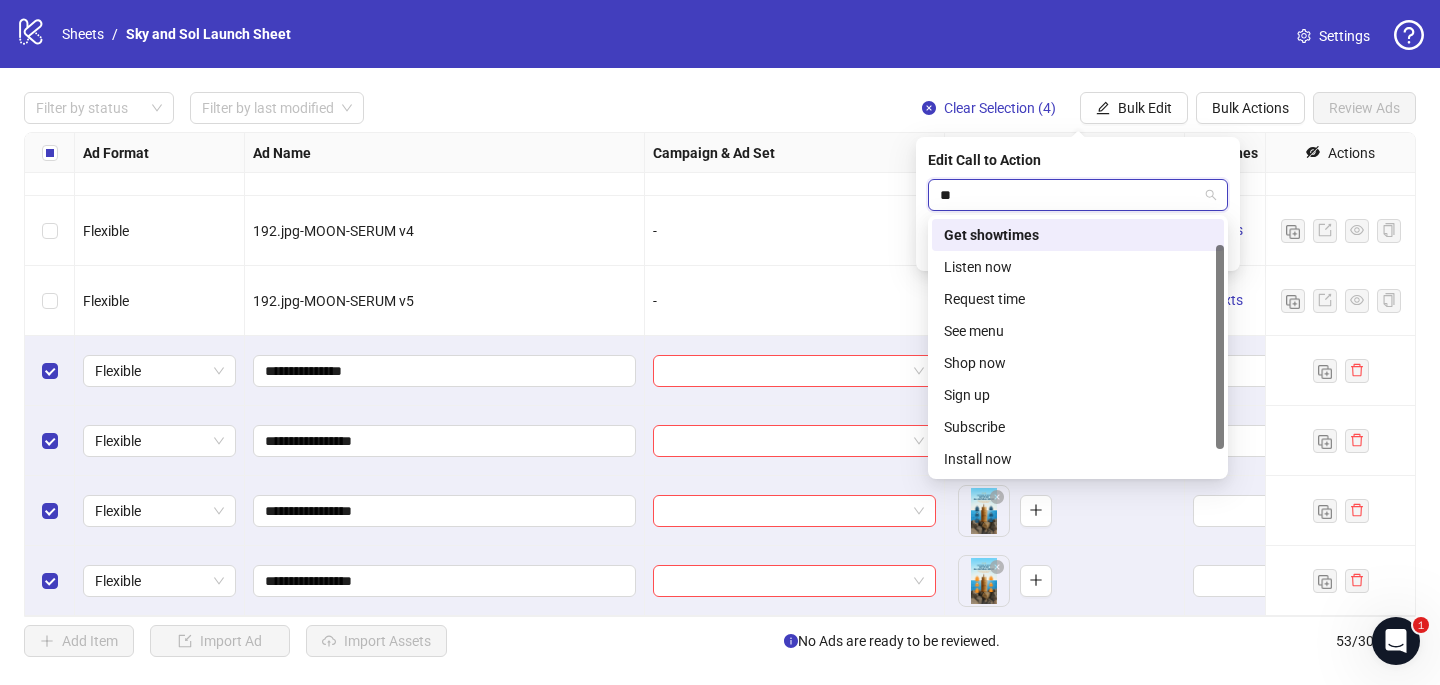 scroll, scrollTop: 0, scrollLeft: 0, axis: both 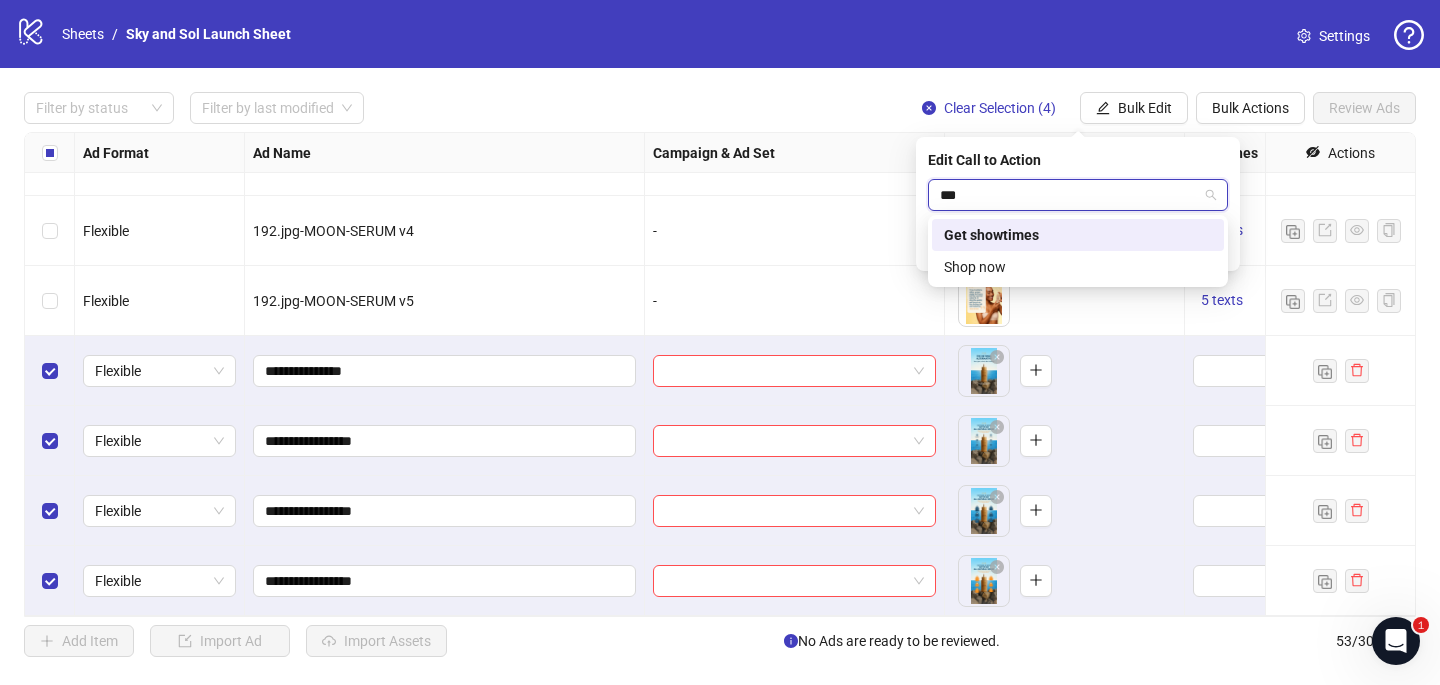 type on "****" 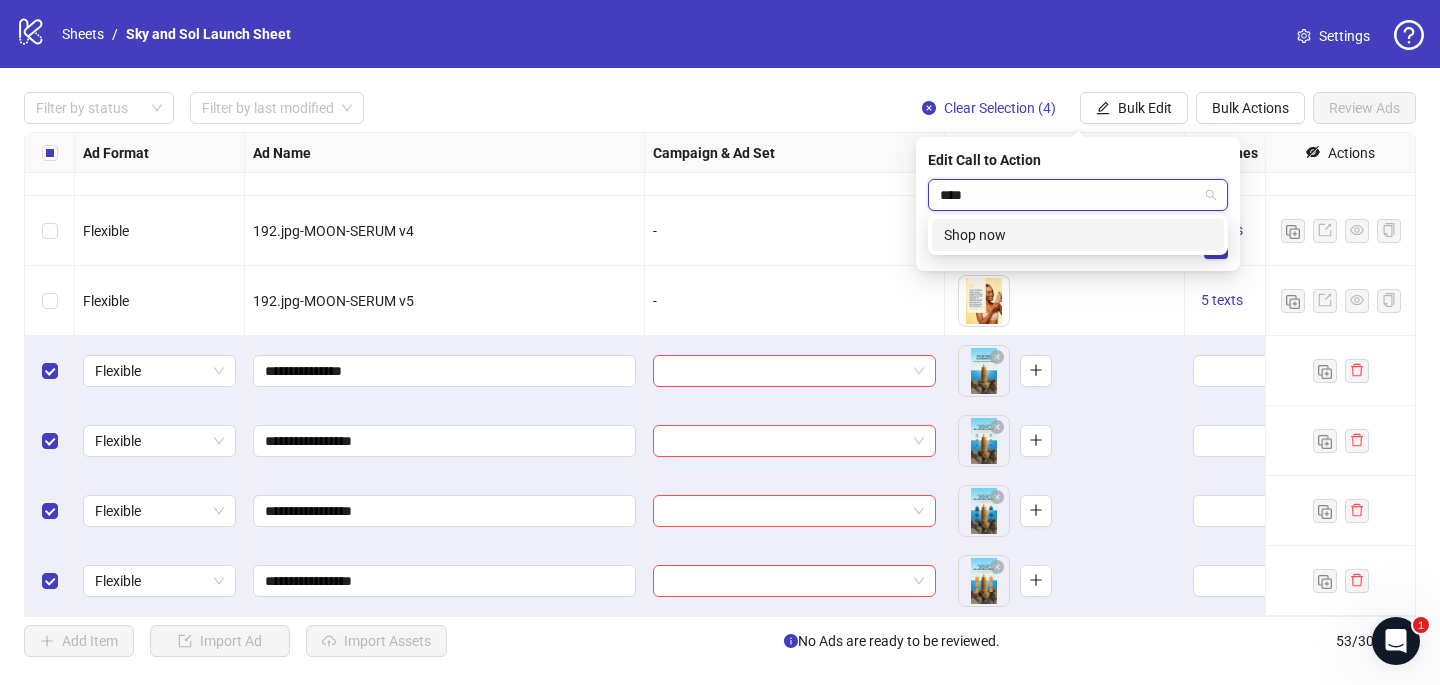 type 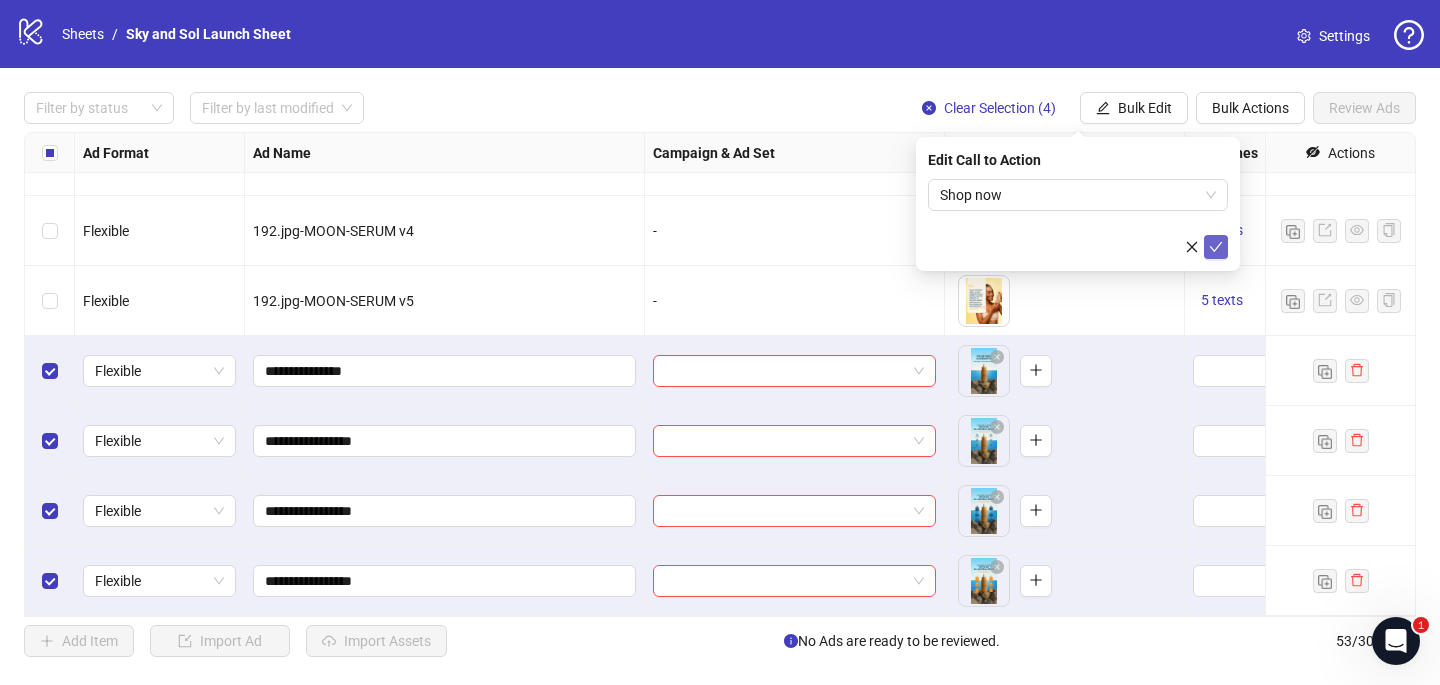 click 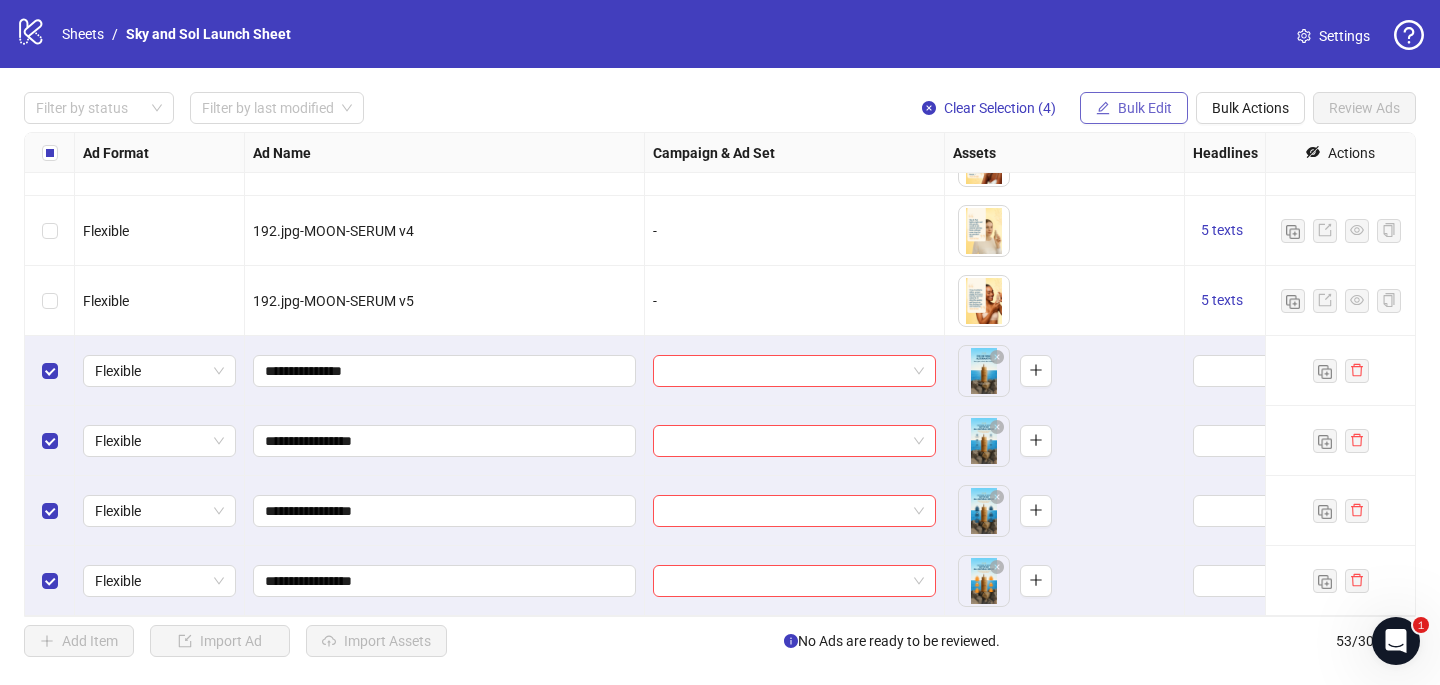 click on "Bulk Edit" at bounding box center (1145, 108) 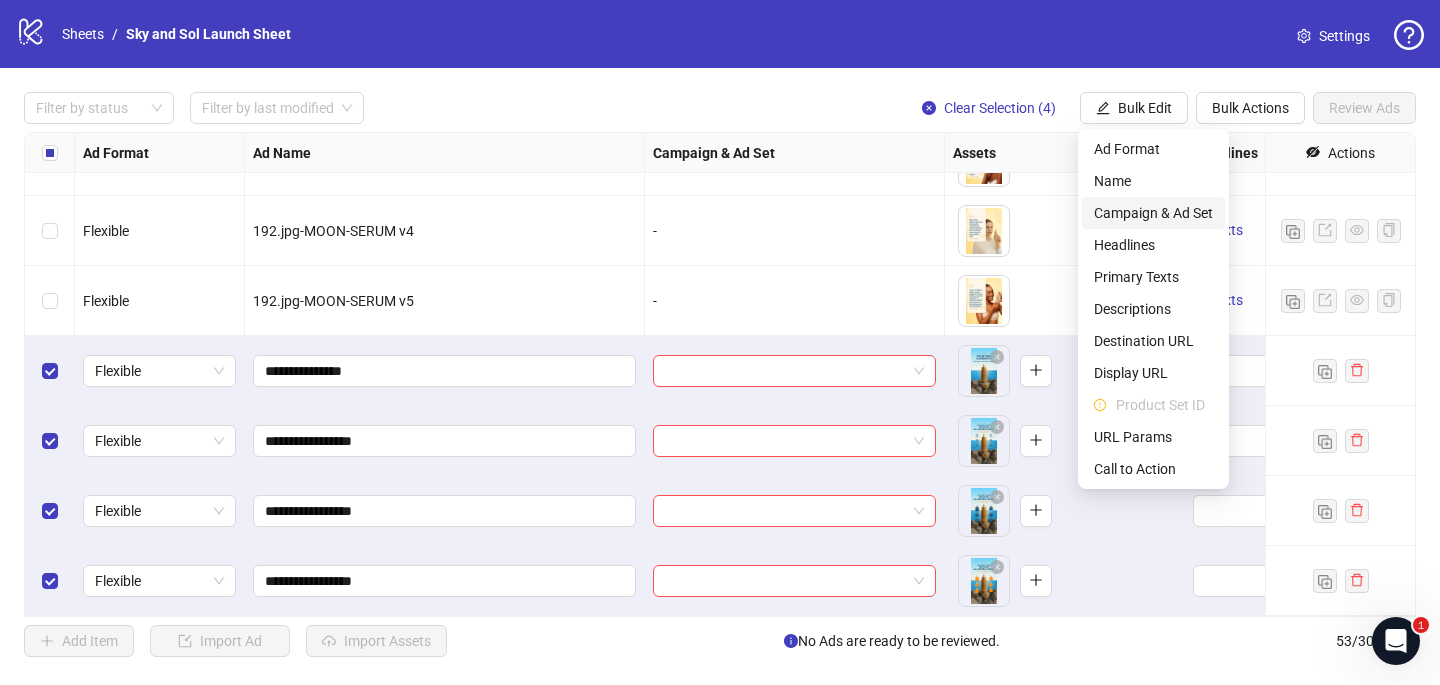 click on "Campaign & Ad Set" at bounding box center [1153, 213] 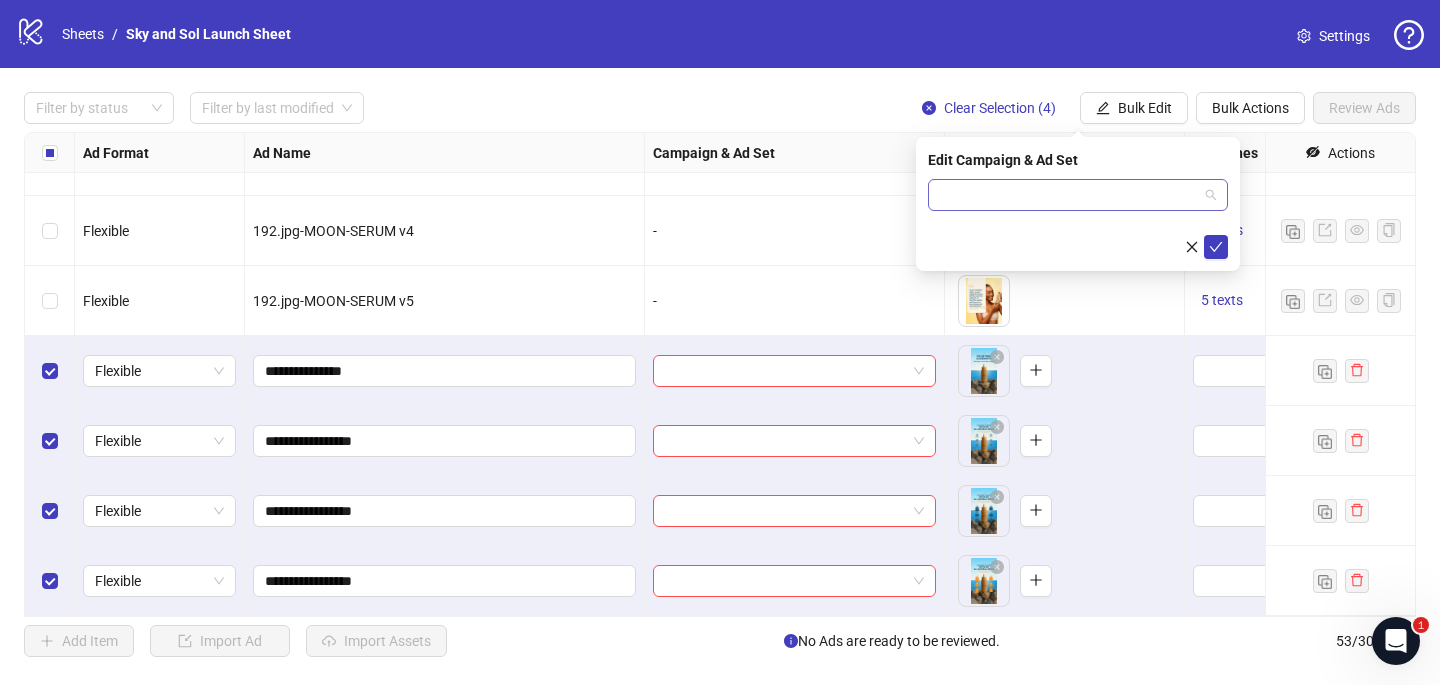 click at bounding box center [1069, 195] 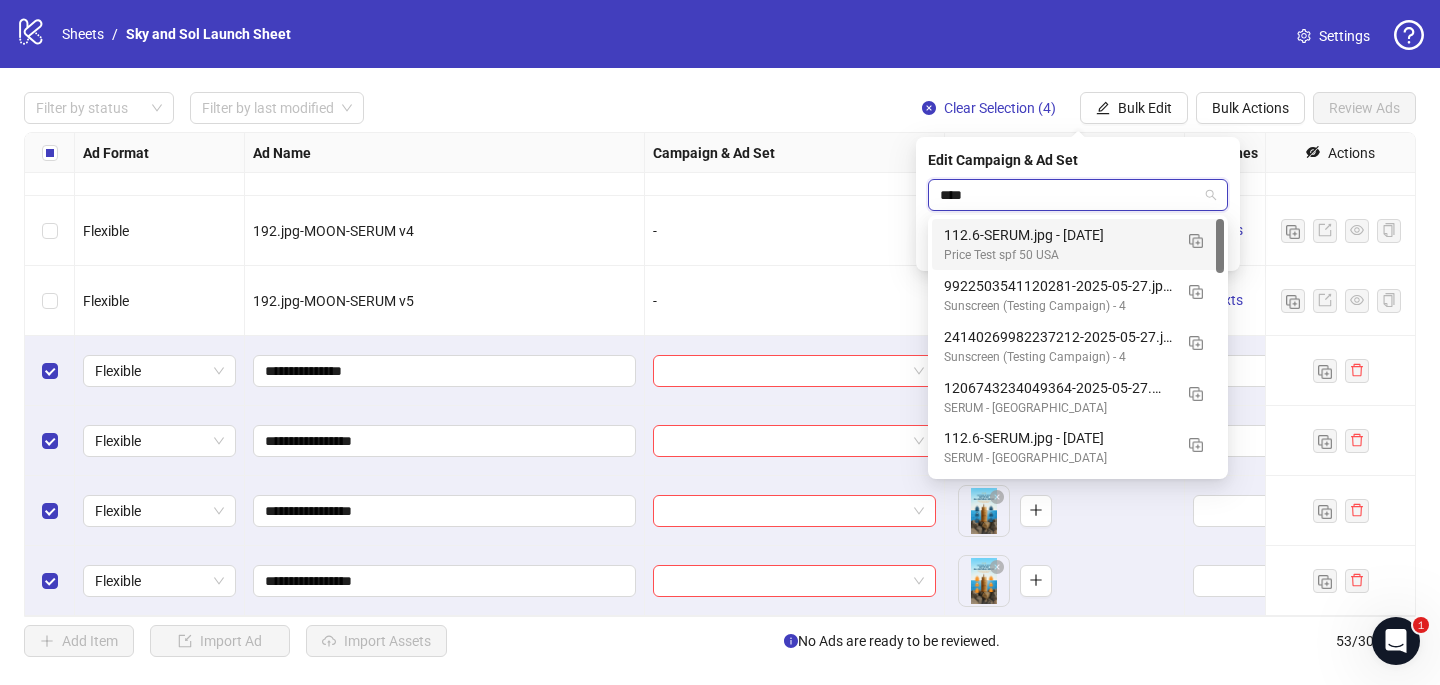 type on "*****" 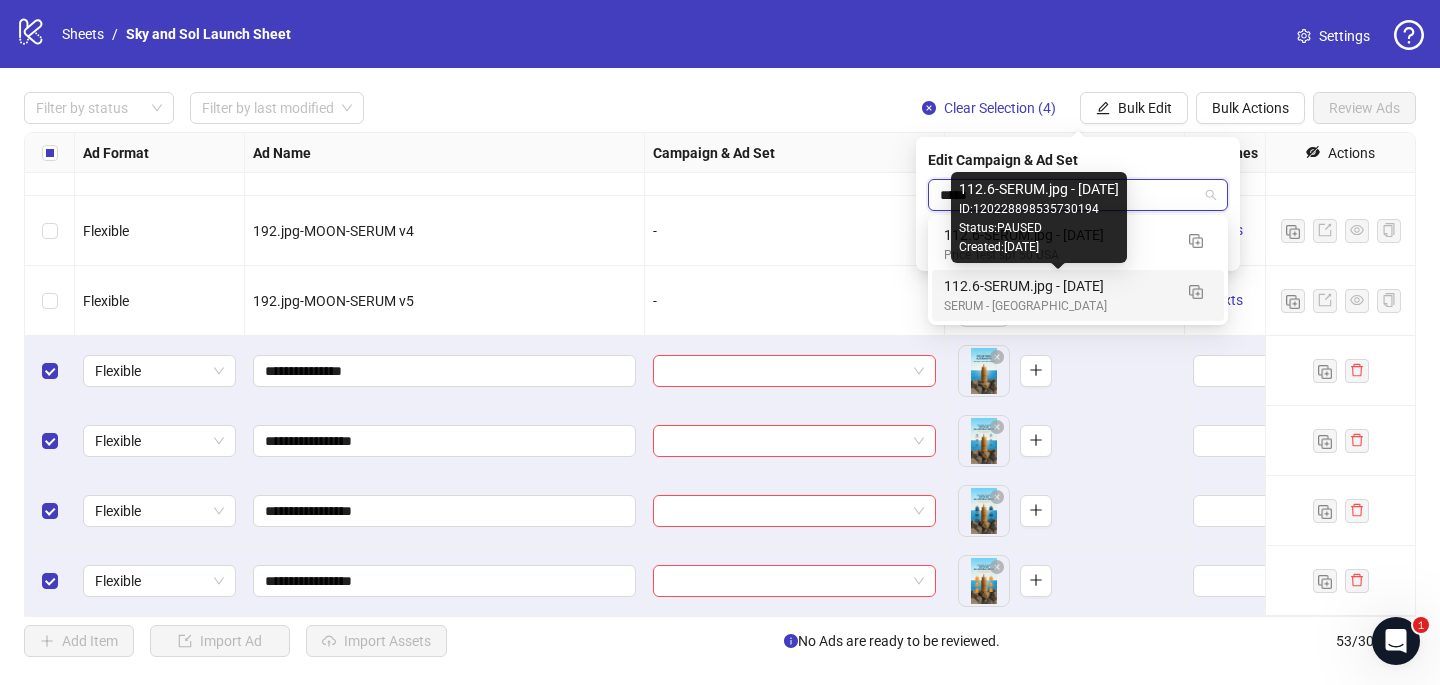 click on "112.6-SERUM.jpg - [DATE]" at bounding box center [1058, 286] 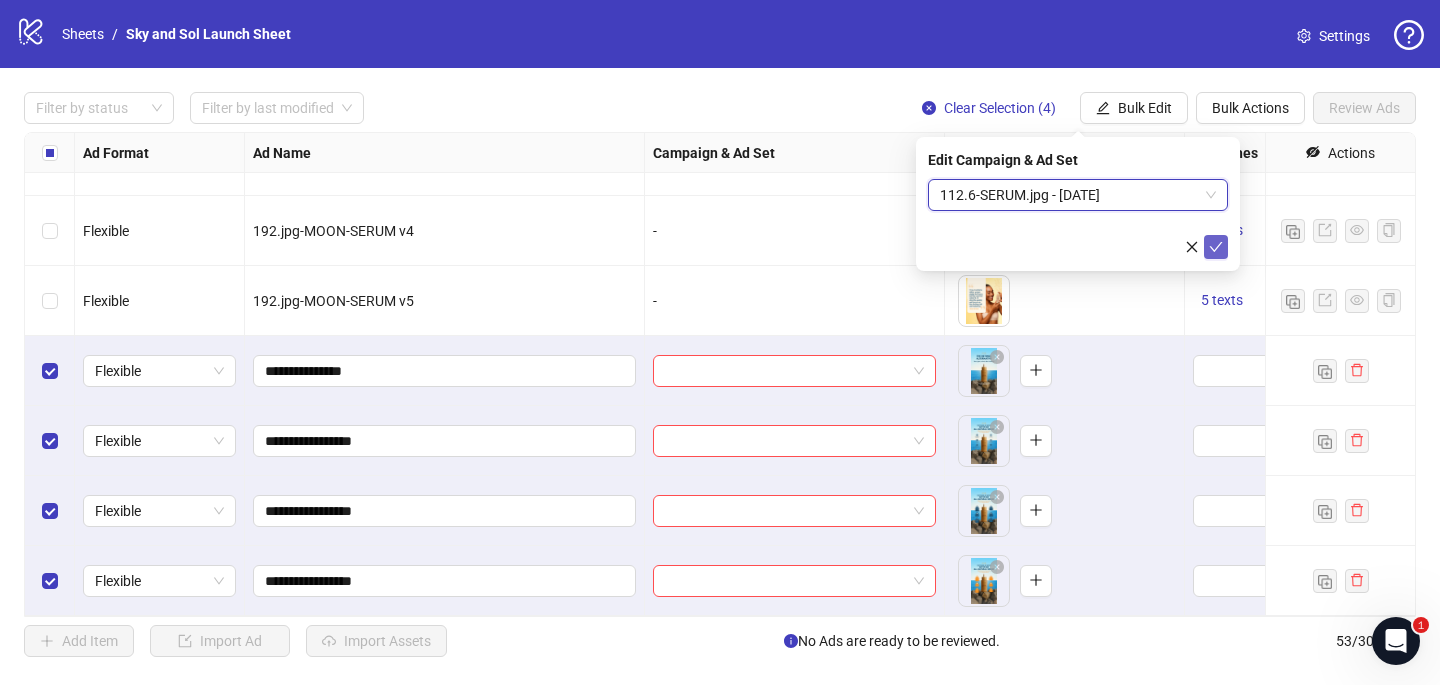 click 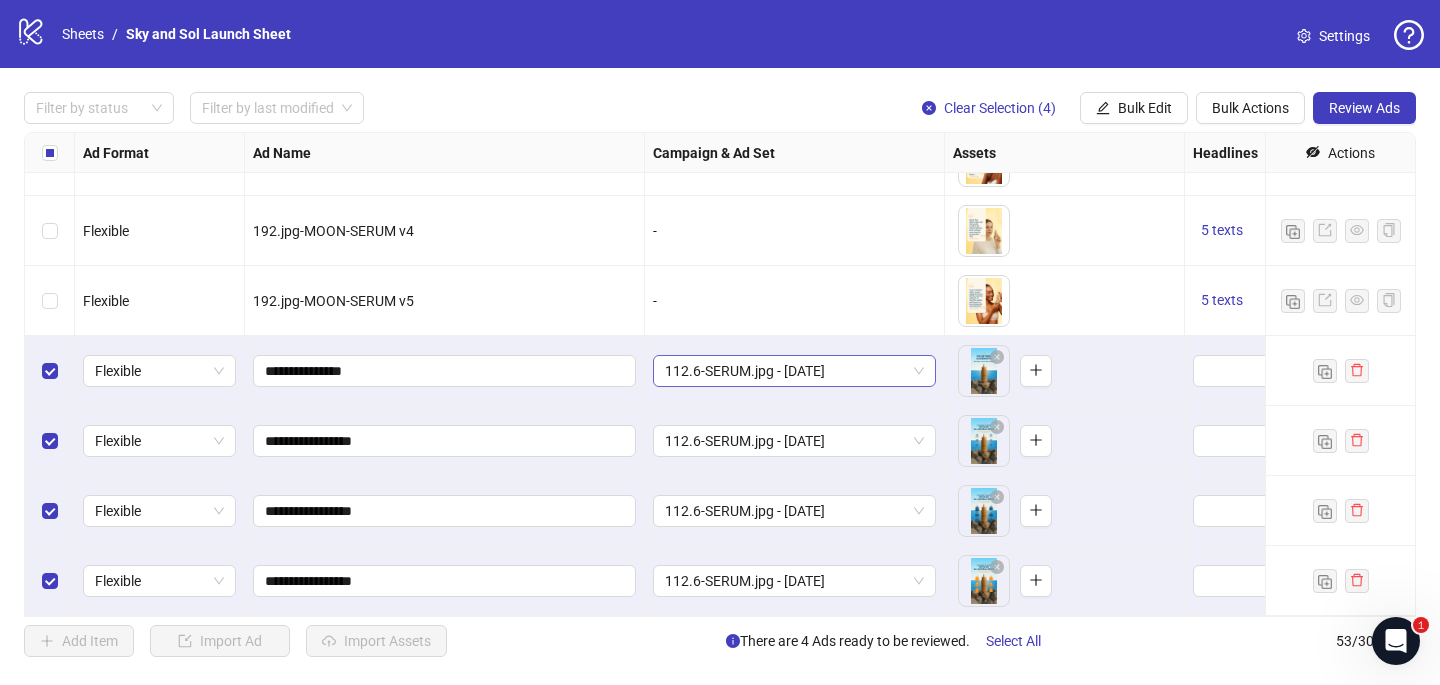 click on "112.6-SERUM.jpg - [DATE]" at bounding box center (794, 371) 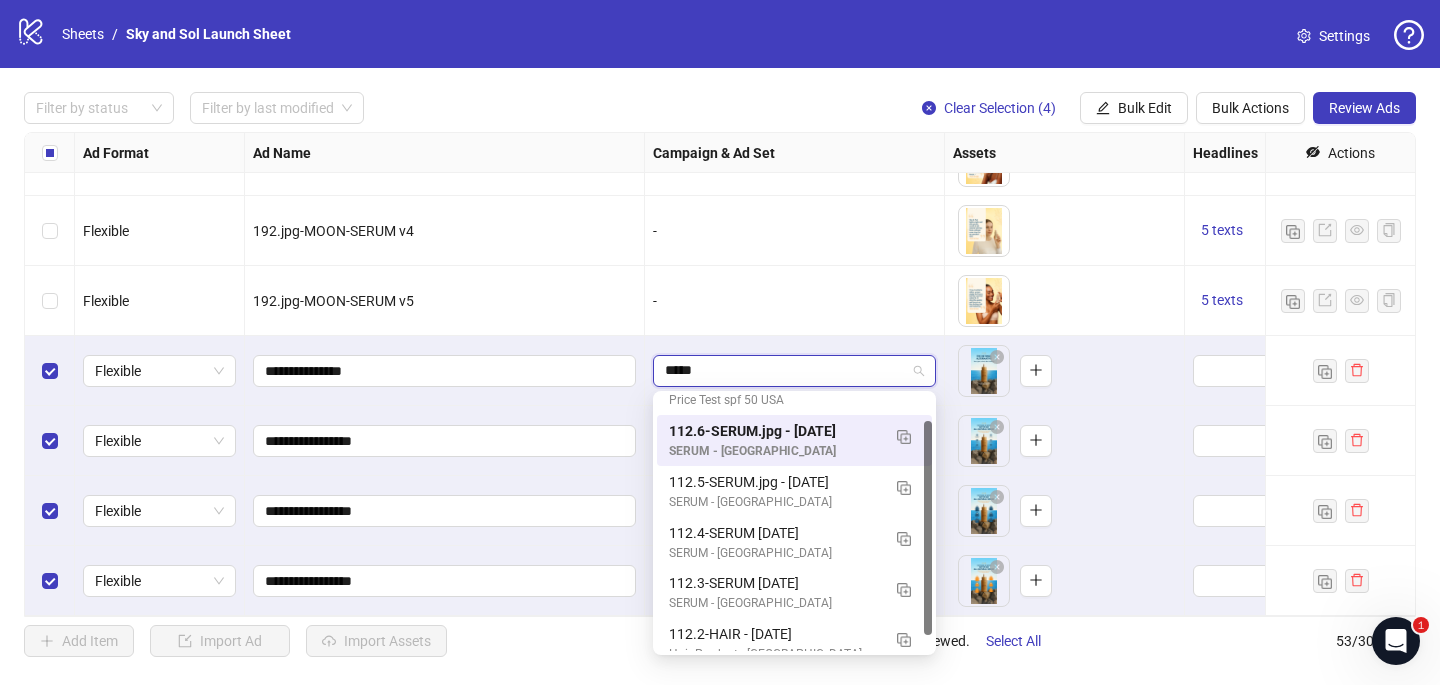 scroll, scrollTop: 0, scrollLeft: 0, axis: both 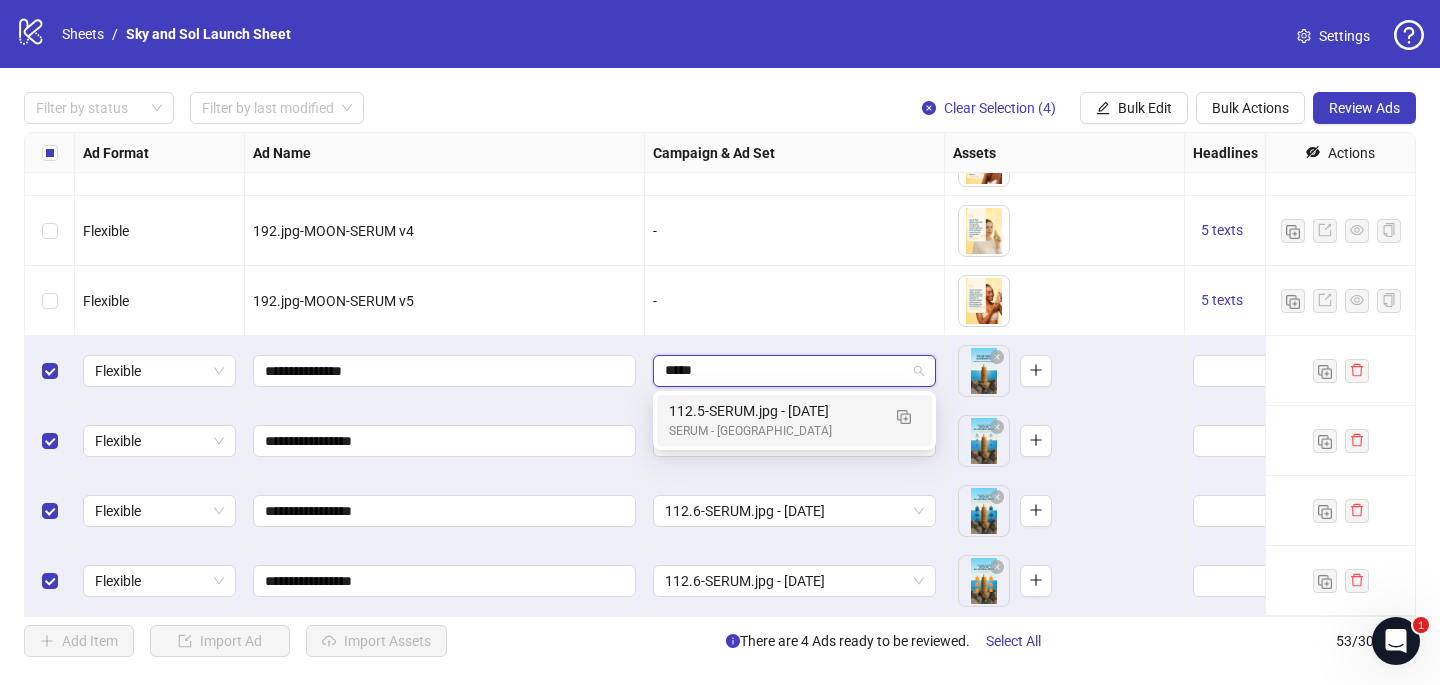 type on "******" 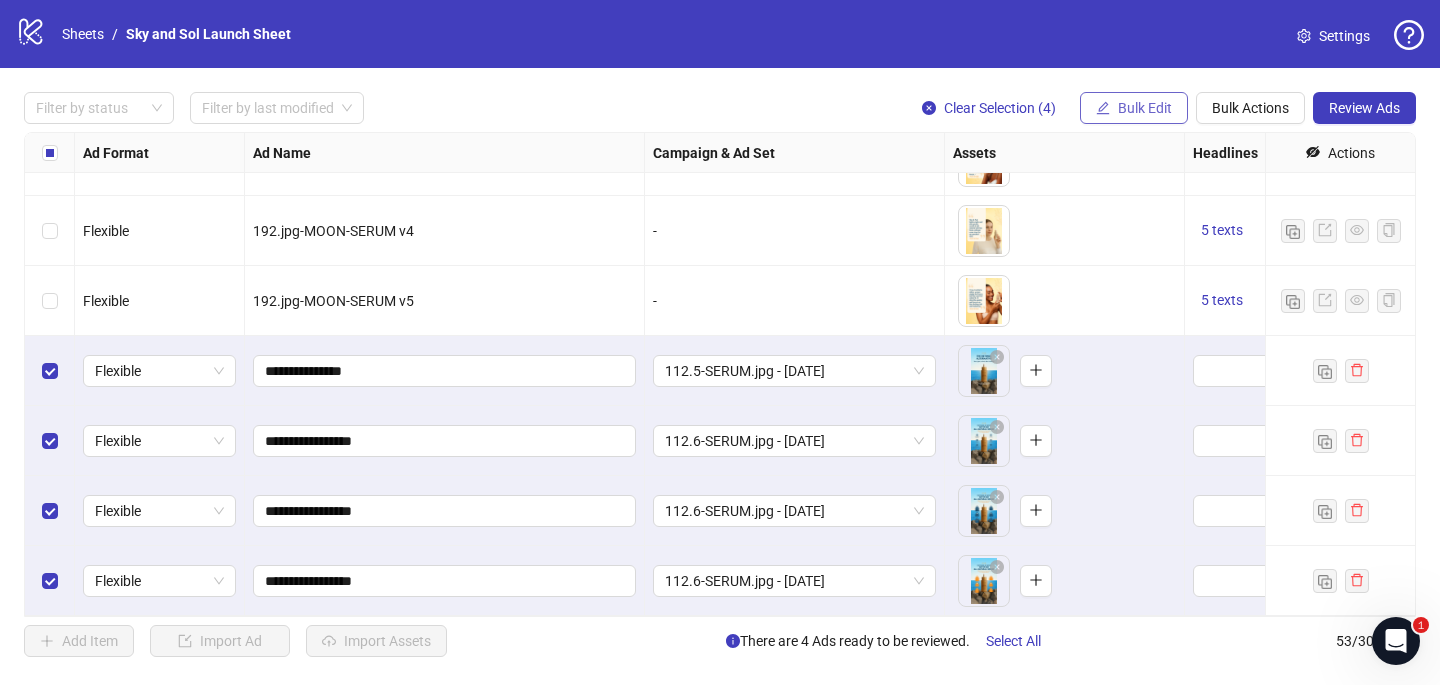 click on "Bulk Edit" at bounding box center [1134, 108] 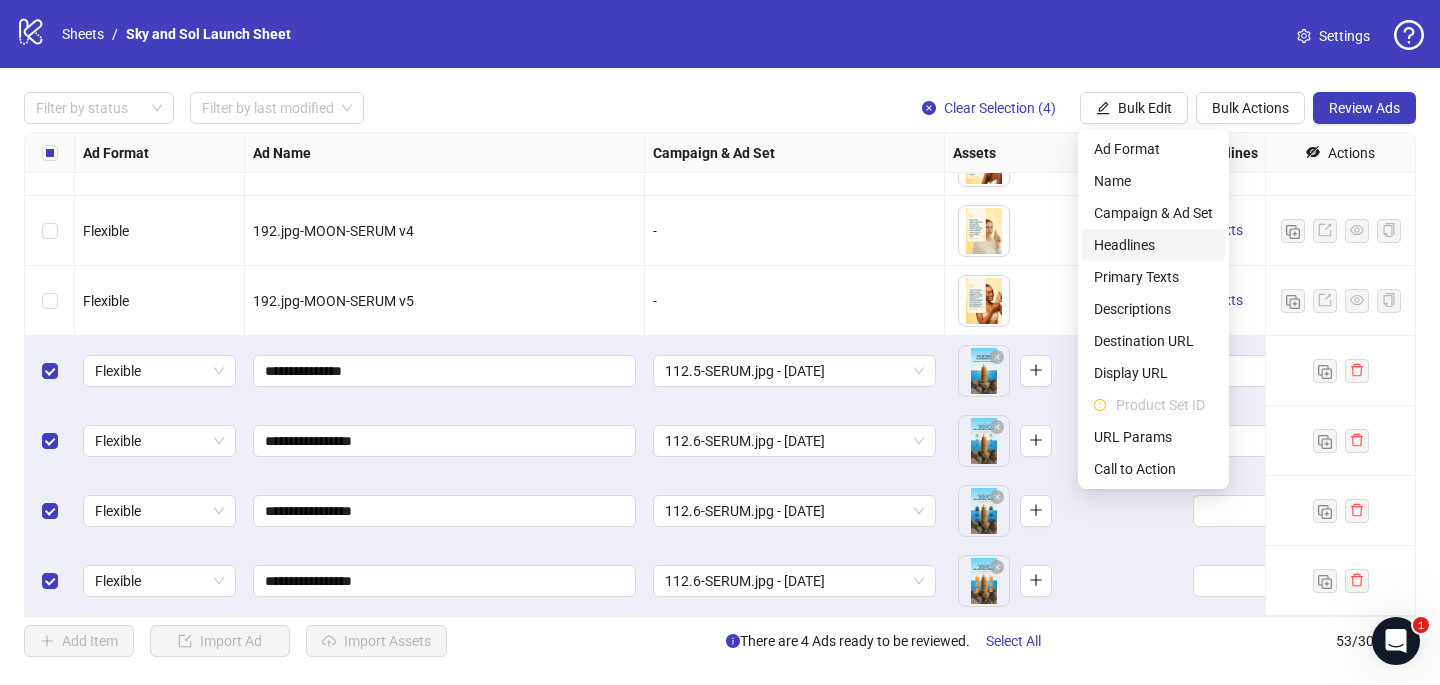 click on "Headlines" at bounding box center [1153, 245] 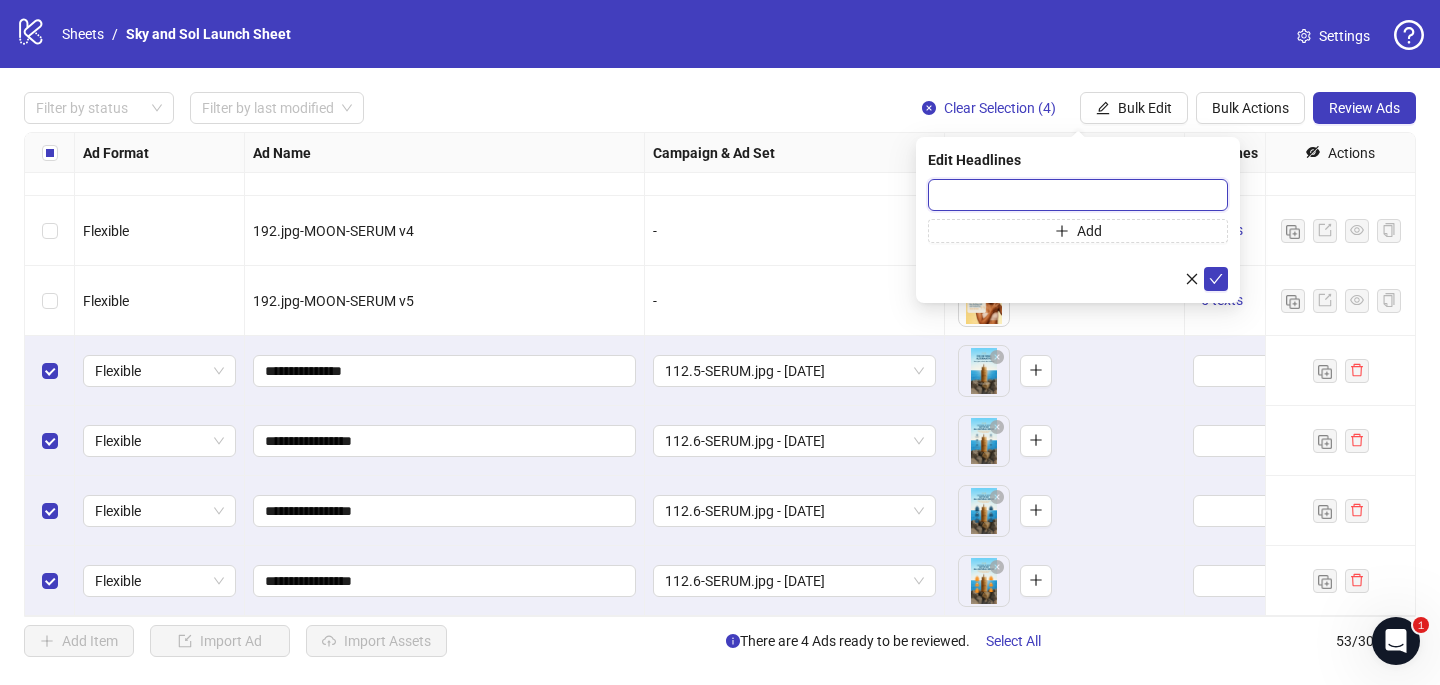 click at bounding box center (1078, 195) 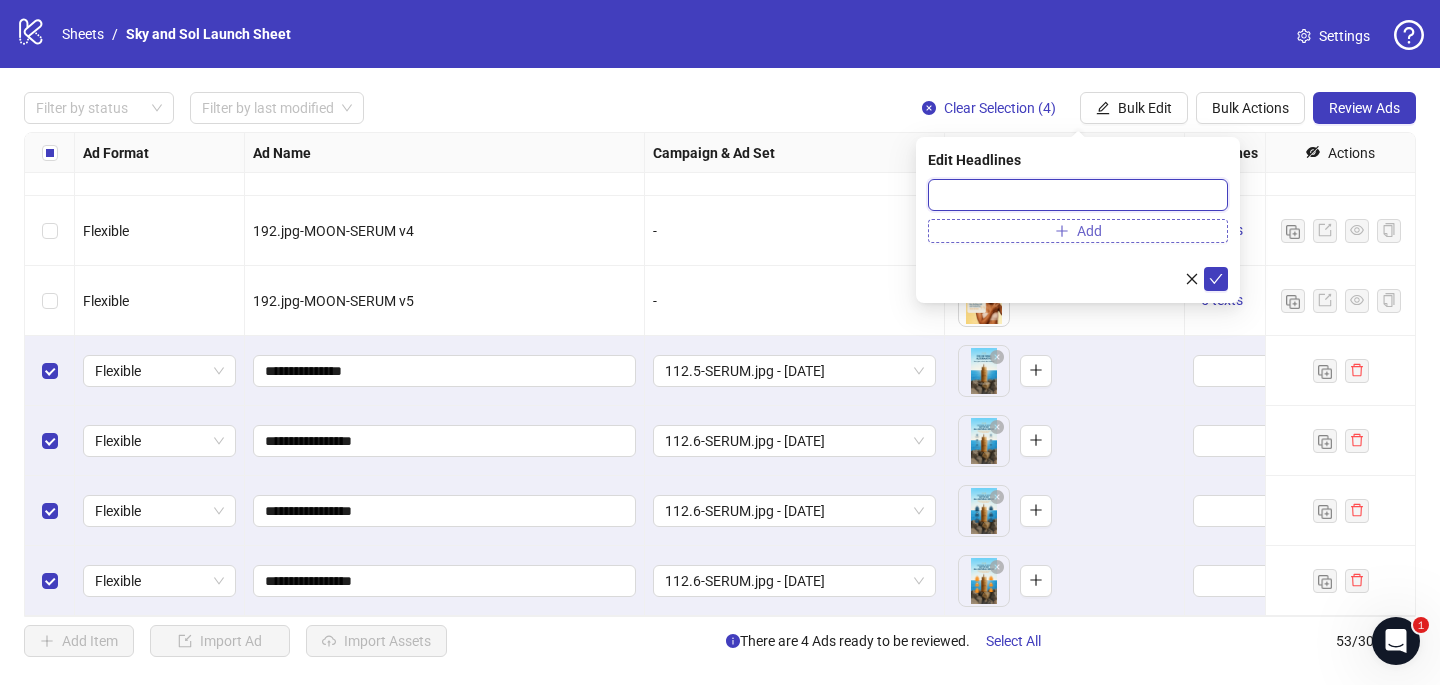 paste on "**********" 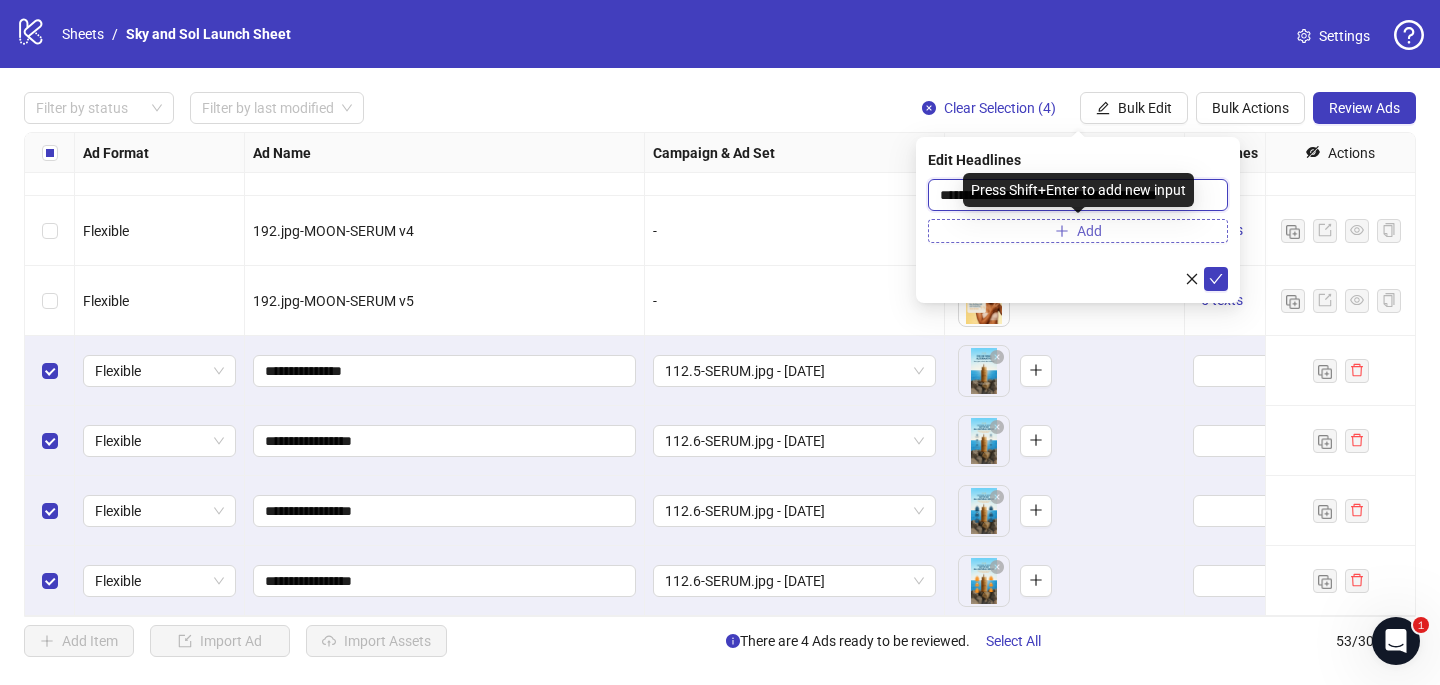 type on "**********" 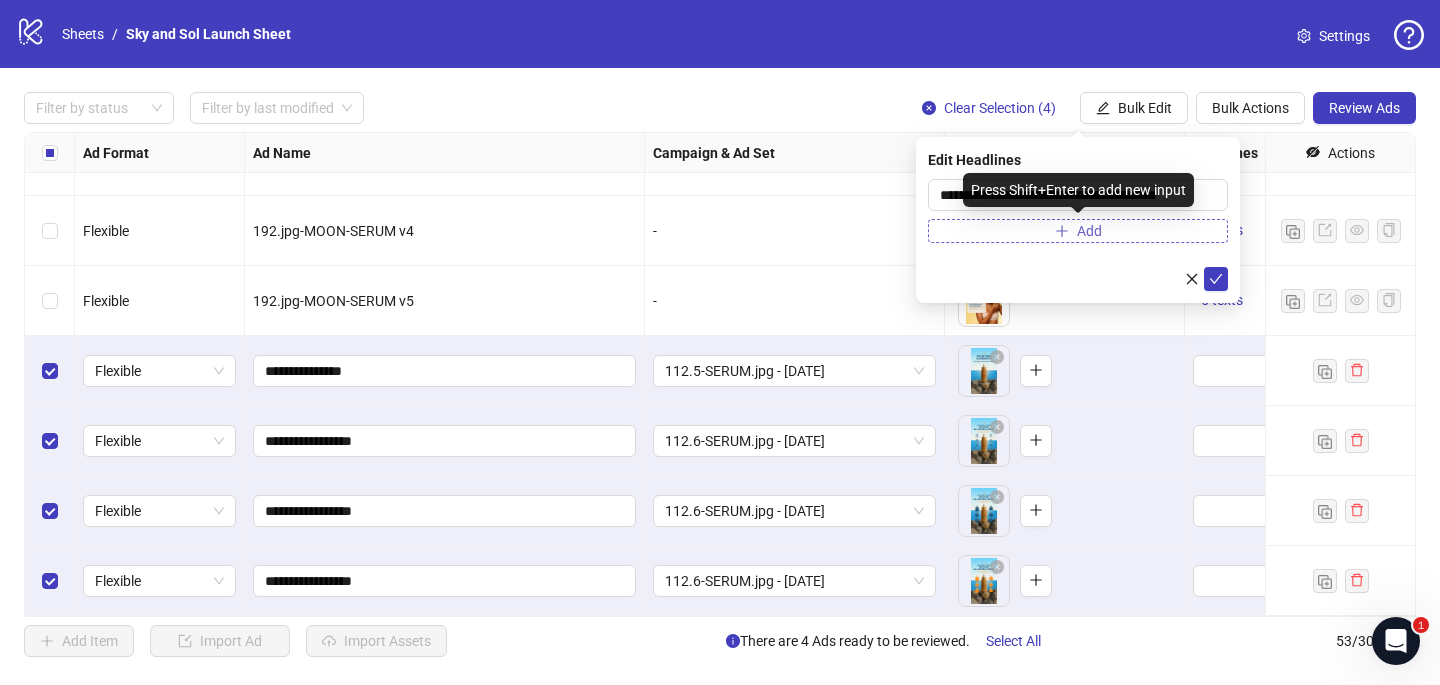 click on "Add" at bounding box center (1078, 231) 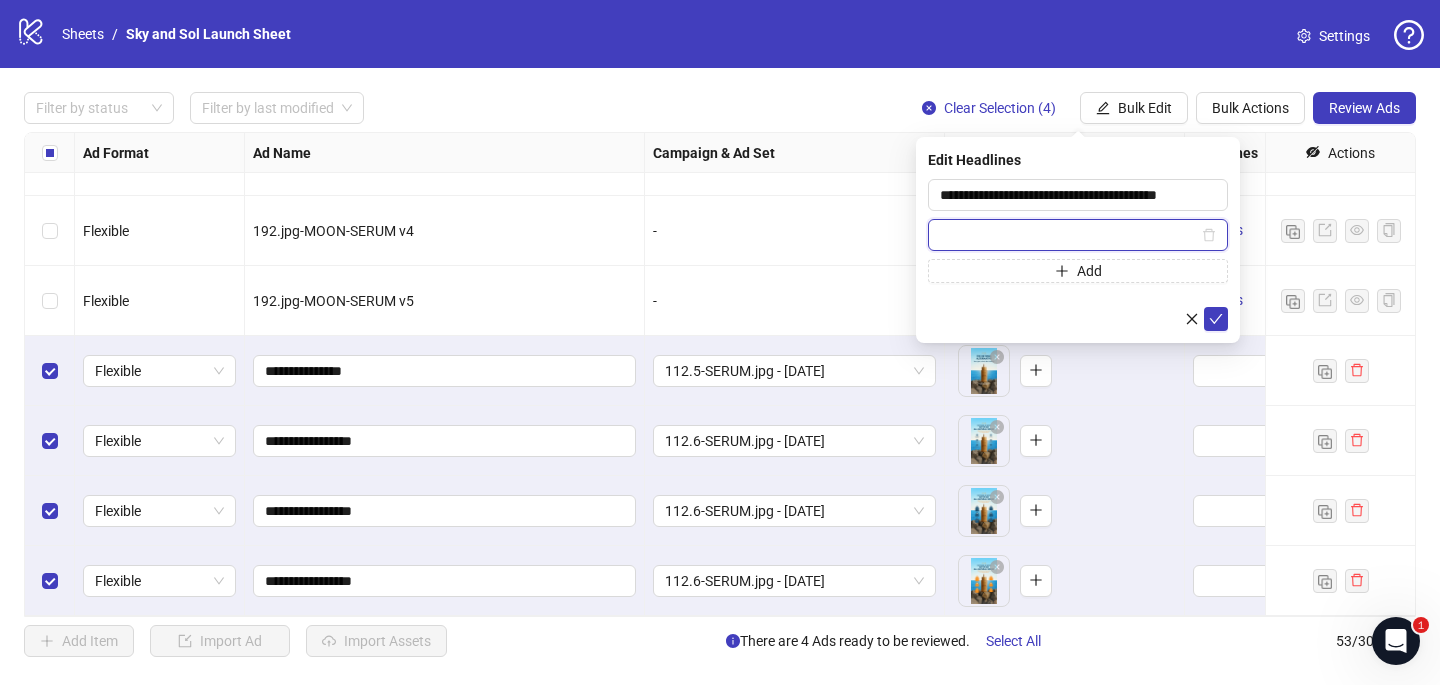 paste on "**********" 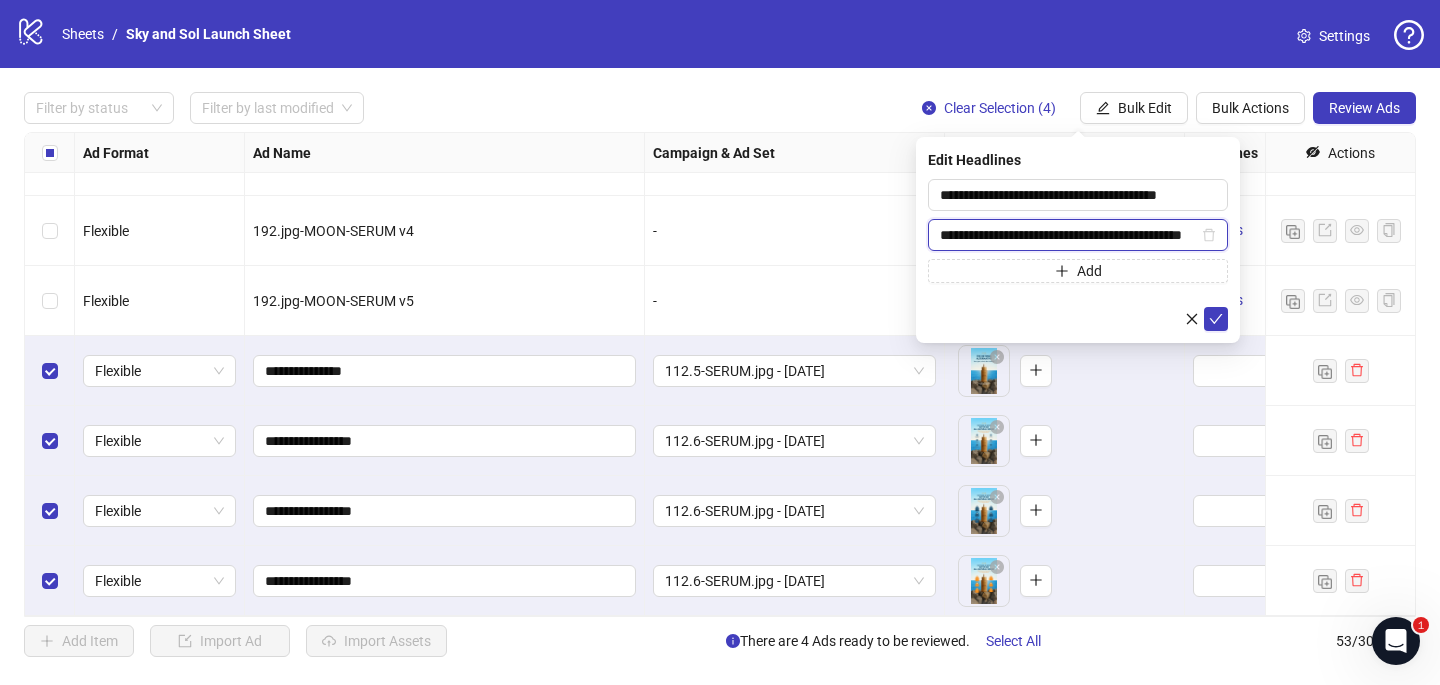 scroll, scrollTop: 0, scrollLeft: 61, axis: horizontal 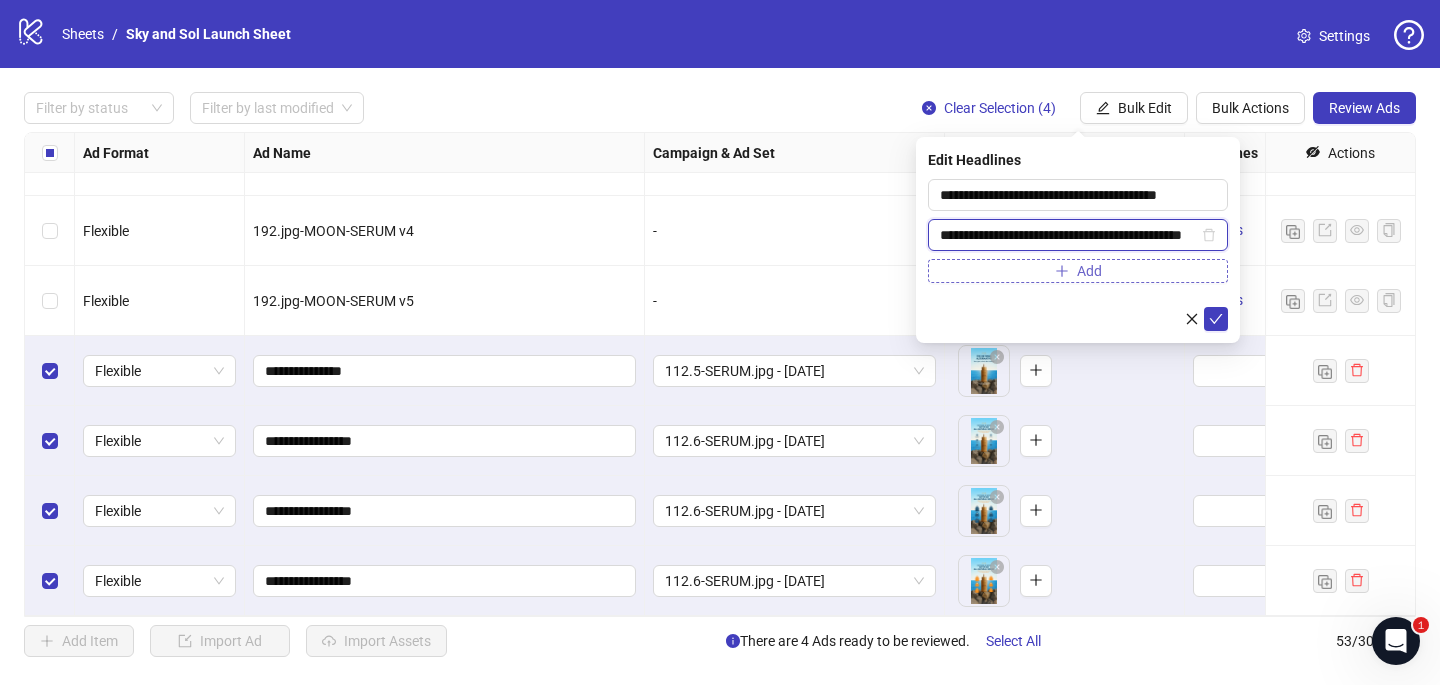 type on "**********" 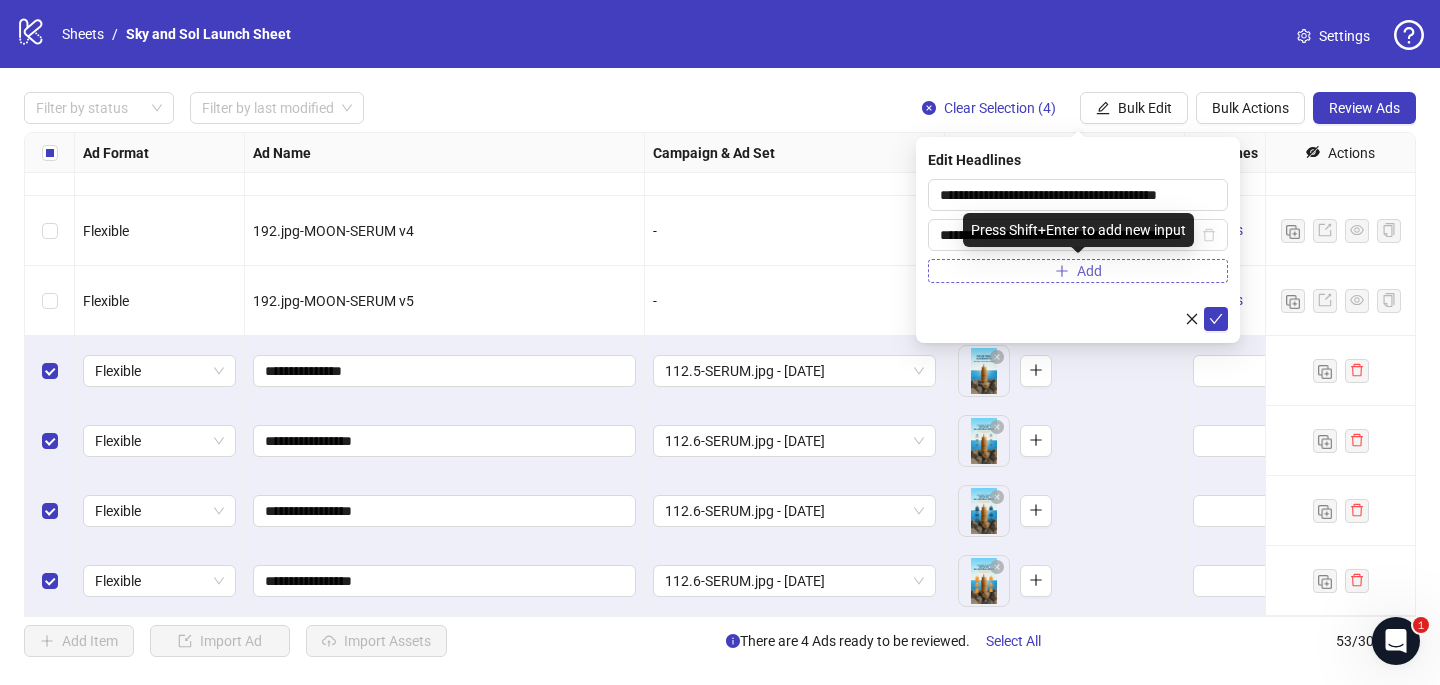 click on "Add" at bounding box center [1078, 271] 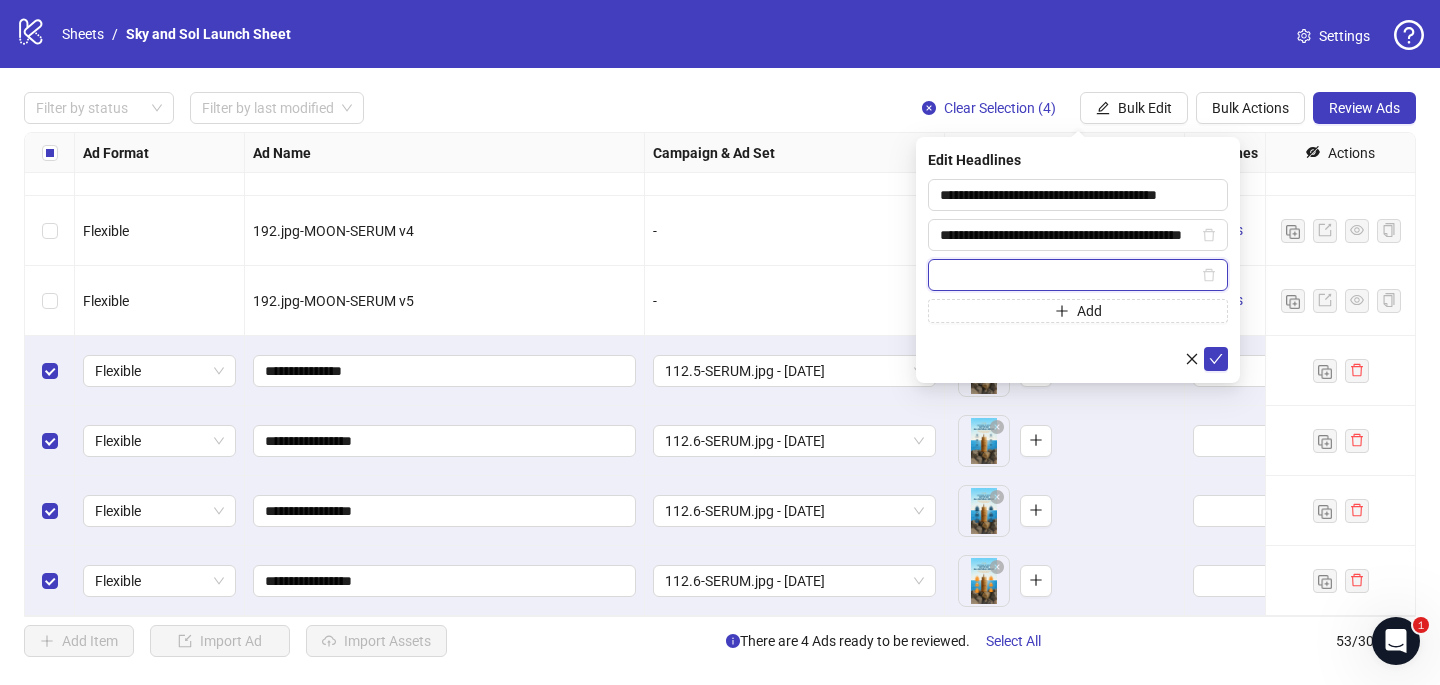 paste on "**********" 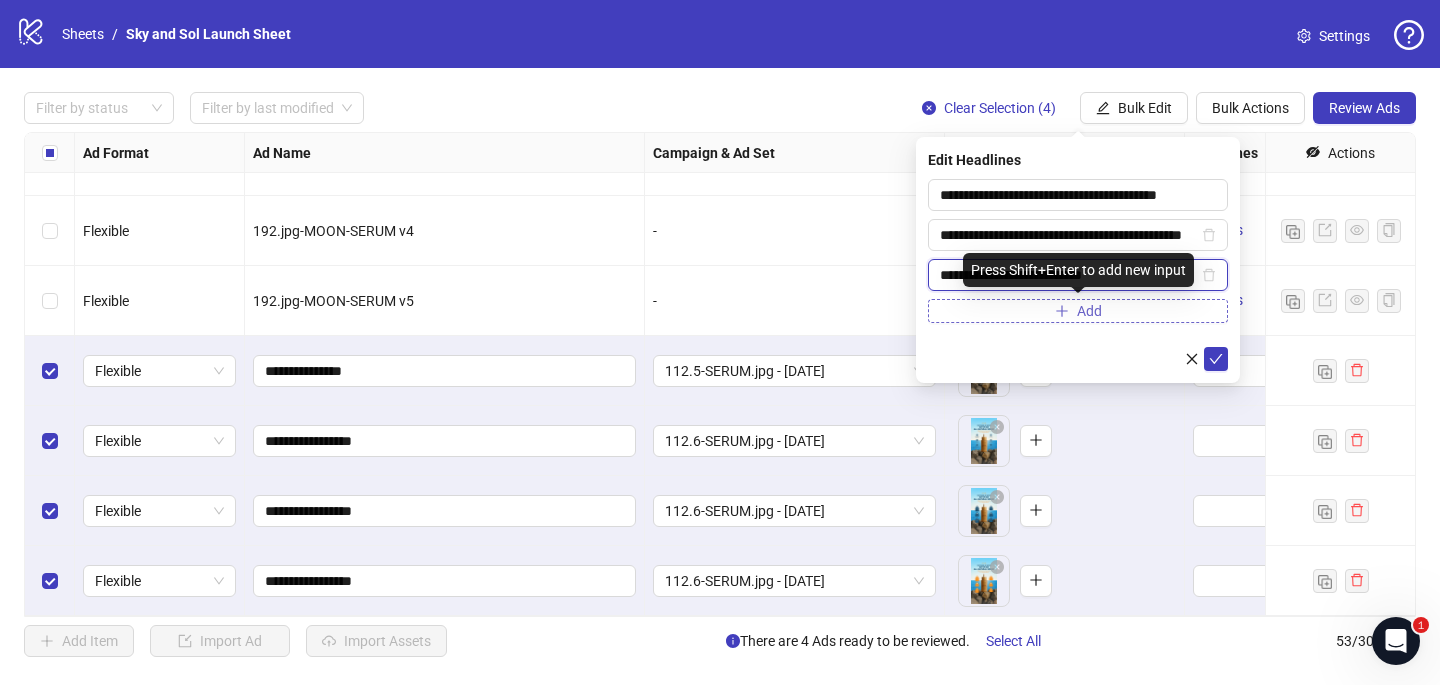 type on "**********" 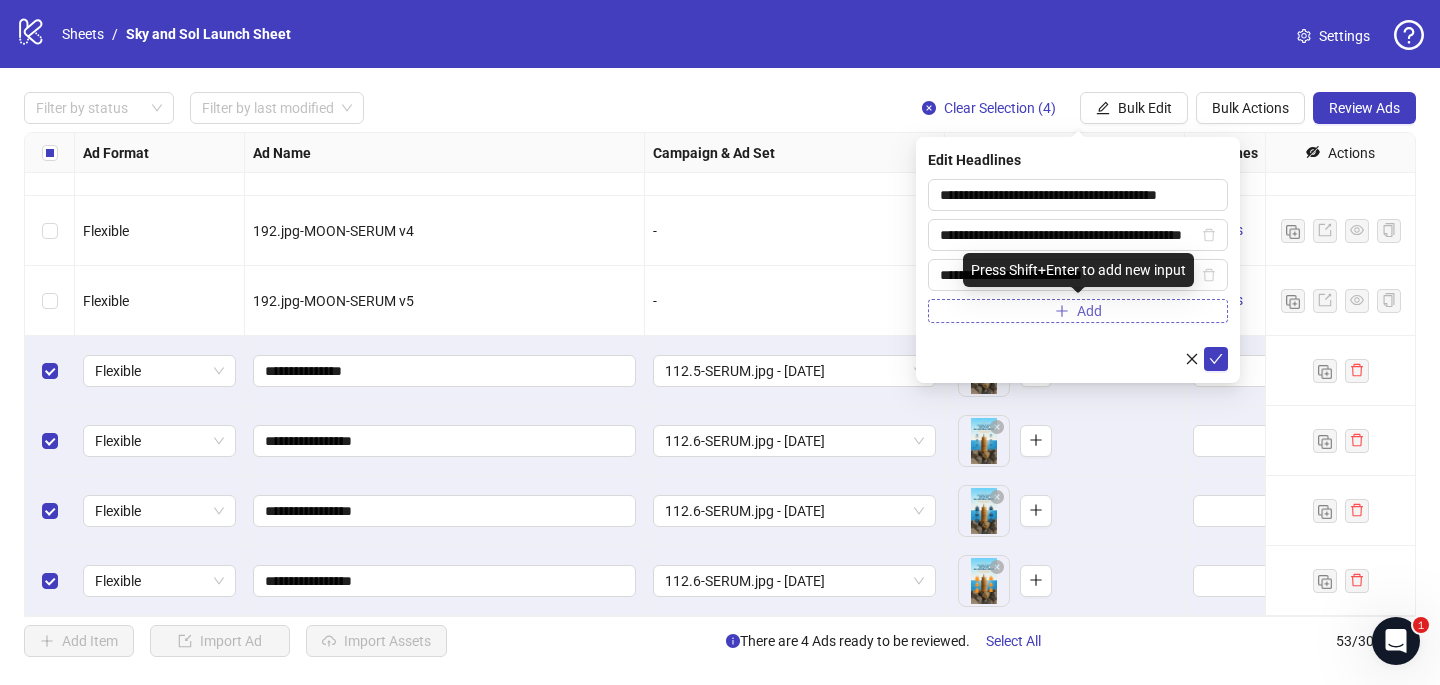 click on "Add" at bounding box center (1078, 311) 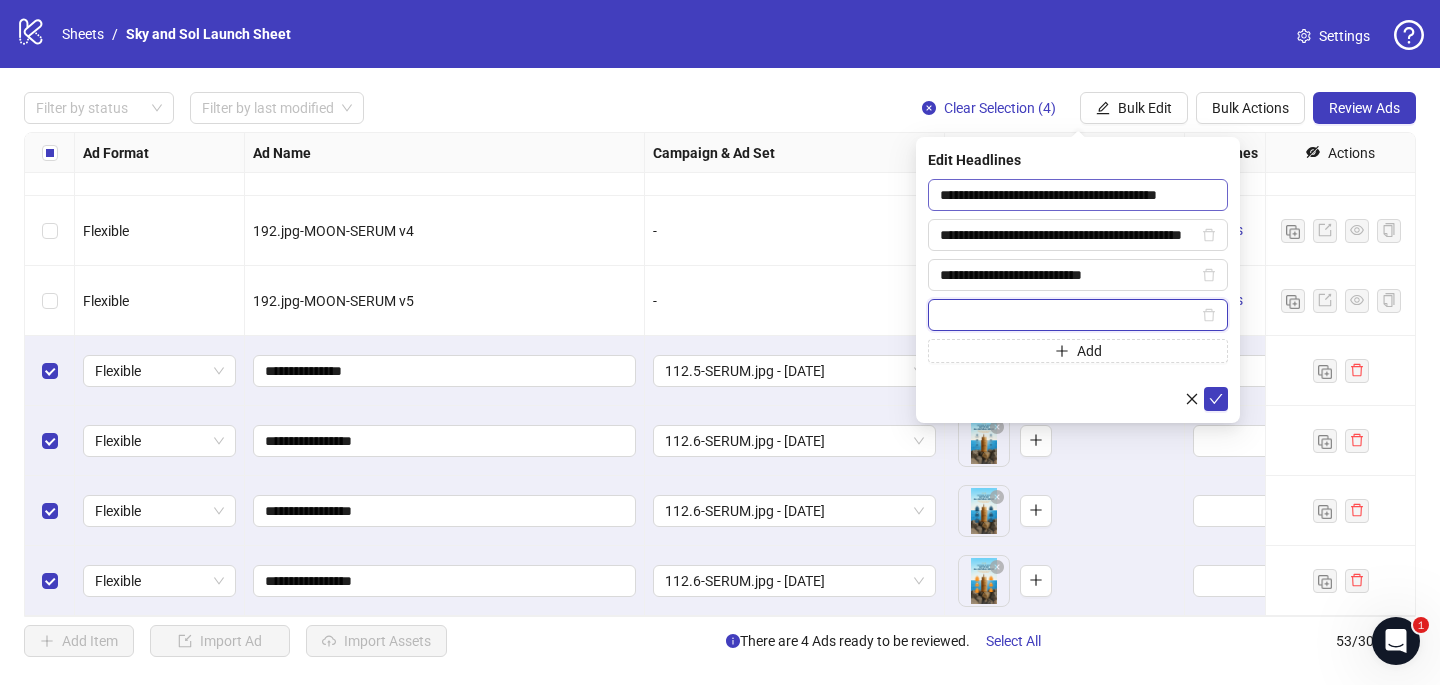 paste on "**********" 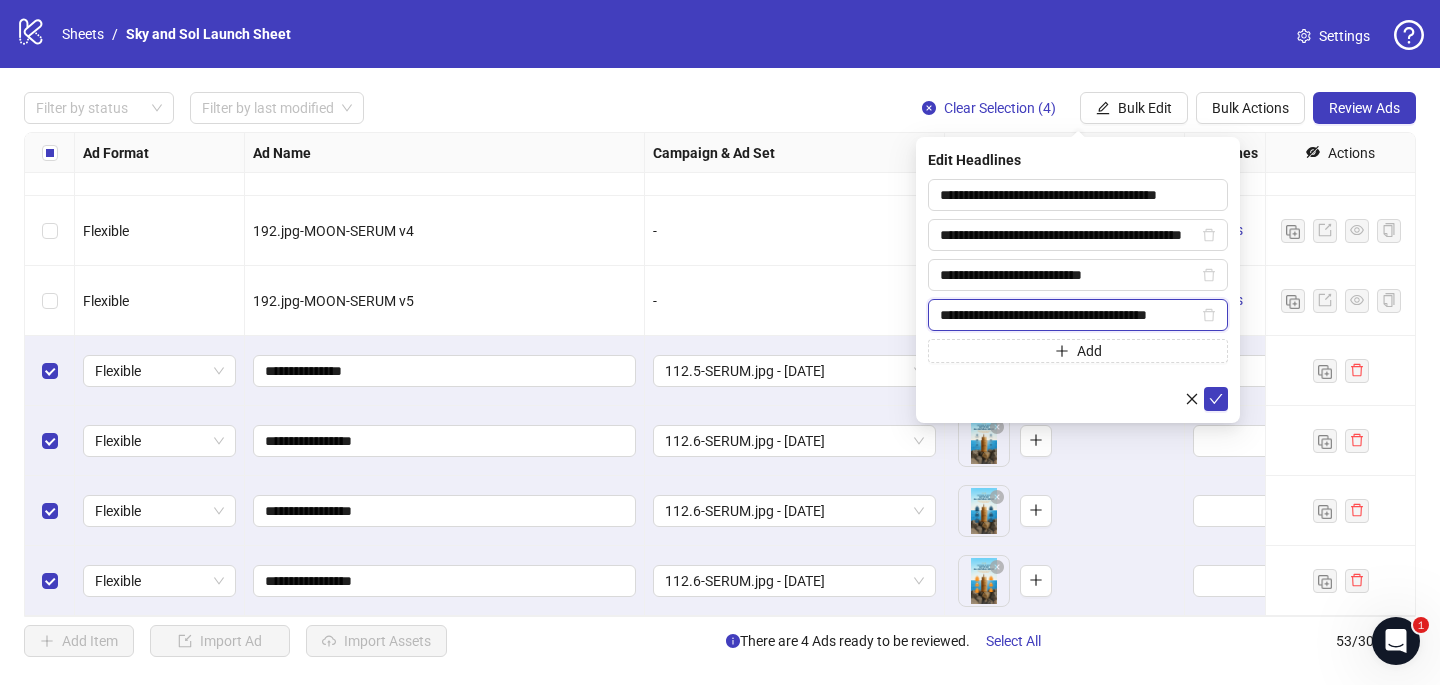 scroll, scrollTop: 0, scrollLeft: 7, axis: horizontal 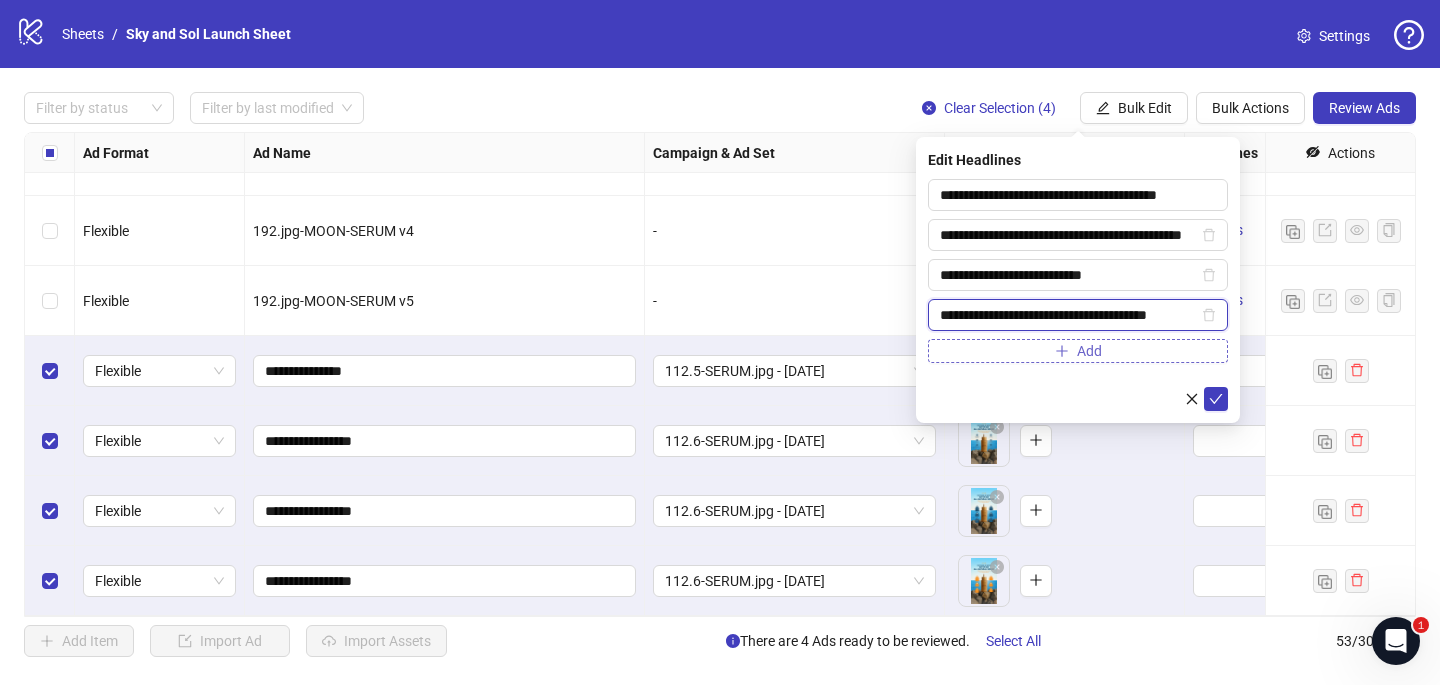 type on "**********" 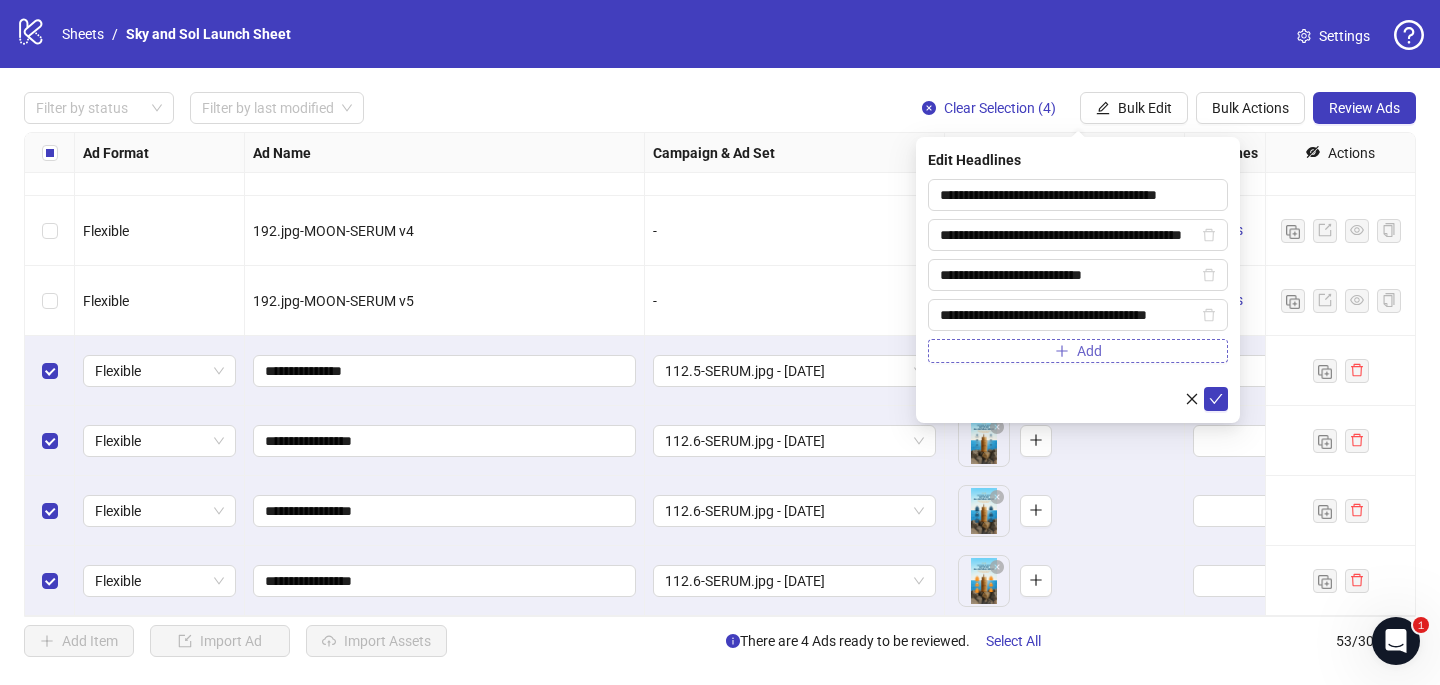 click on "Add" at bounding box center [1078, 351] 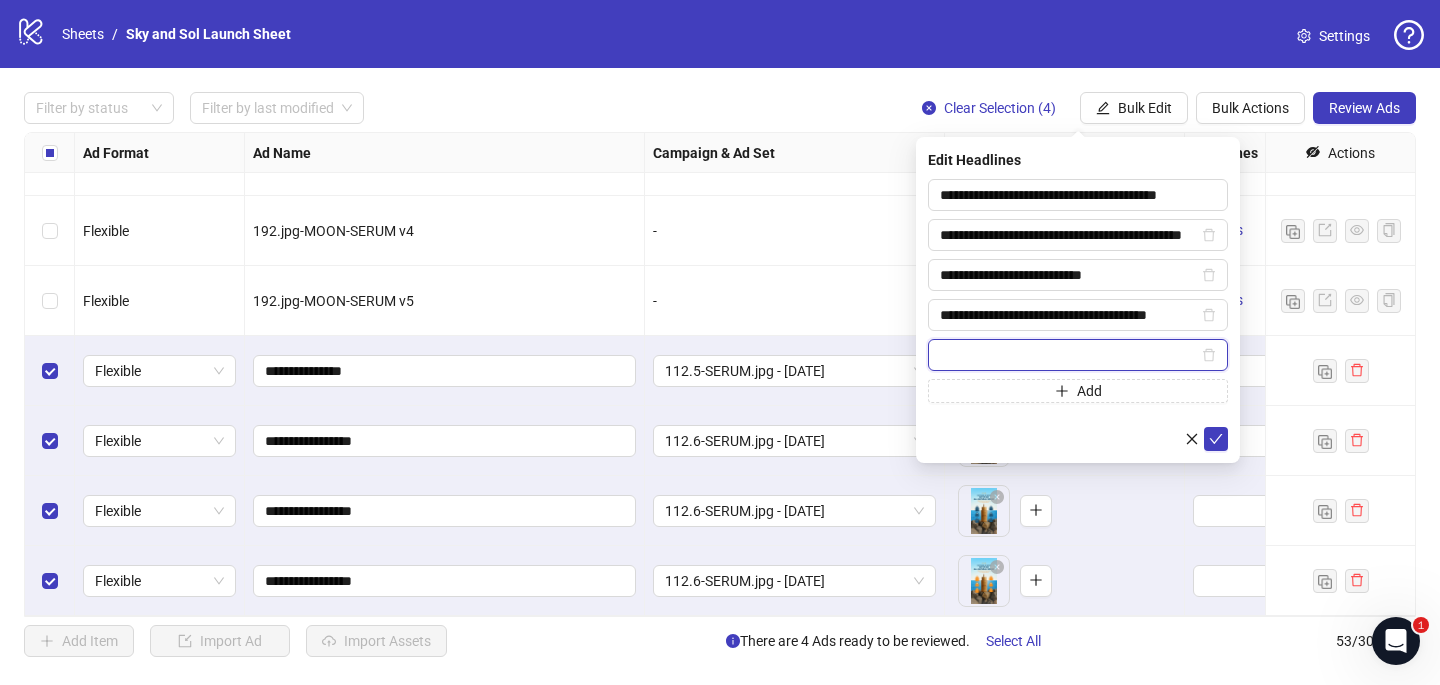 paste on "**********" 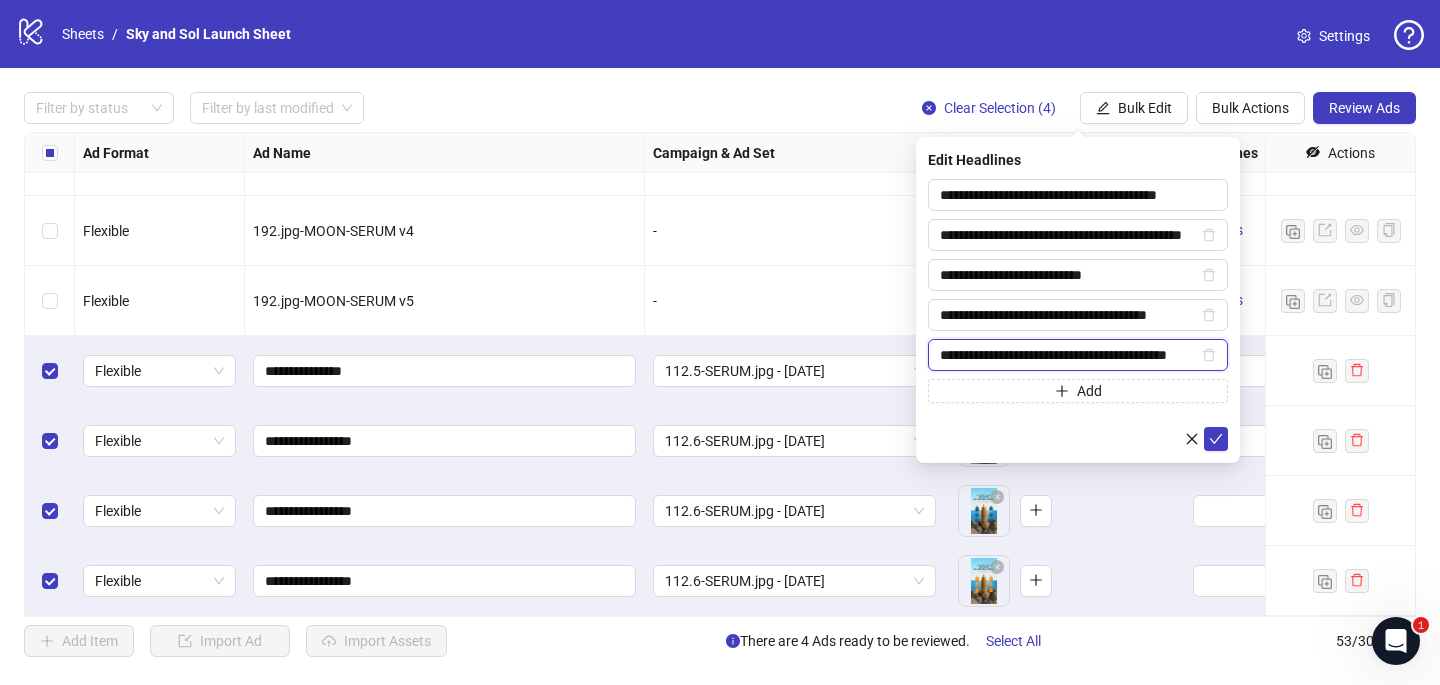 scroll, scrollTop: 0, scrollLeft: 16, axis: horizontal 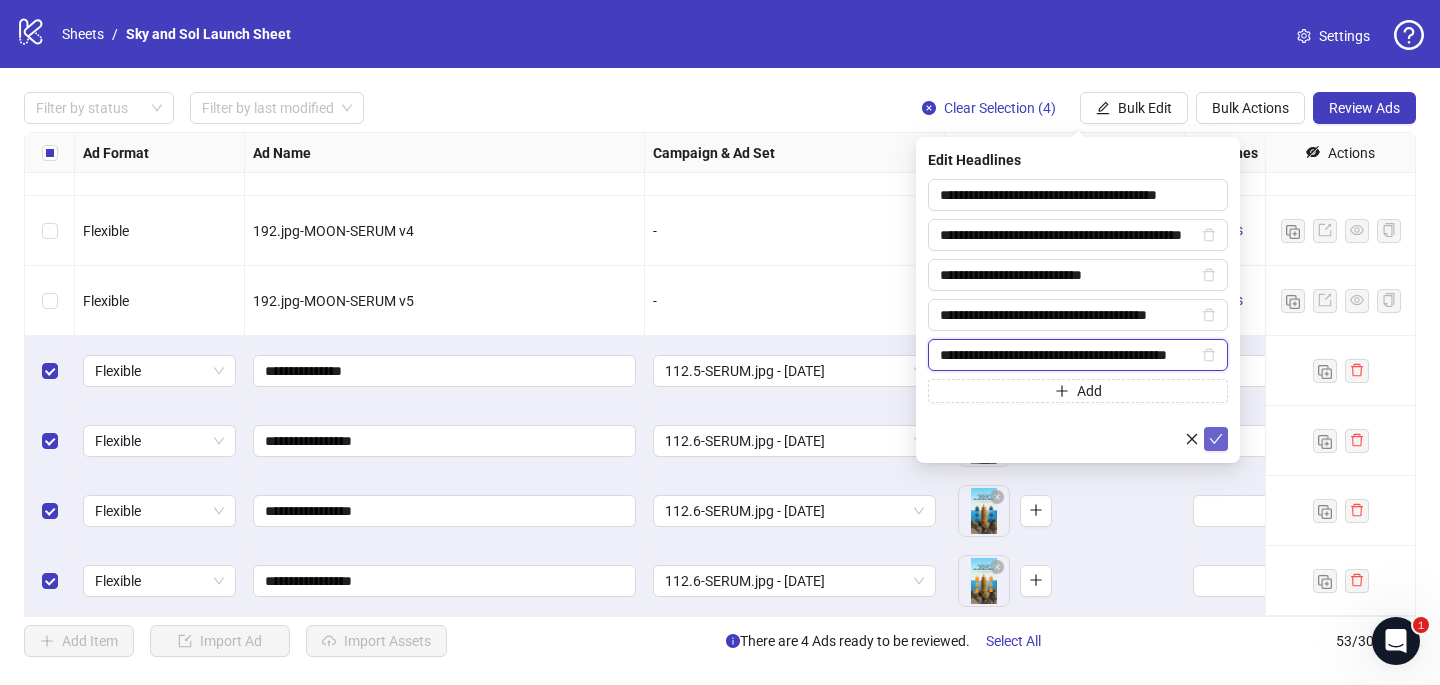 type on "**********" 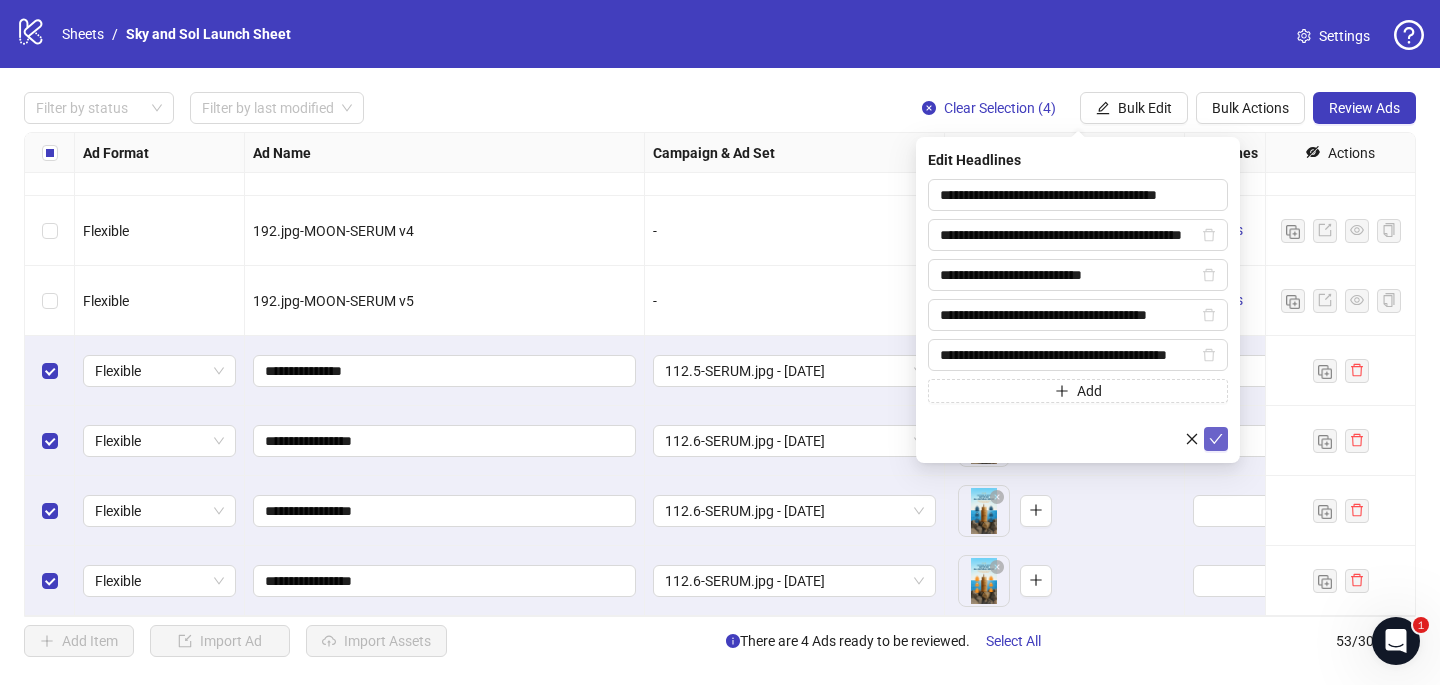 click 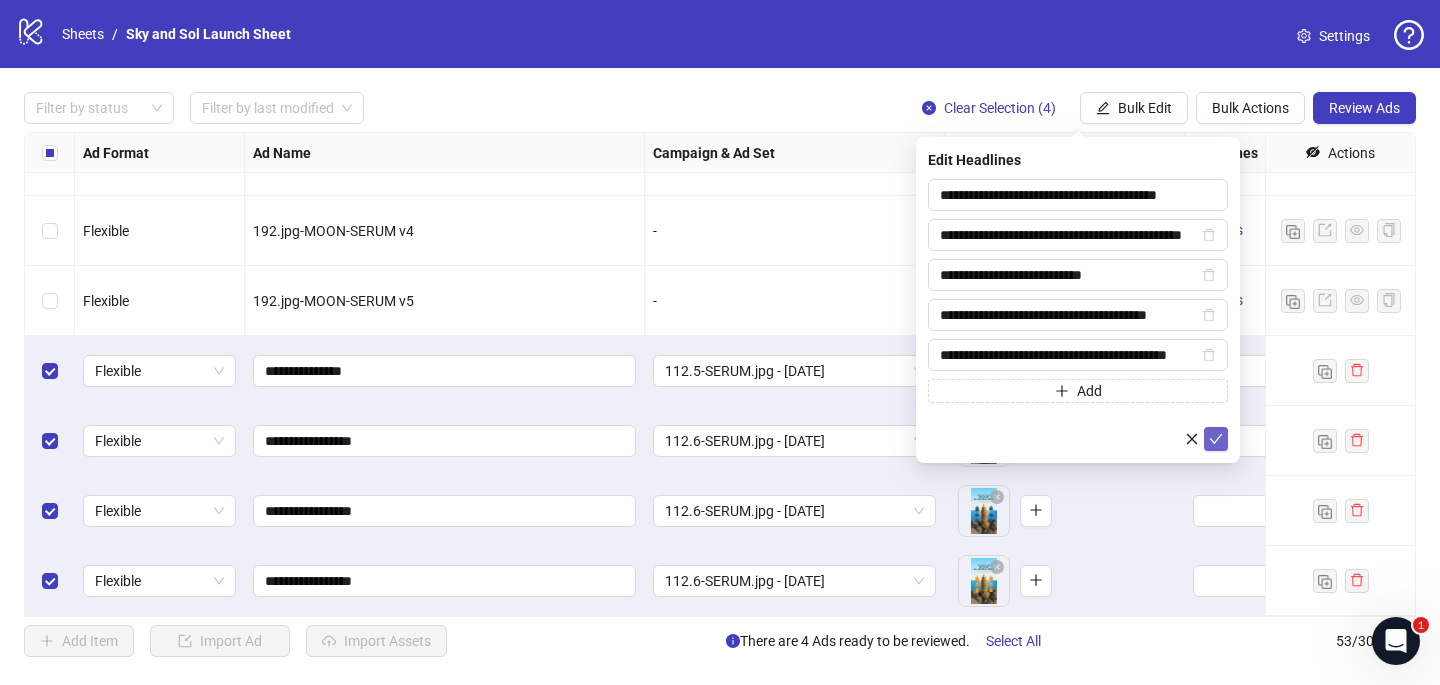 scroll, scrollTop: 0, scrollLeft: 0, axis: both 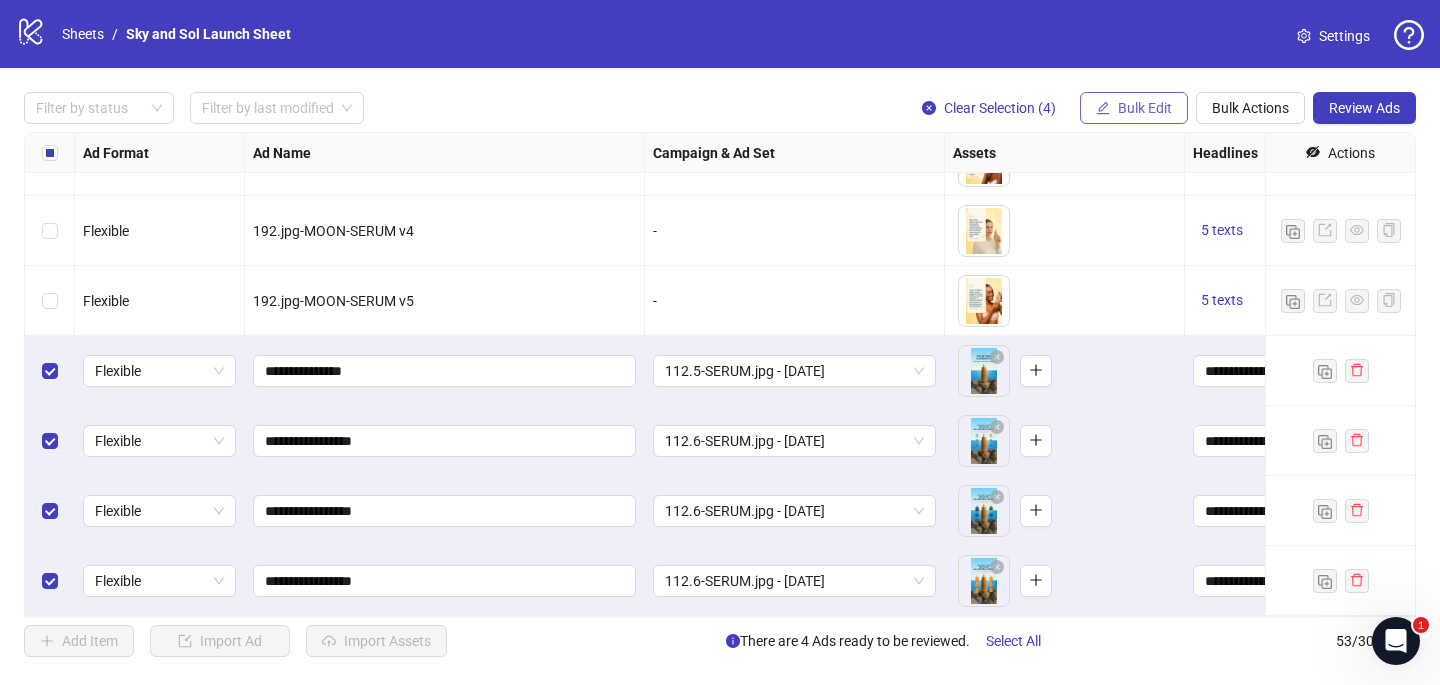 click on "Bulk Edit" at bounding box center [1134, 108] 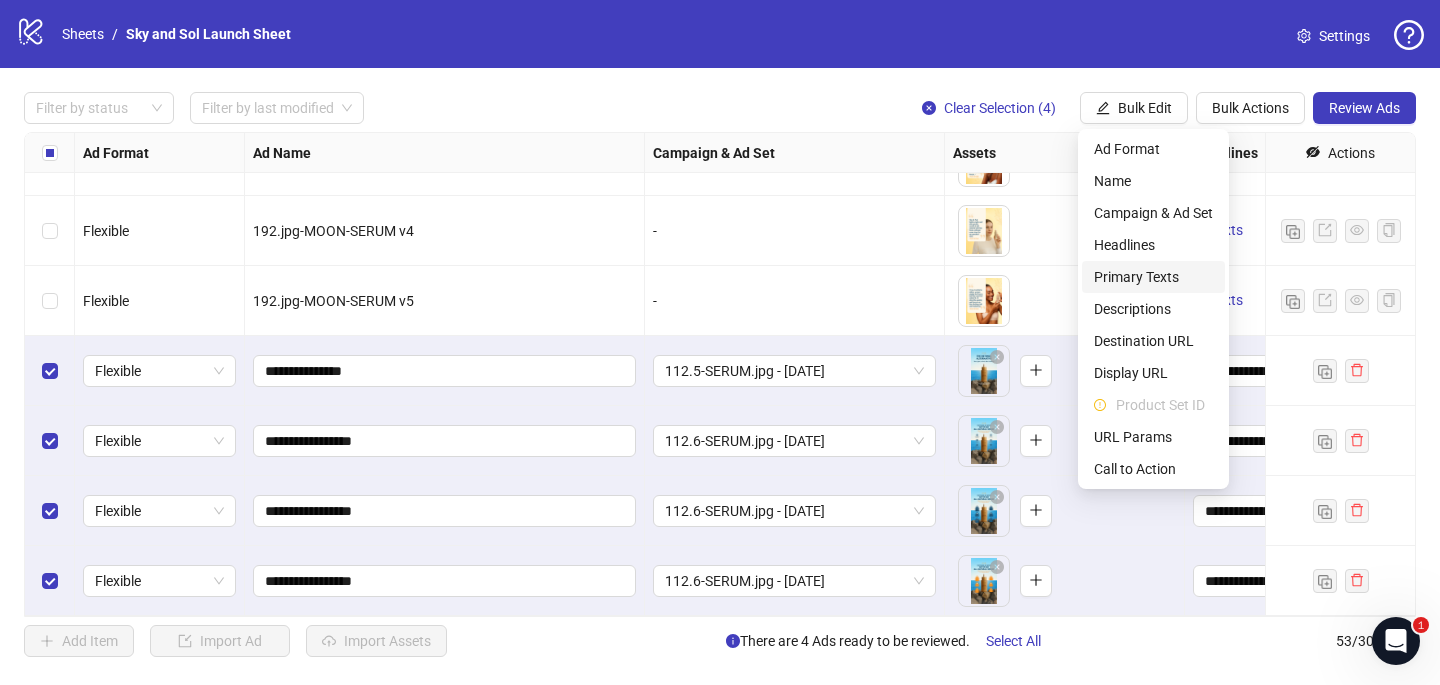 click on "Primary Texts" at bounding box center [1153, 277] 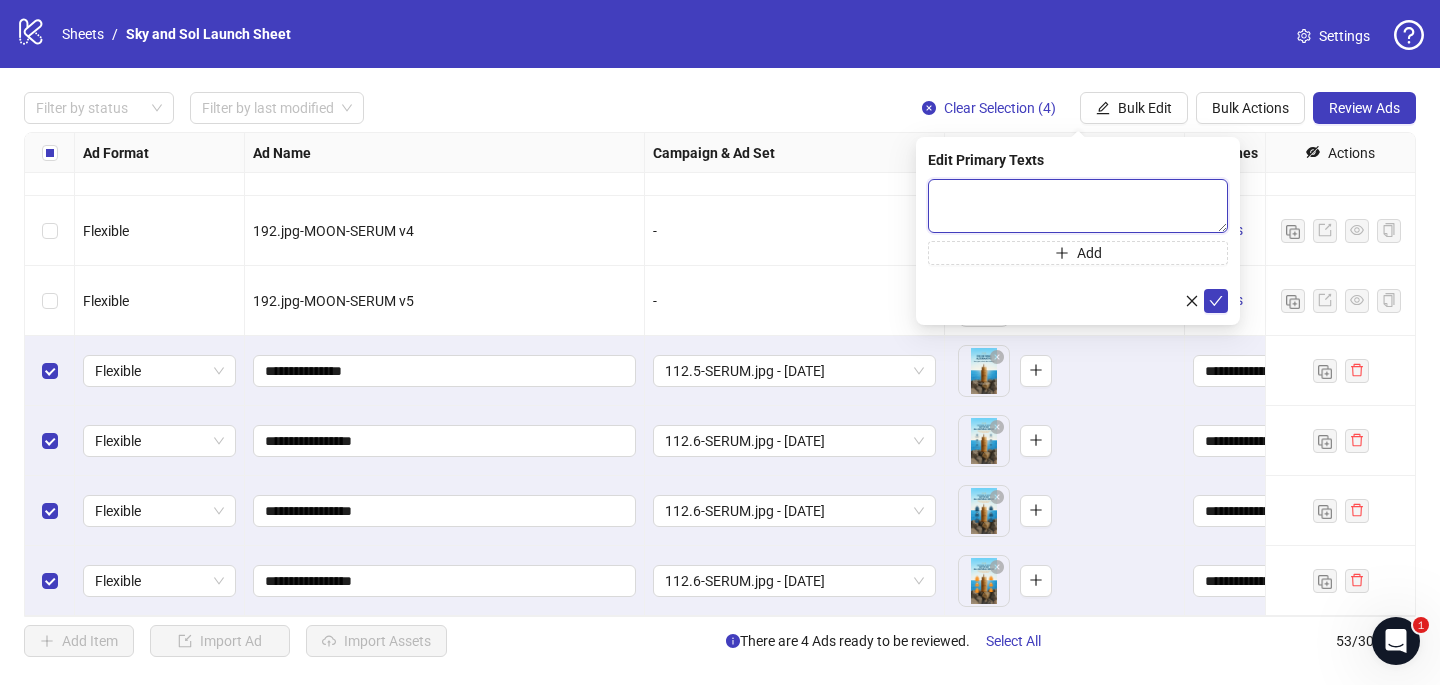 click at bounding box center (1078, 206) 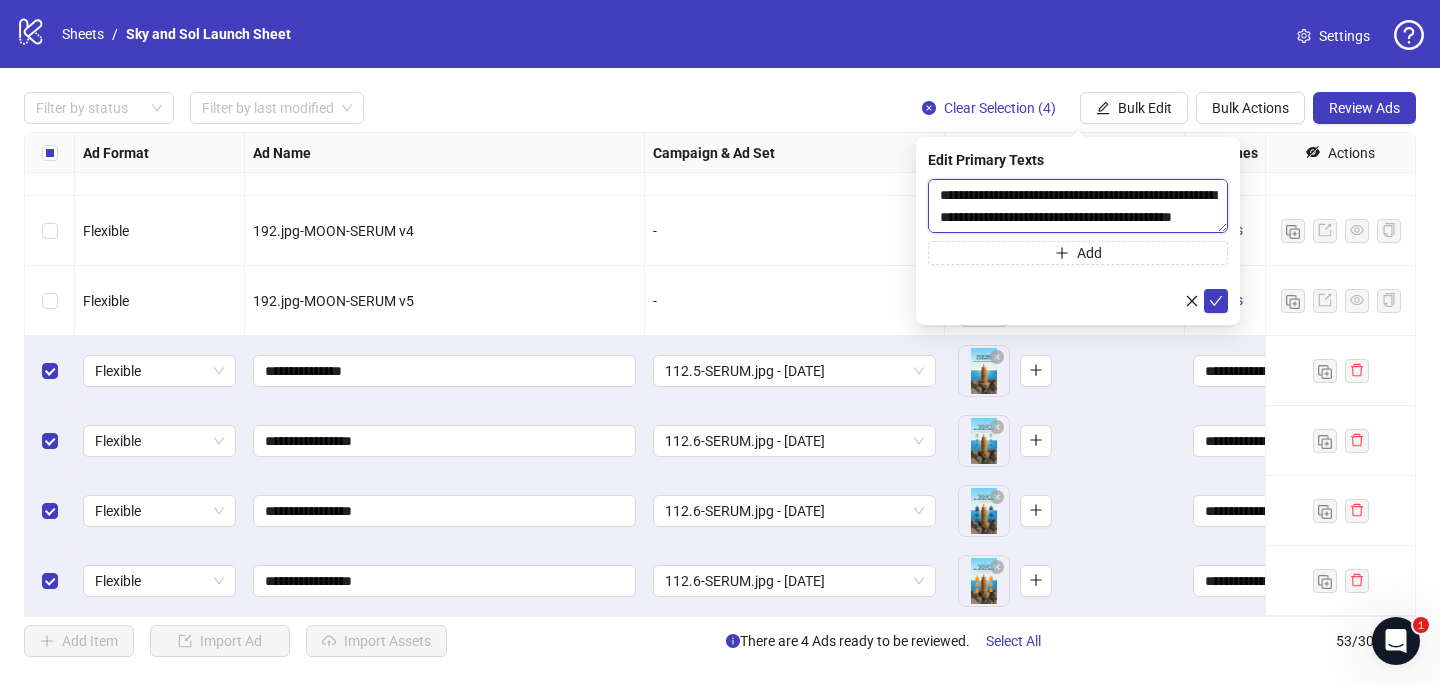 scroll, scrollTop: 286, scrollLeft: 0, axis: vertical 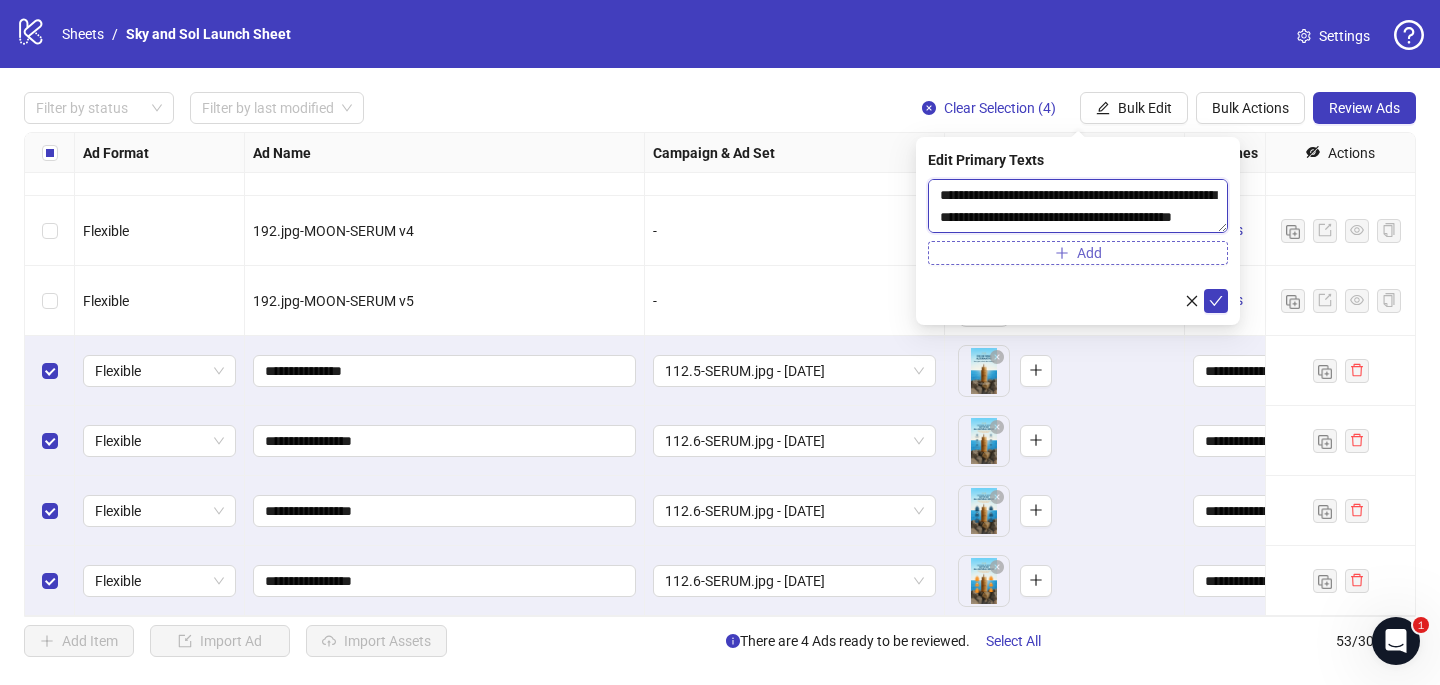 type on "**********" 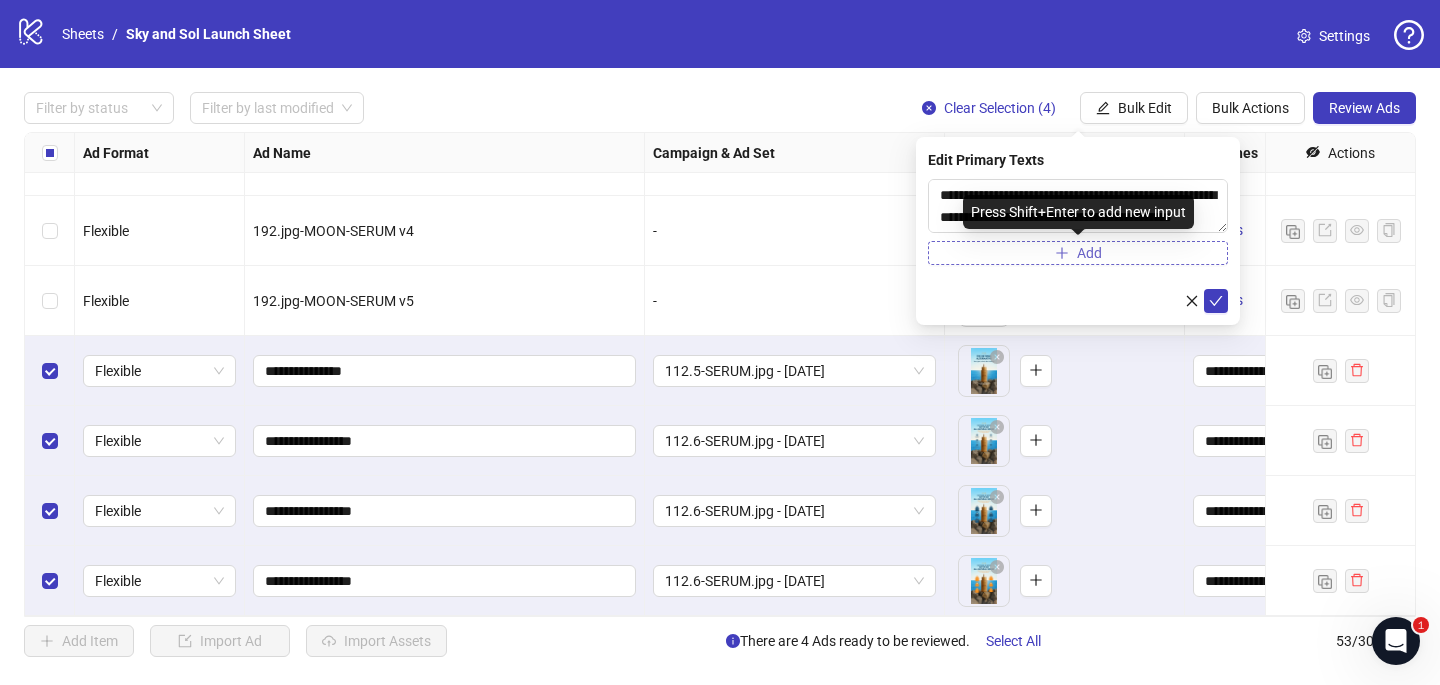 click 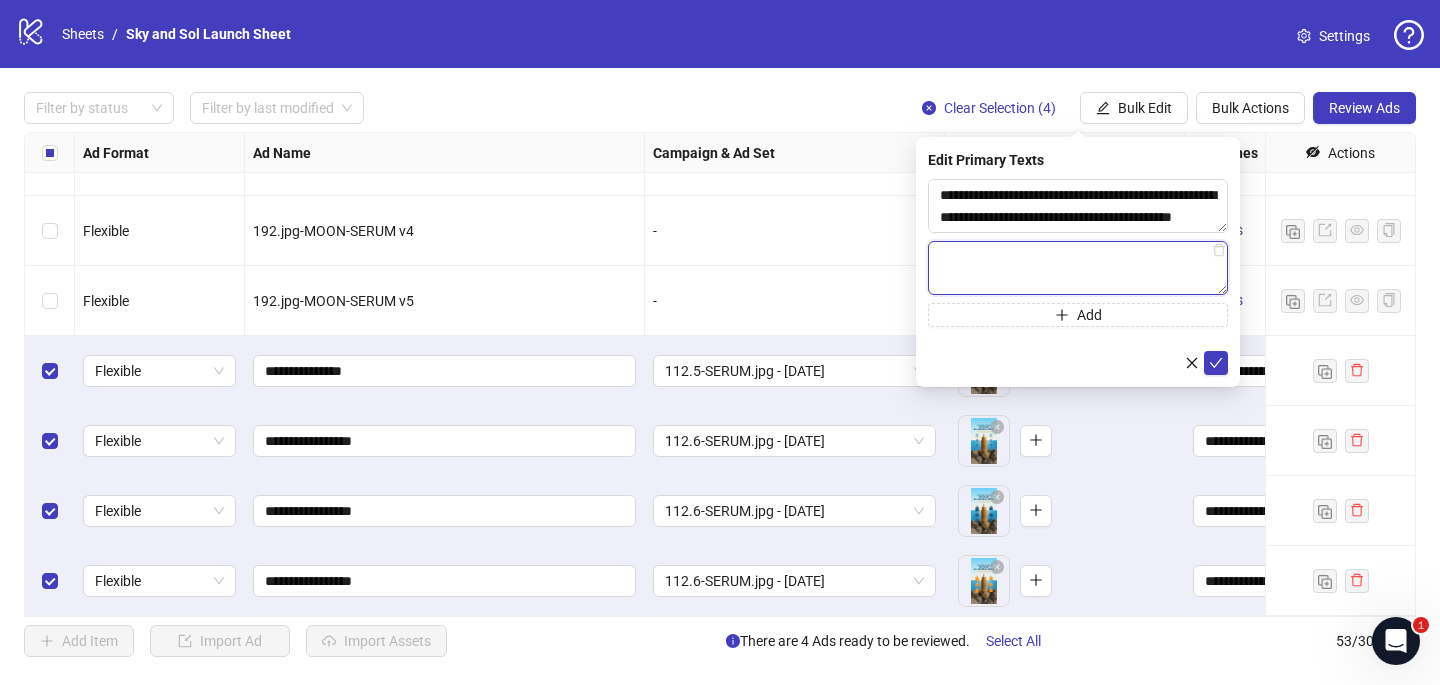 paste on "**********" 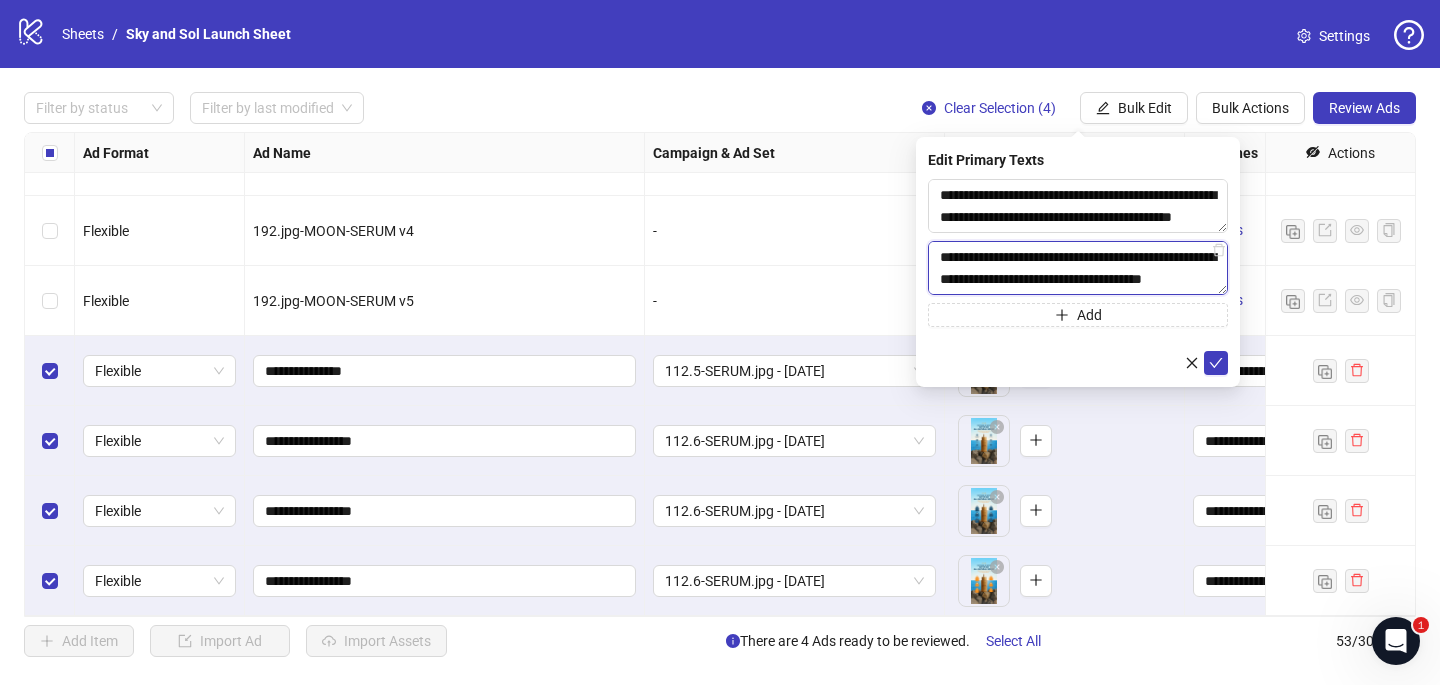 scroll, scrollTop: 242, scrollLeft: 0, axis: vertical 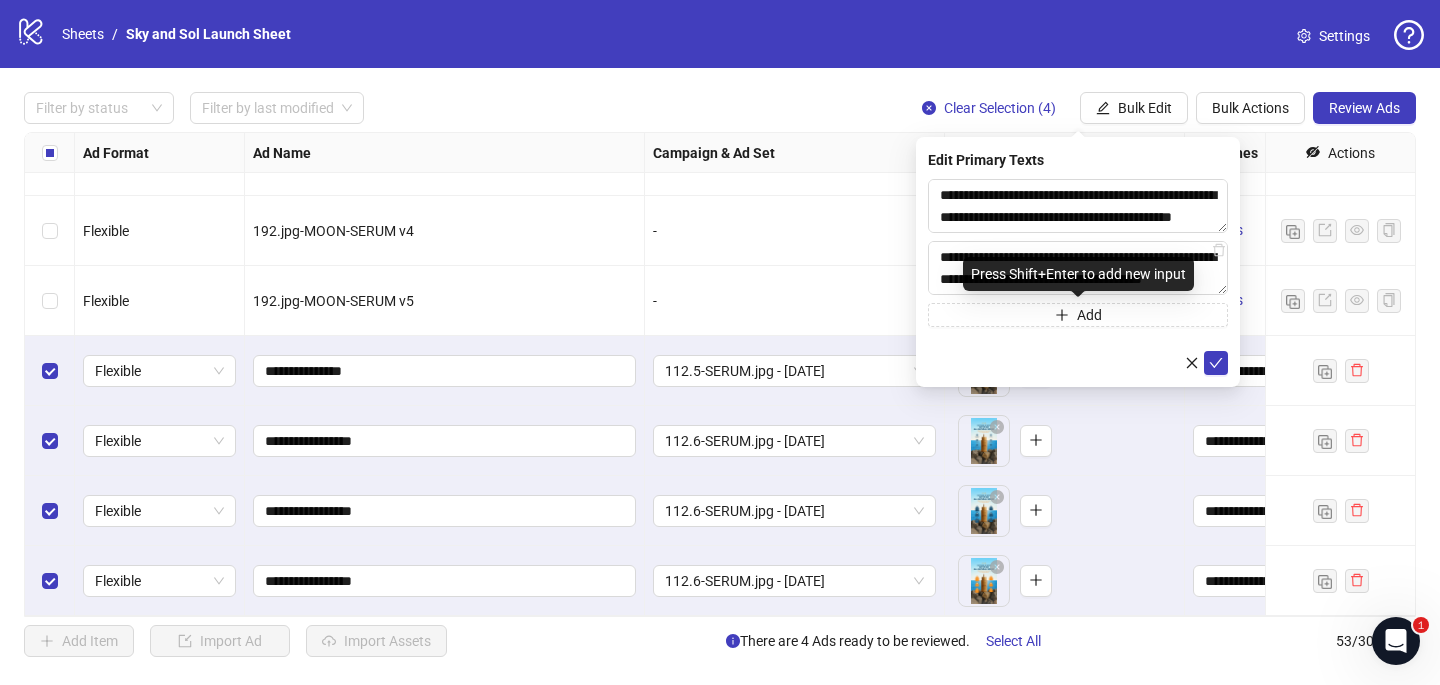 click on "**********" at bounding box center (1078, 277) 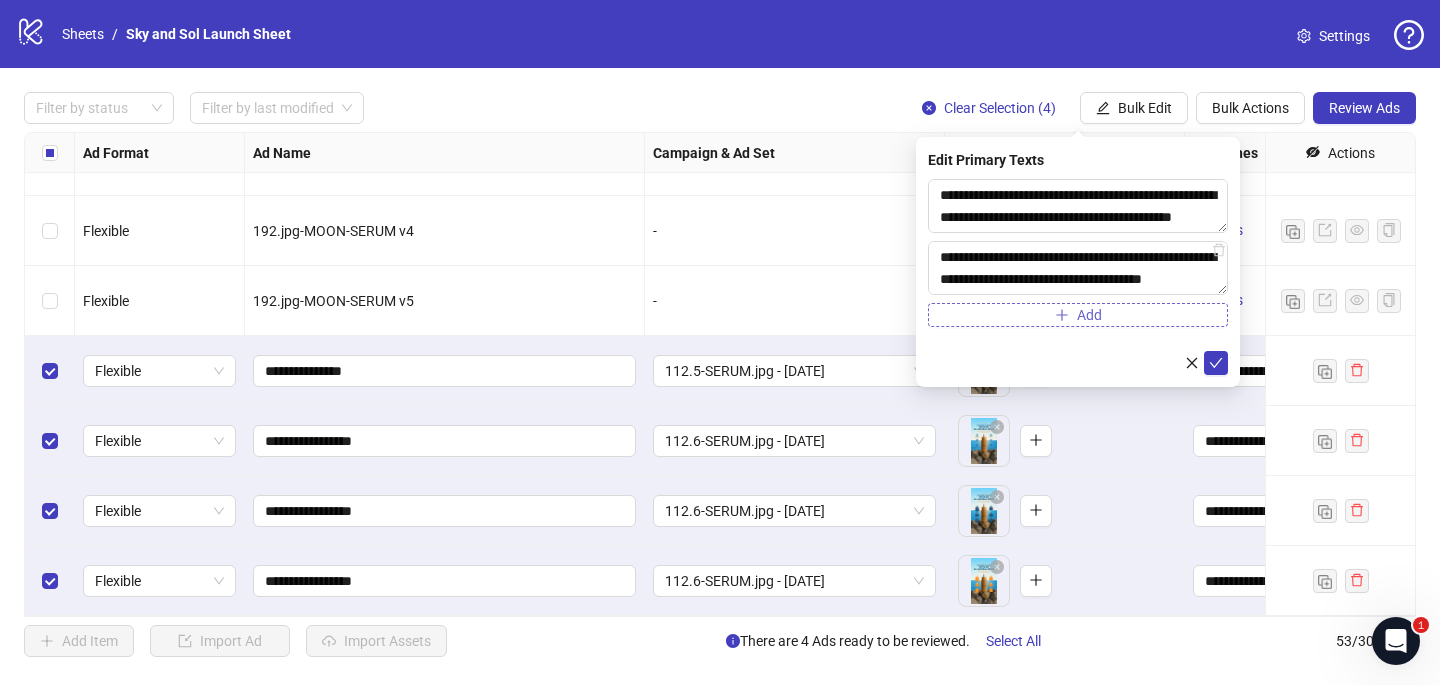 click on "Add" at bounding box center [1078, 315] 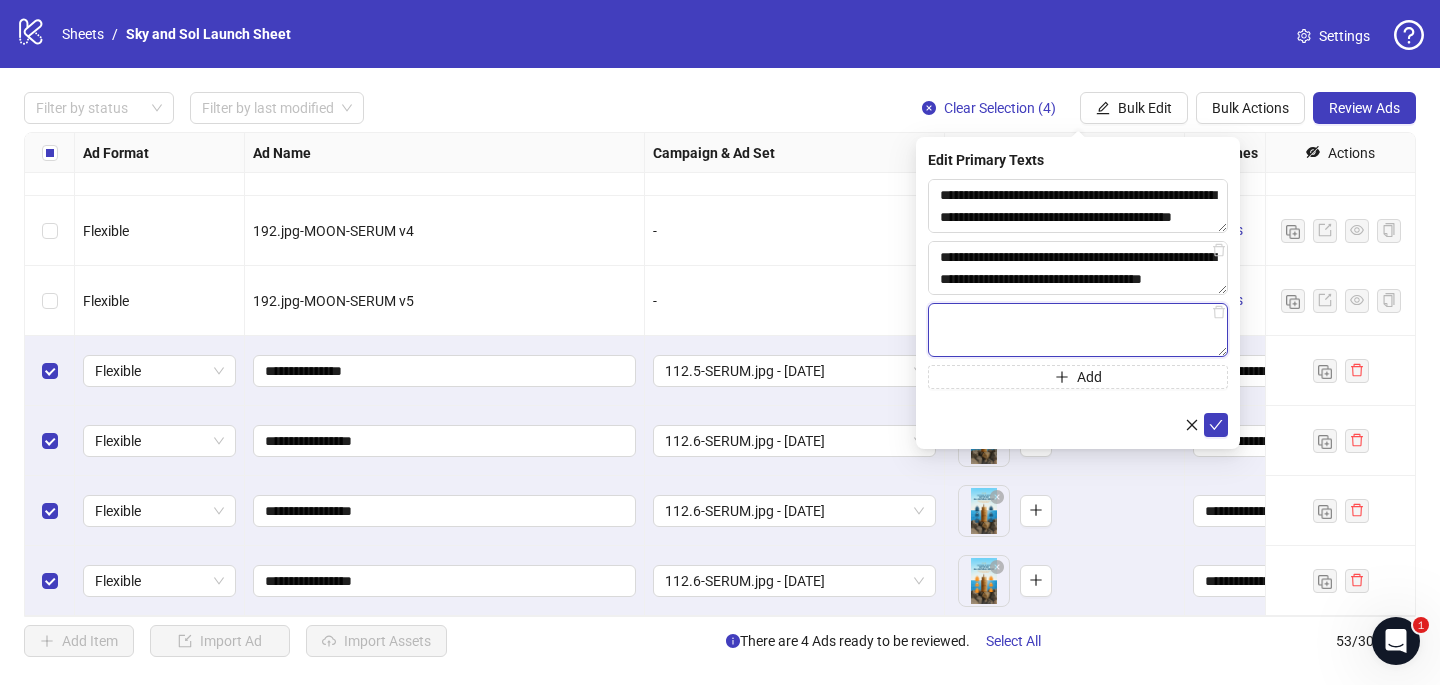 paste on "**********" 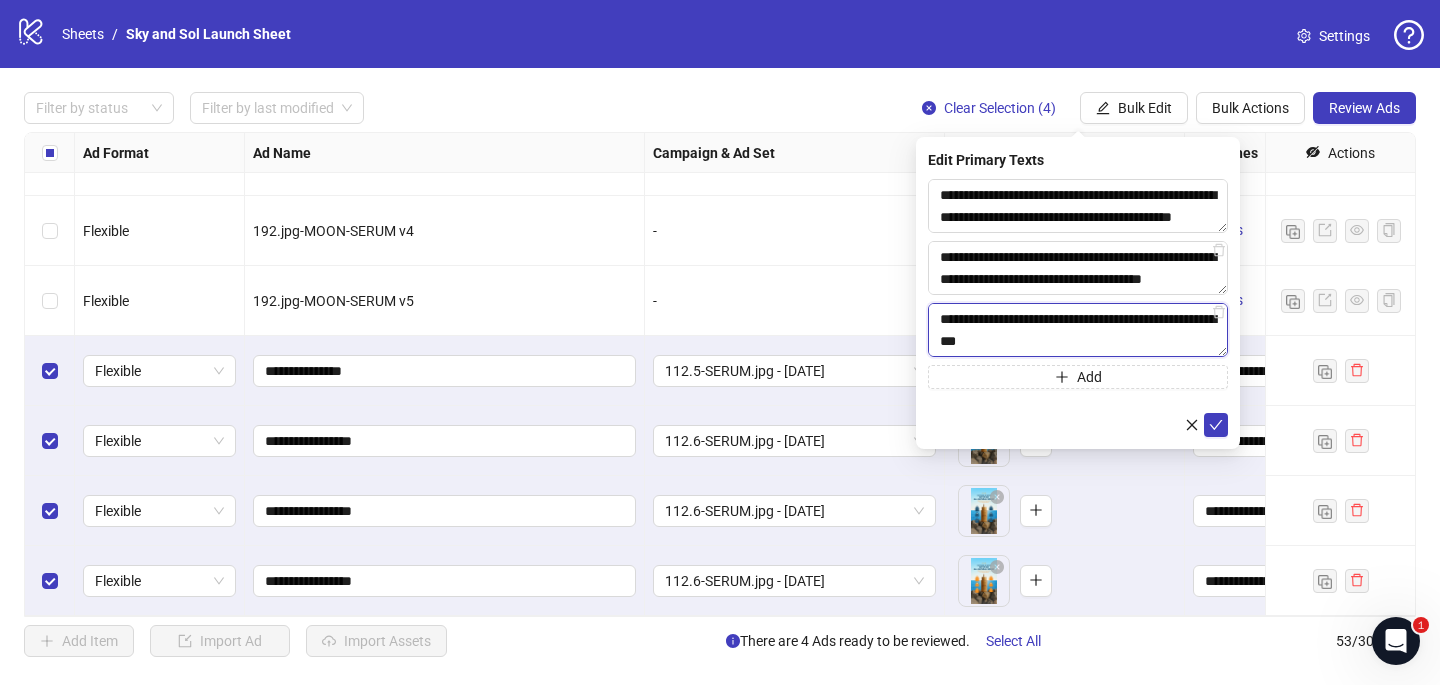 scroll, scrollTop: 213, scrollLeft: 0, axis: vertical 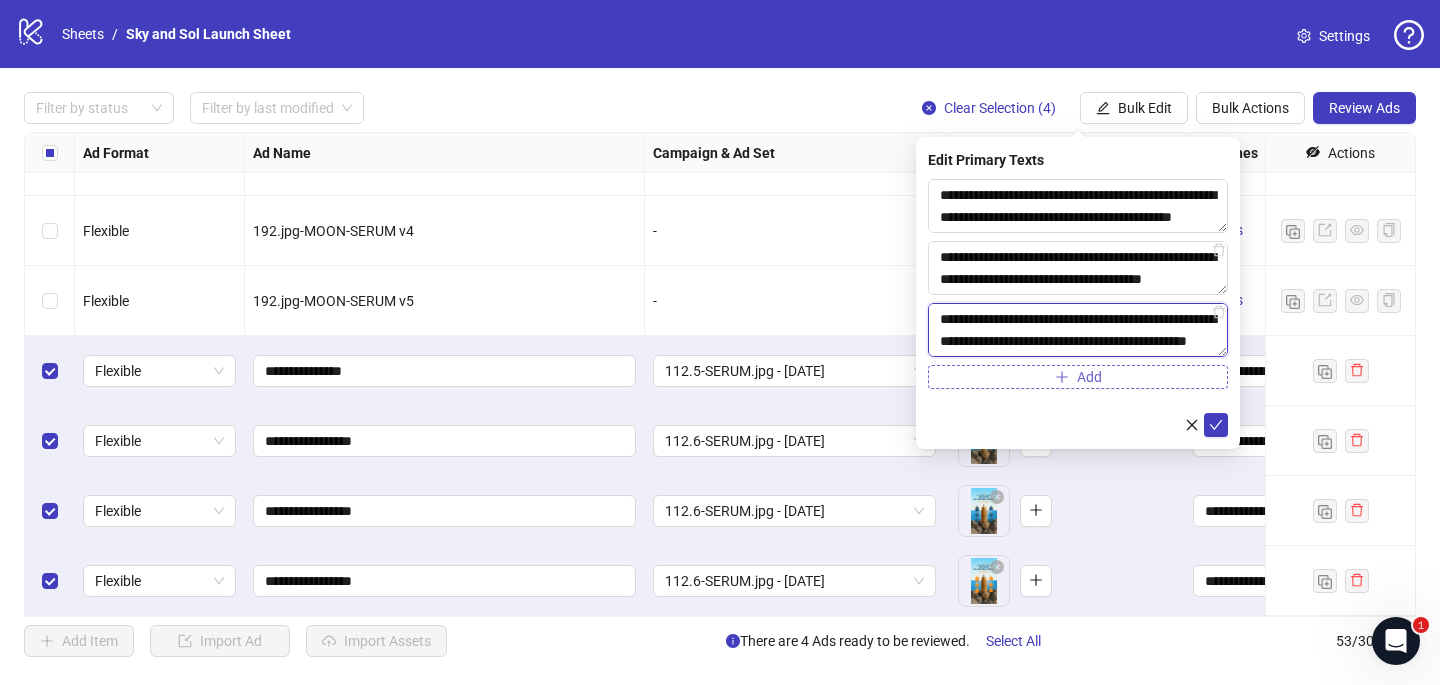 type on "**********" 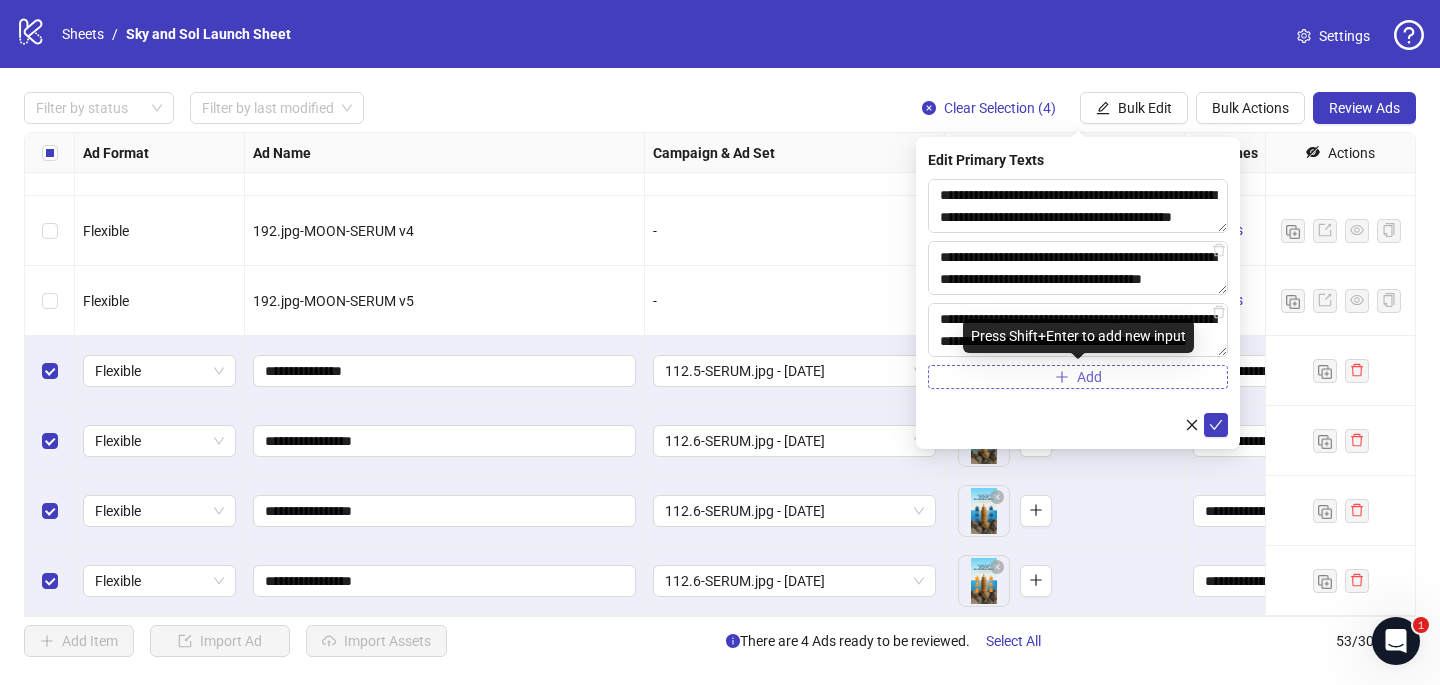 click on "Add" at bounding box center (1078, 377) 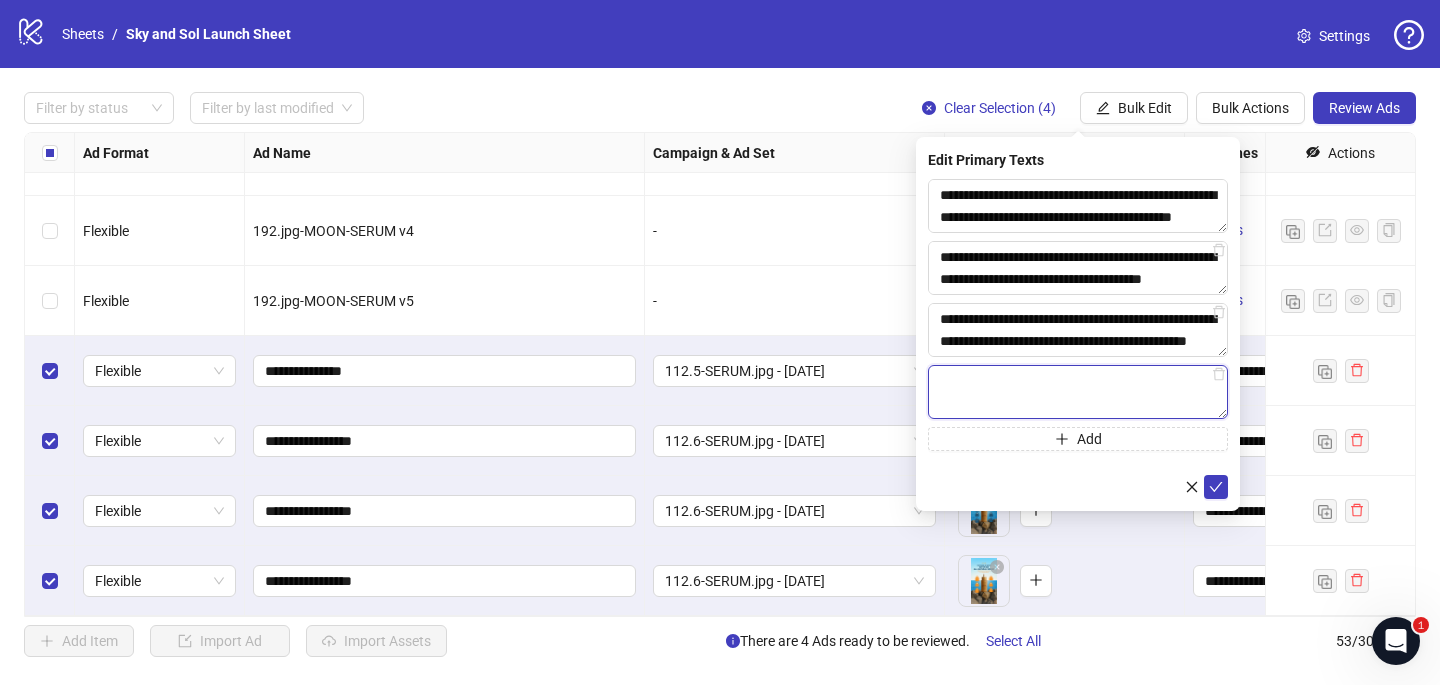 paste on "**********" 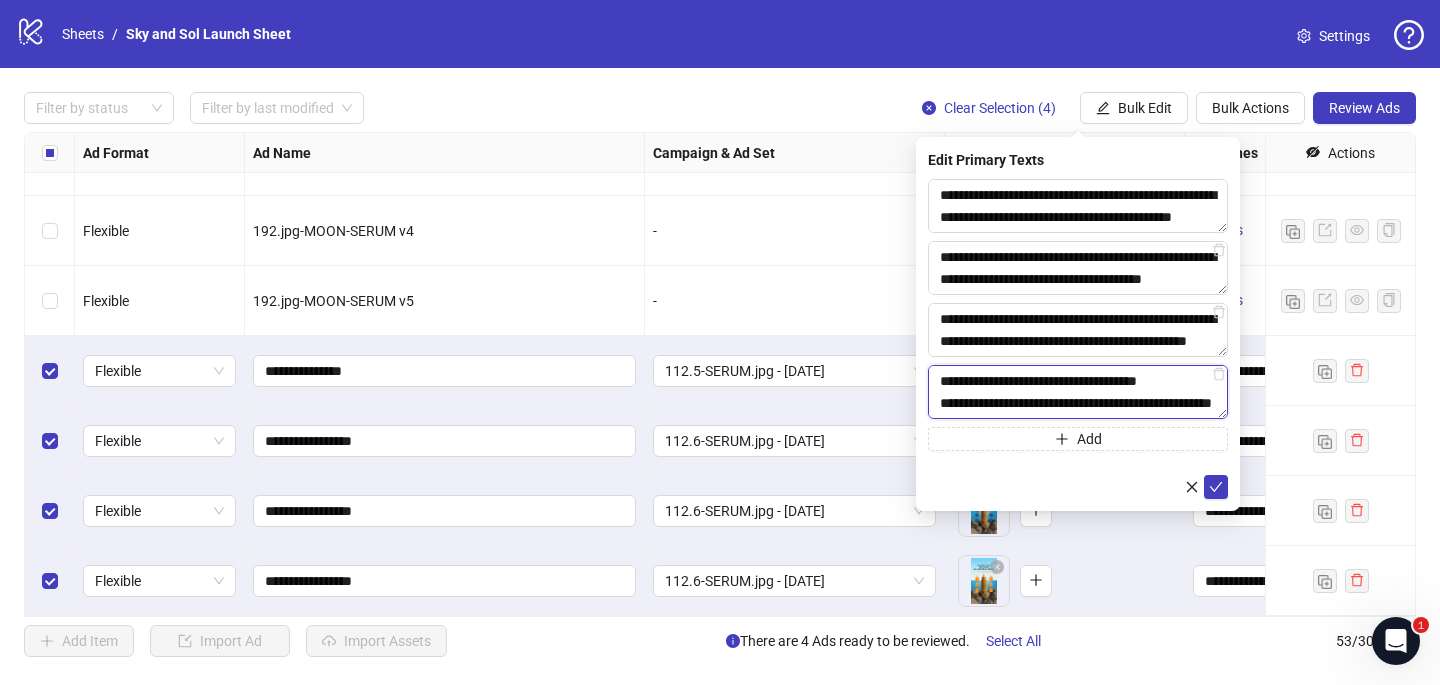 scroll, scrollTop: 638, scrollLeft: 0, axis: vertical 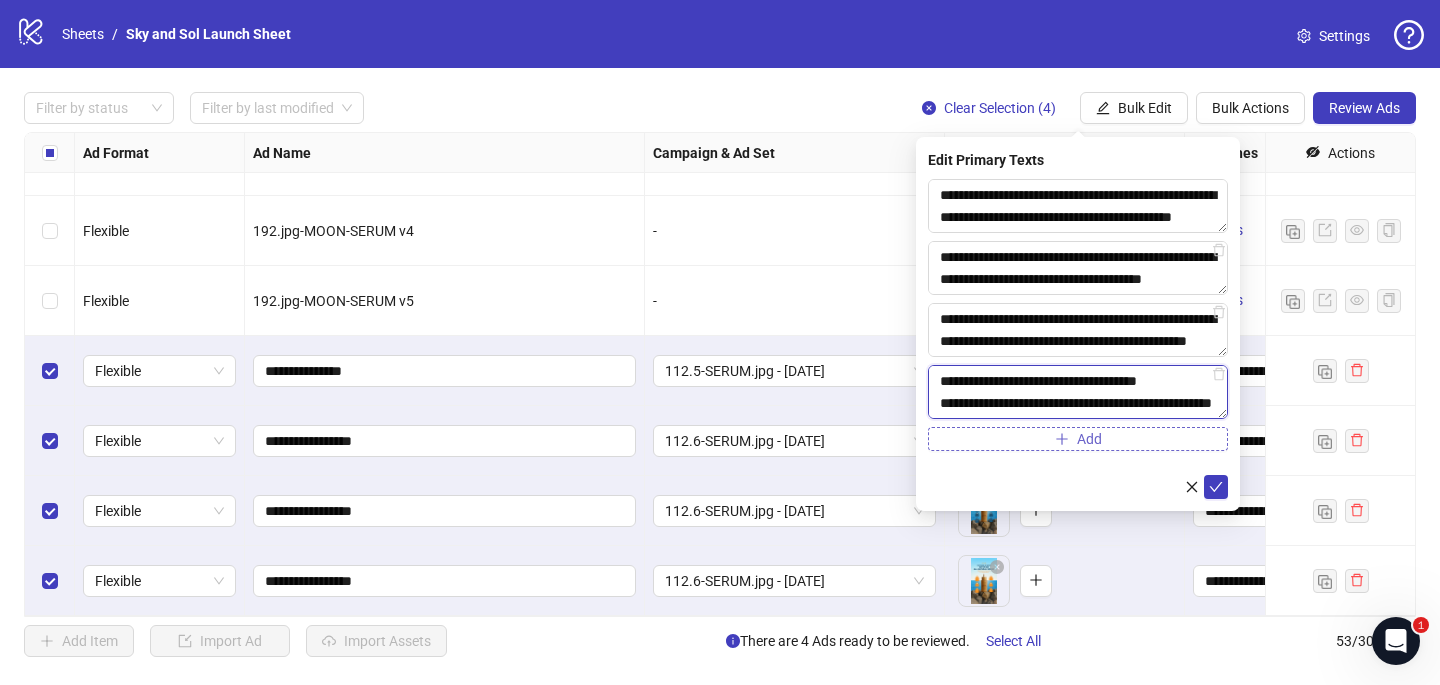type on "**********" 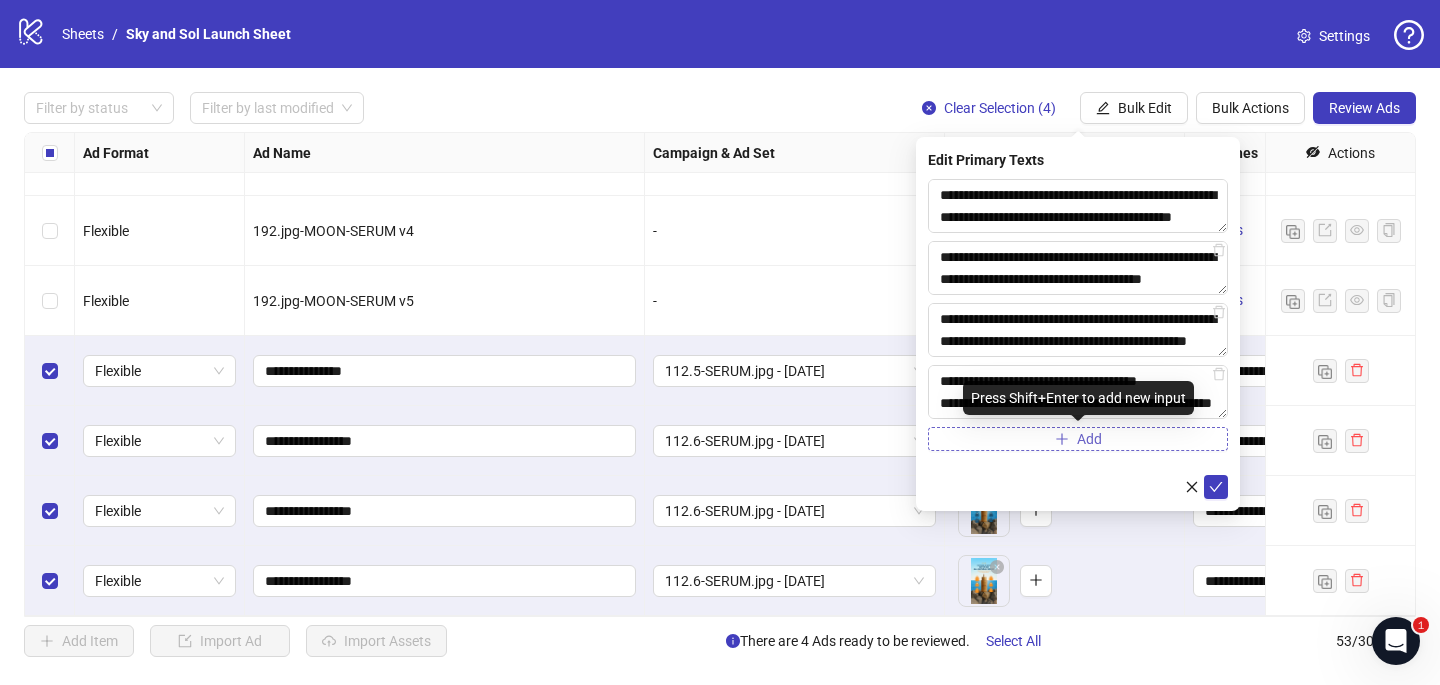 click on "Add" at bounding box center [1078, 439] 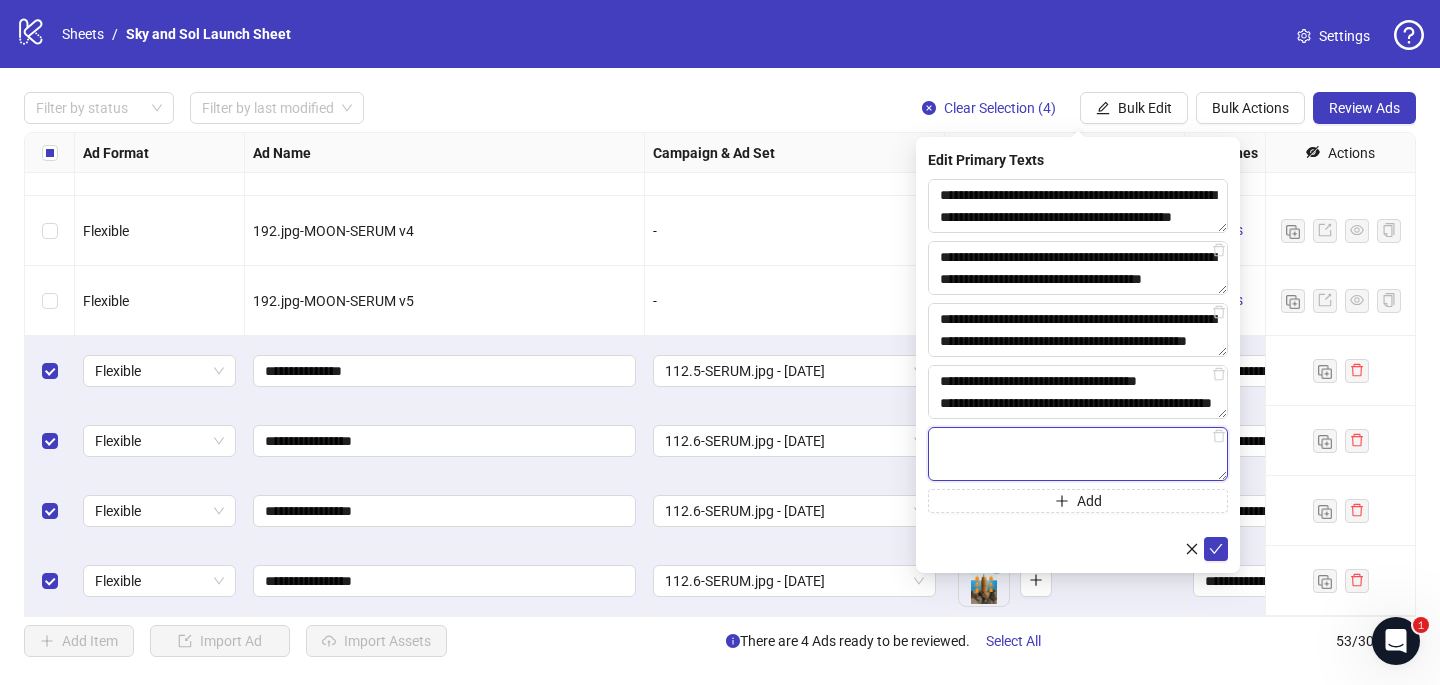 paste on "**********" 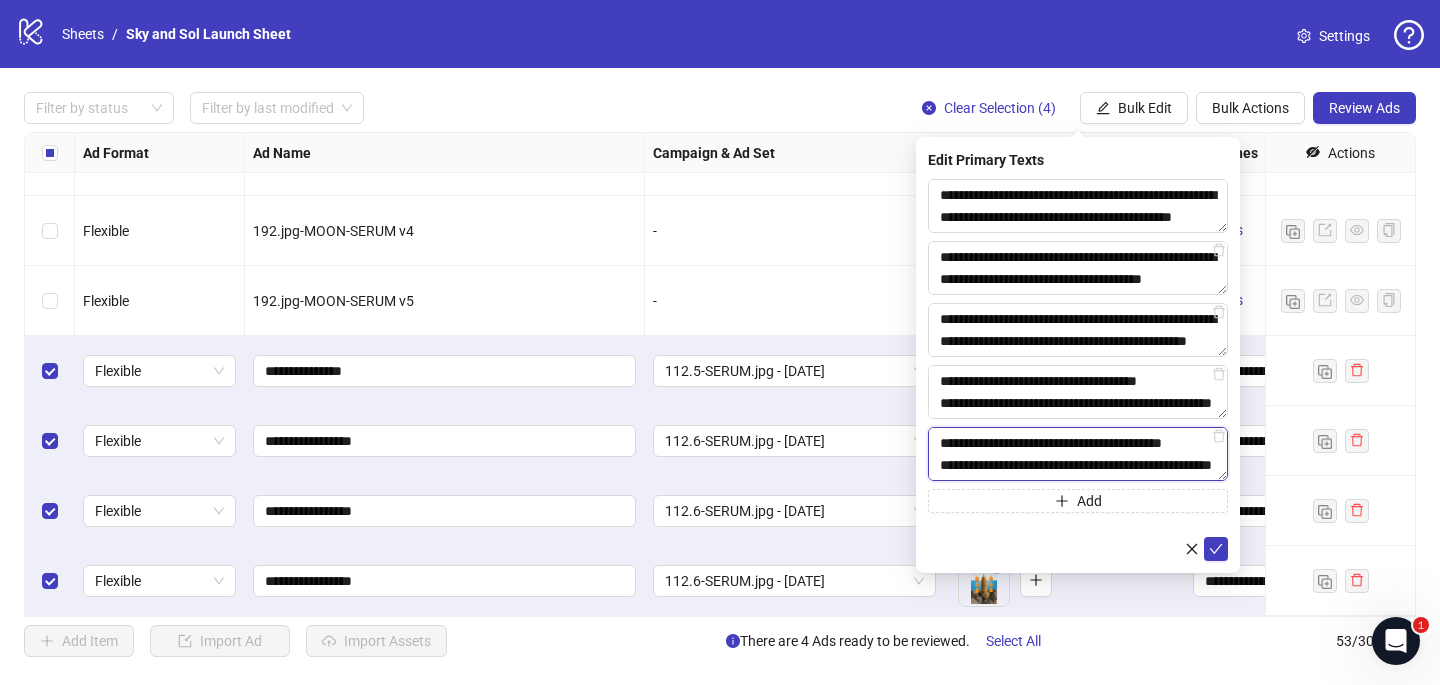 scroll, scrollTop: 704, scrollLeft: 0, axis: vertical 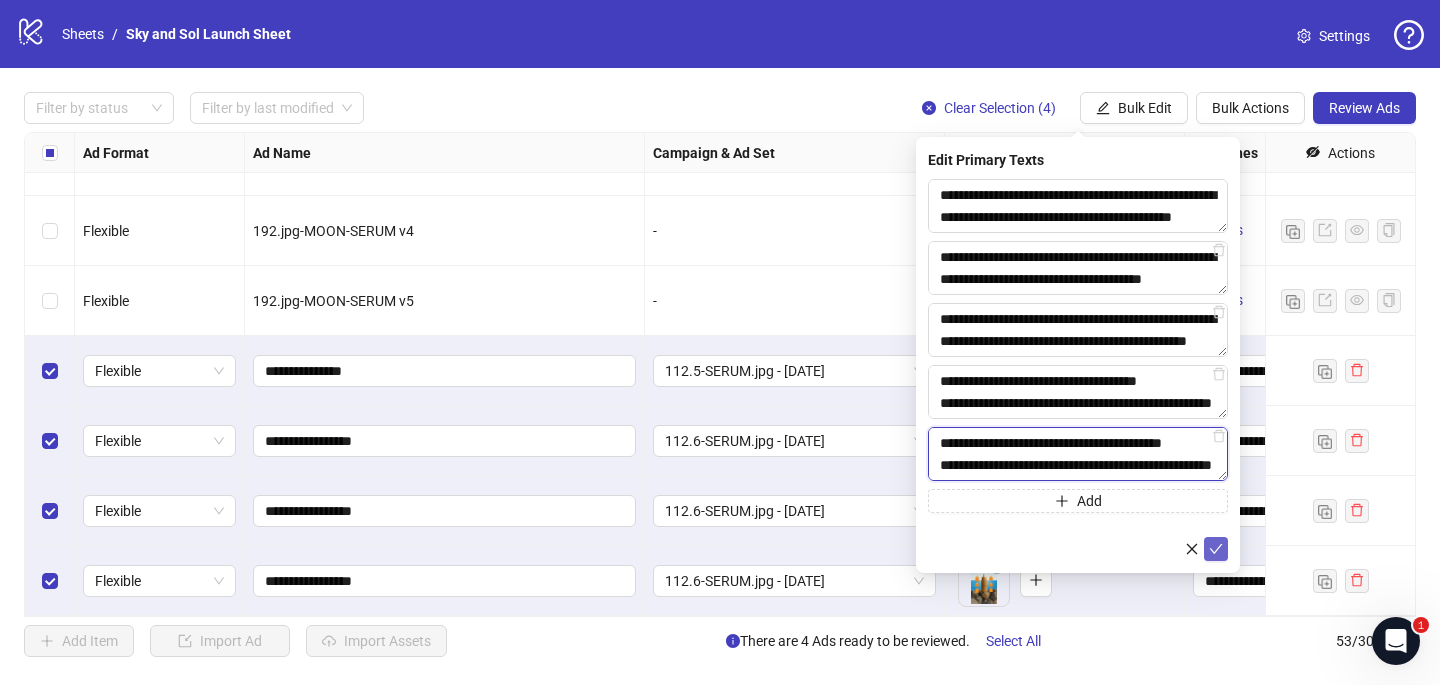 type on "**********" 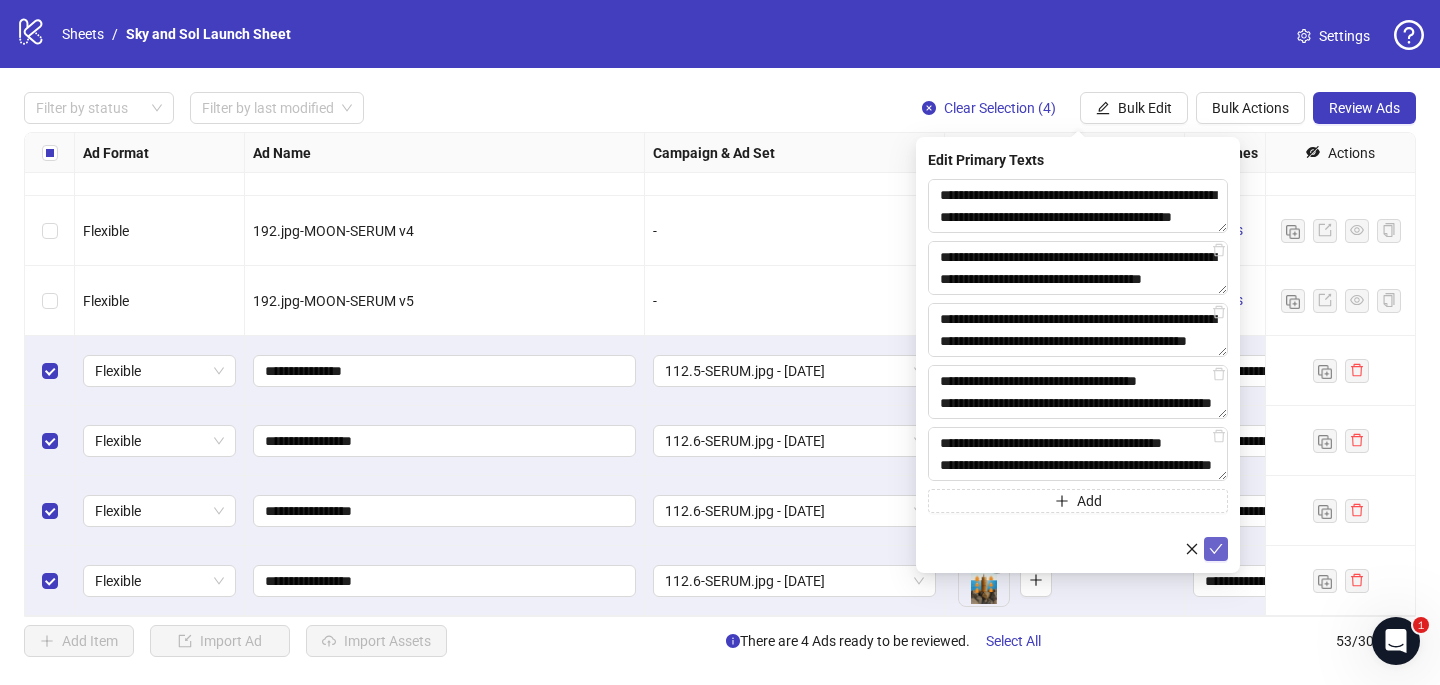 click at bounding box center (1216, 549) 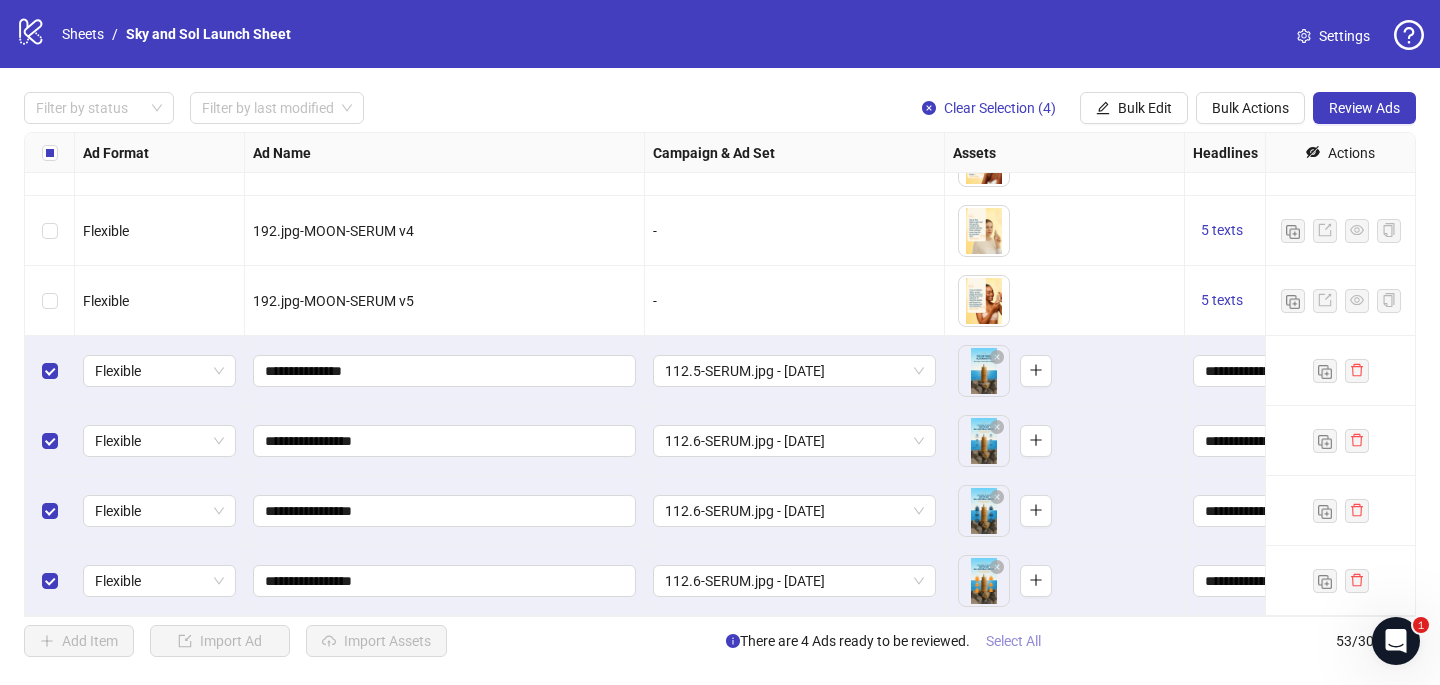 click on "Select All" at bounding box center [1013, 641] 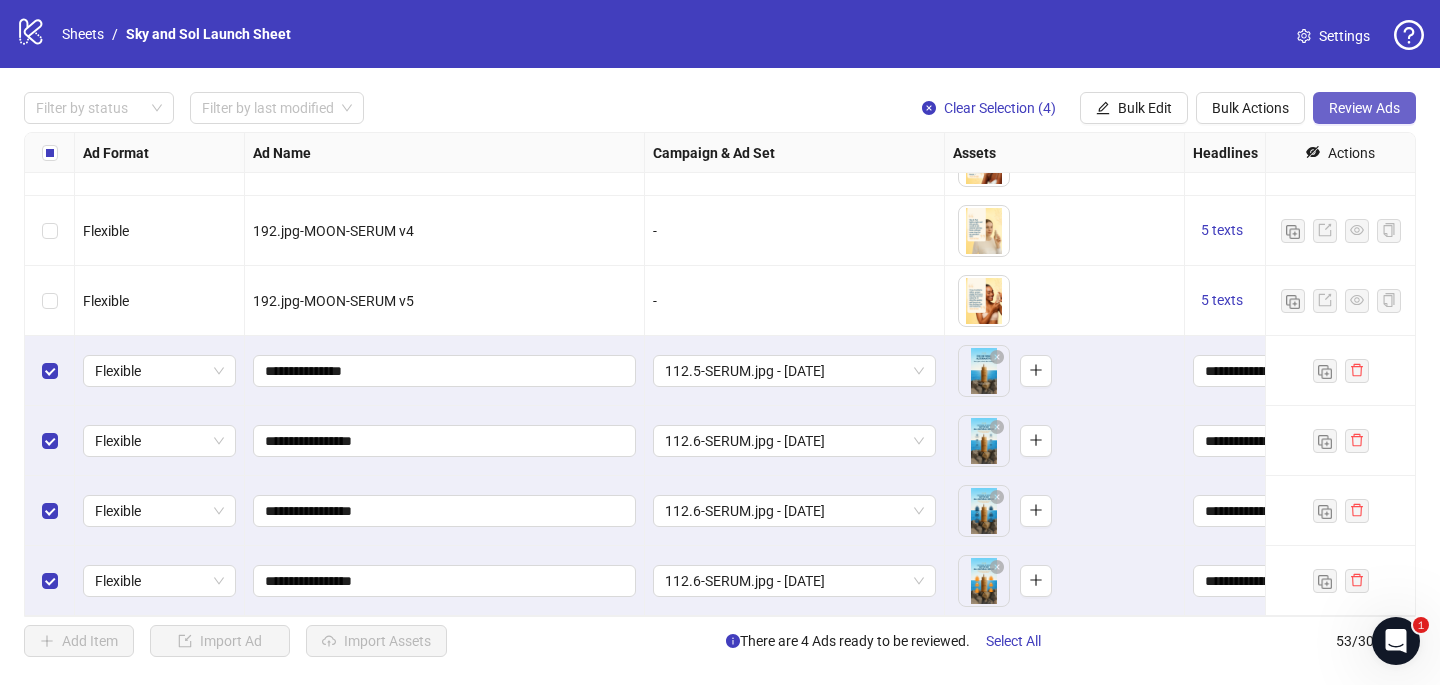 click on "Review Ads" at bounding box center [1364, 108] 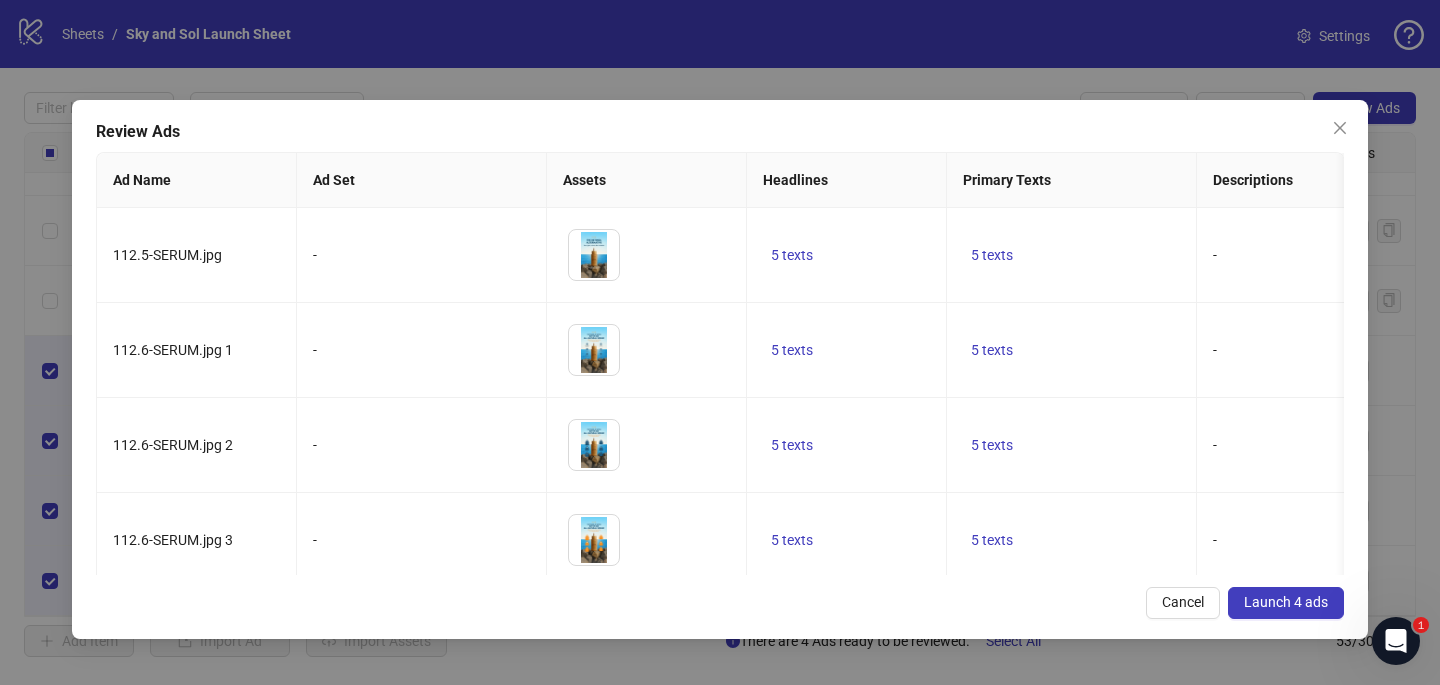 click on "Launch 4 ads" at bounding box center [1286, 602] 